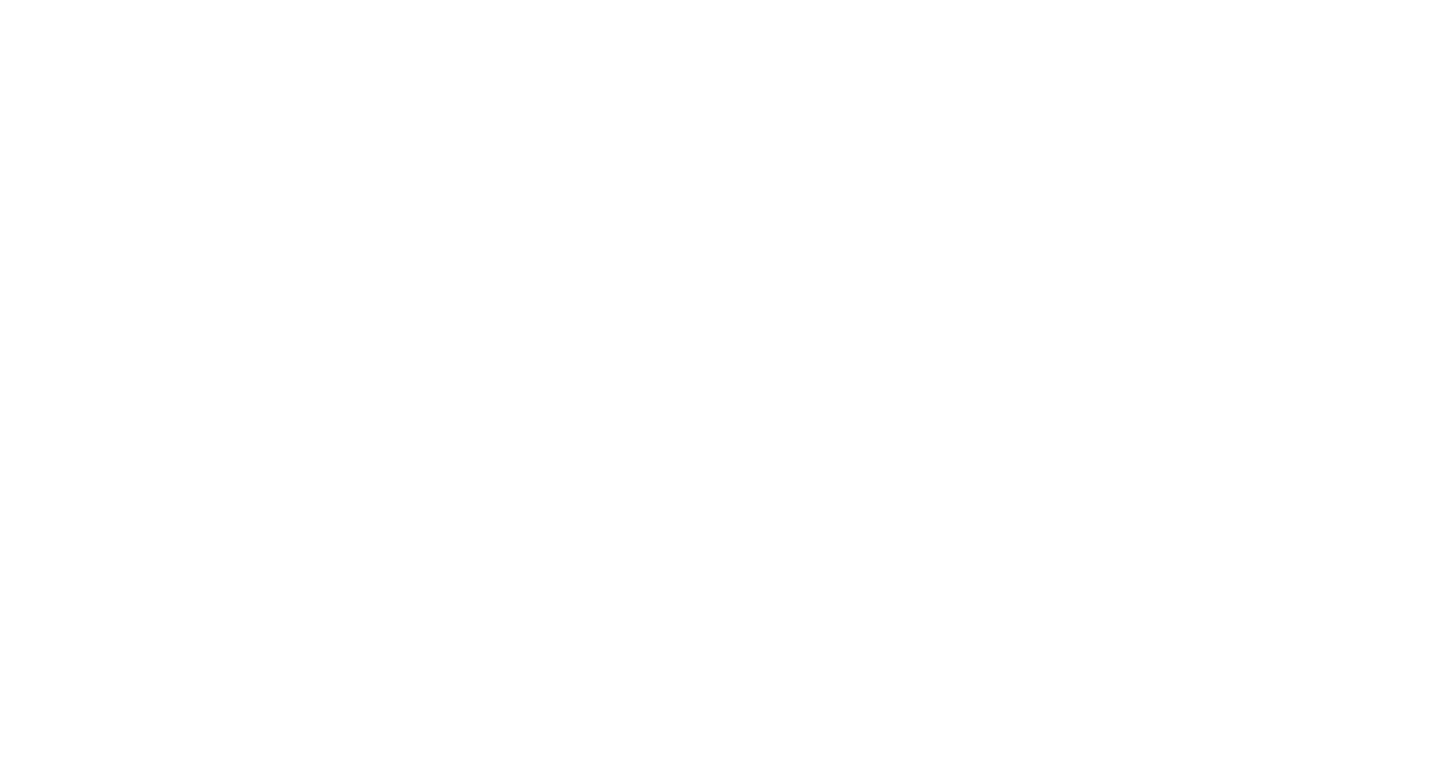 scroll, scrollTop: 0, scrollLeft: 0, axis: both 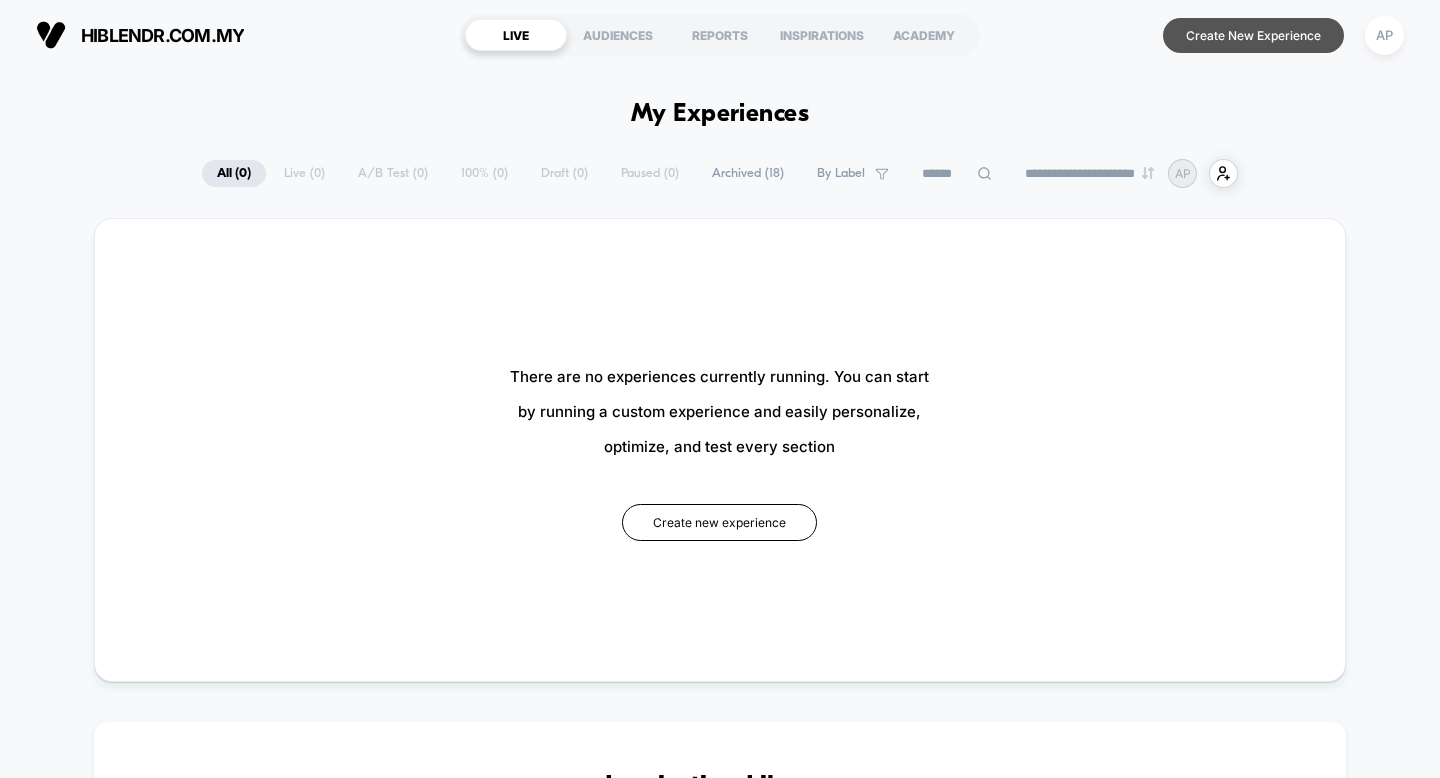 click on "Create New Experience" at bounding box center [1253, 35] 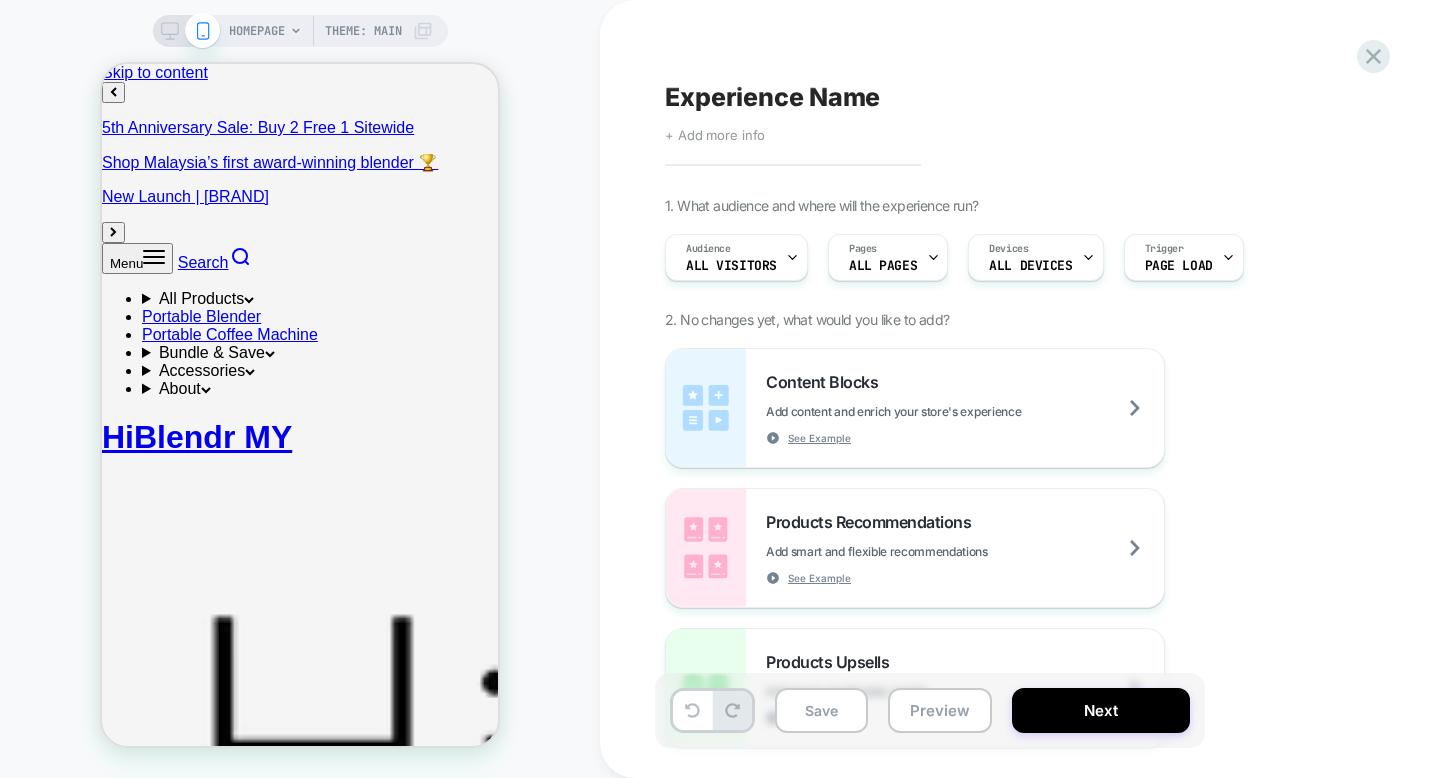 scroll, scrollTop: 0, scrollLeft: 0, axis: both 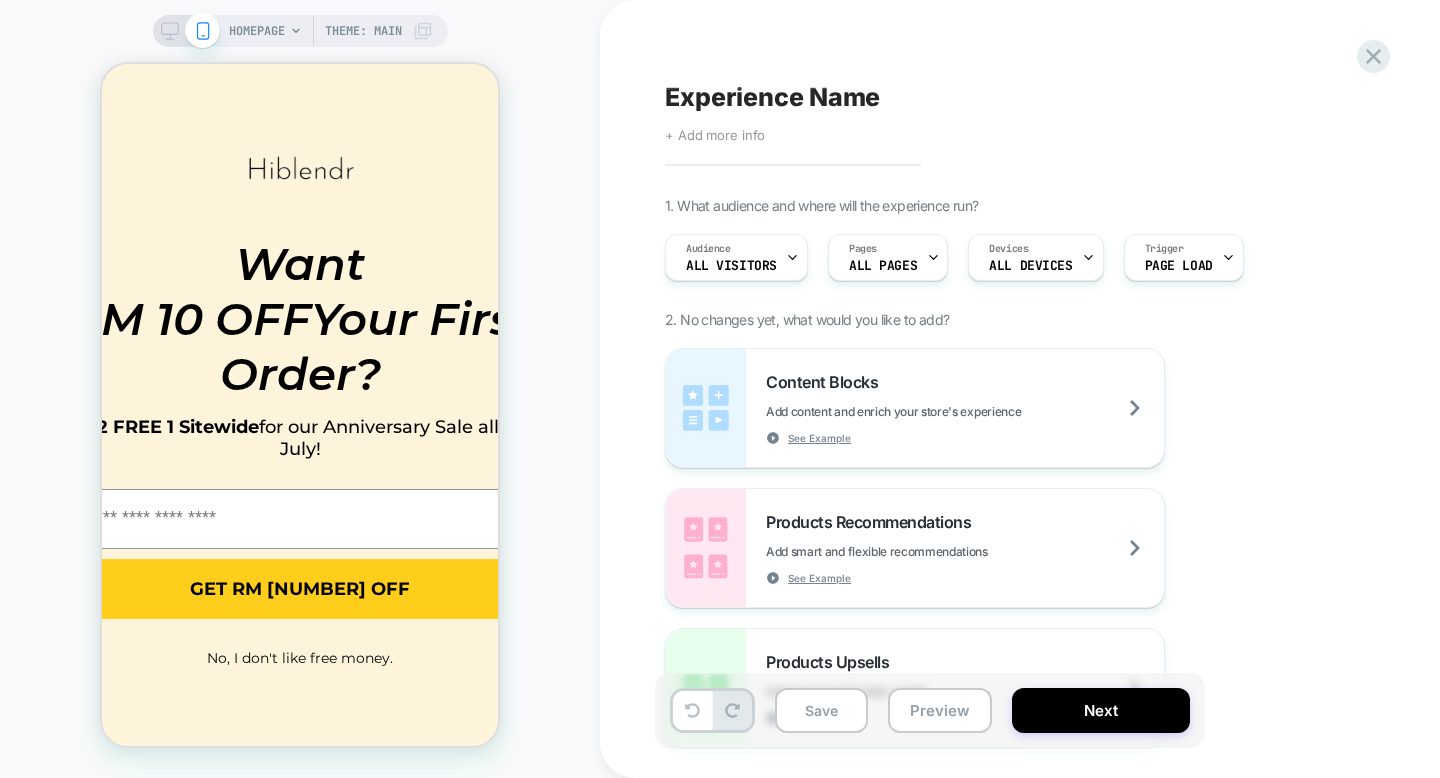 click on "Experience Name" at bounding box center [772, 97] 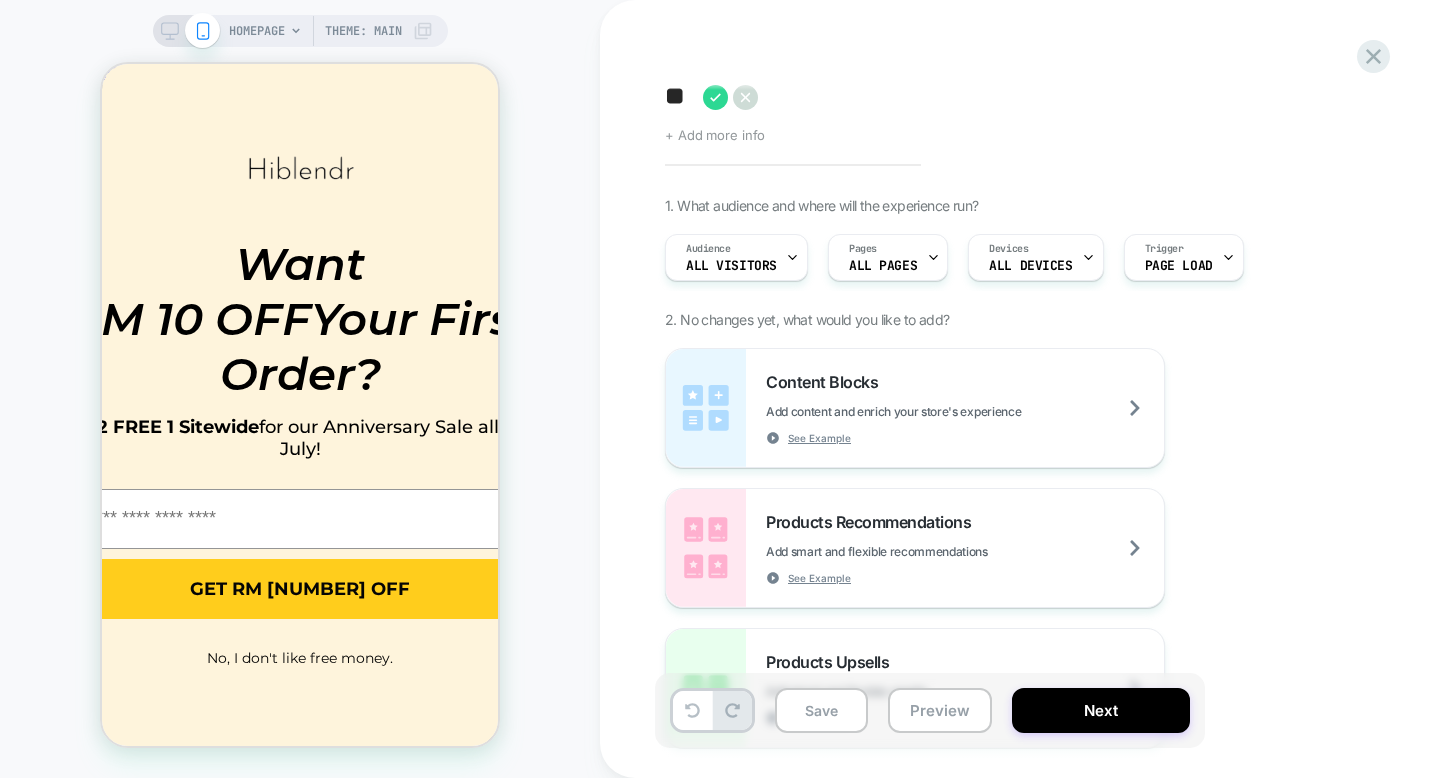 scroll, scrollTop: 0, scrollLeft: 0, axis: both 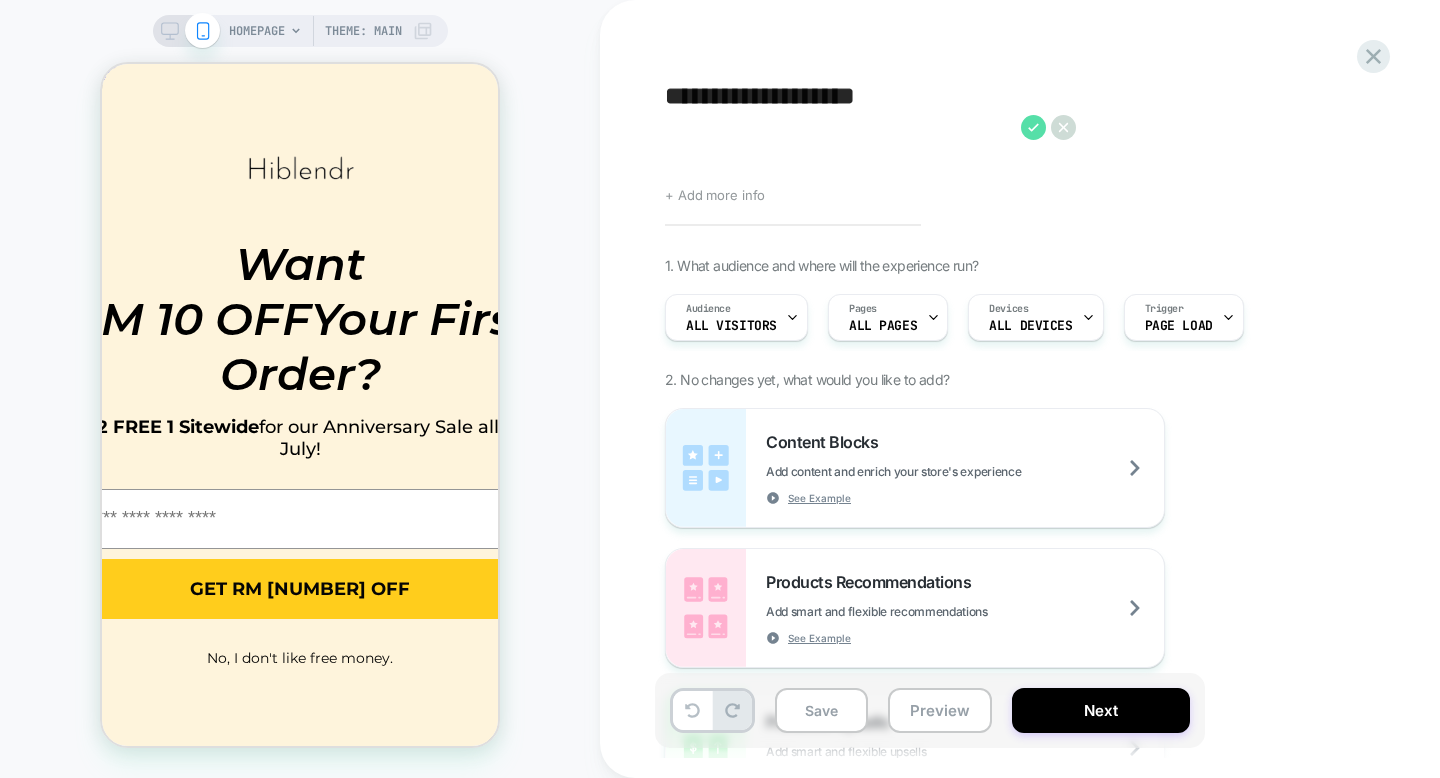 type on "**********" 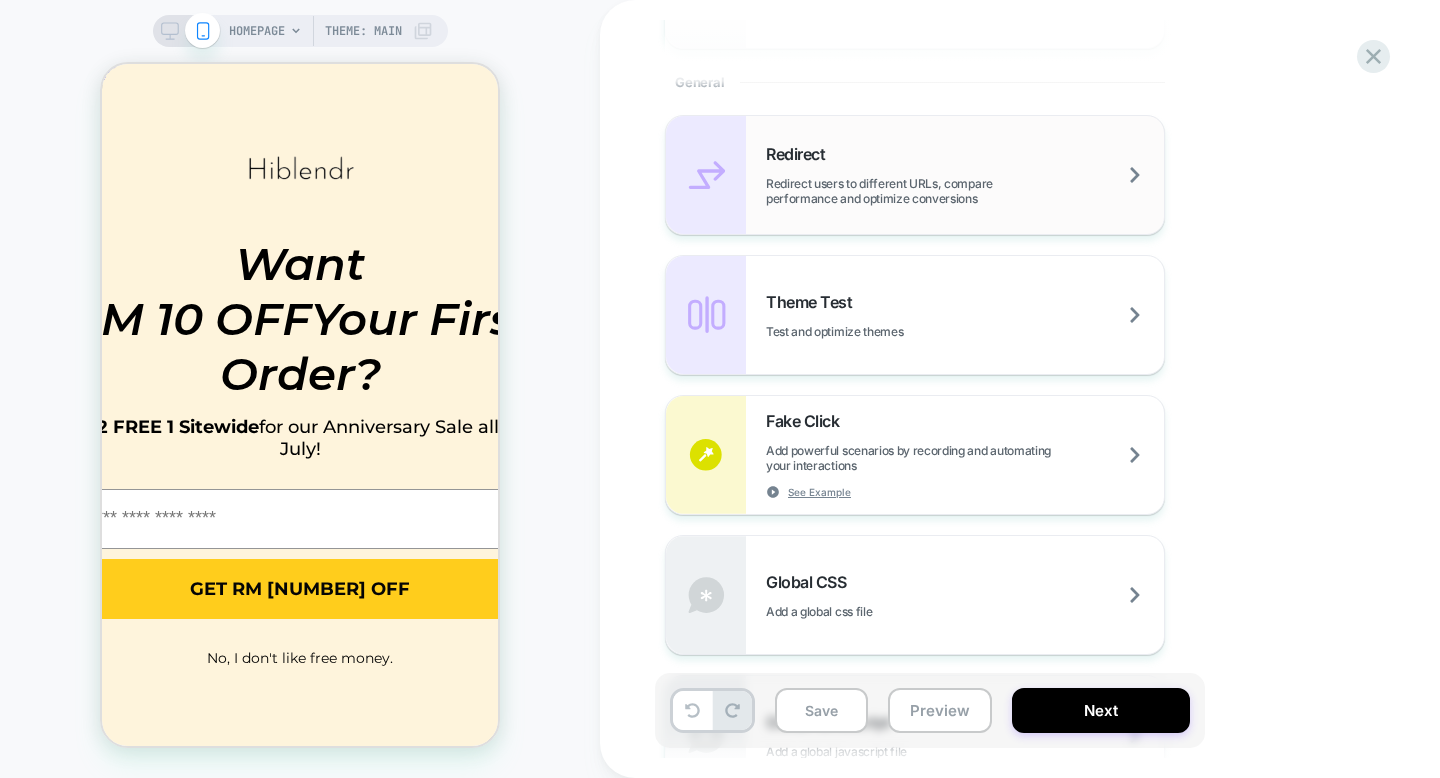 scroll, scrollTop: 840, scrollLeft: 0, axis: vertical 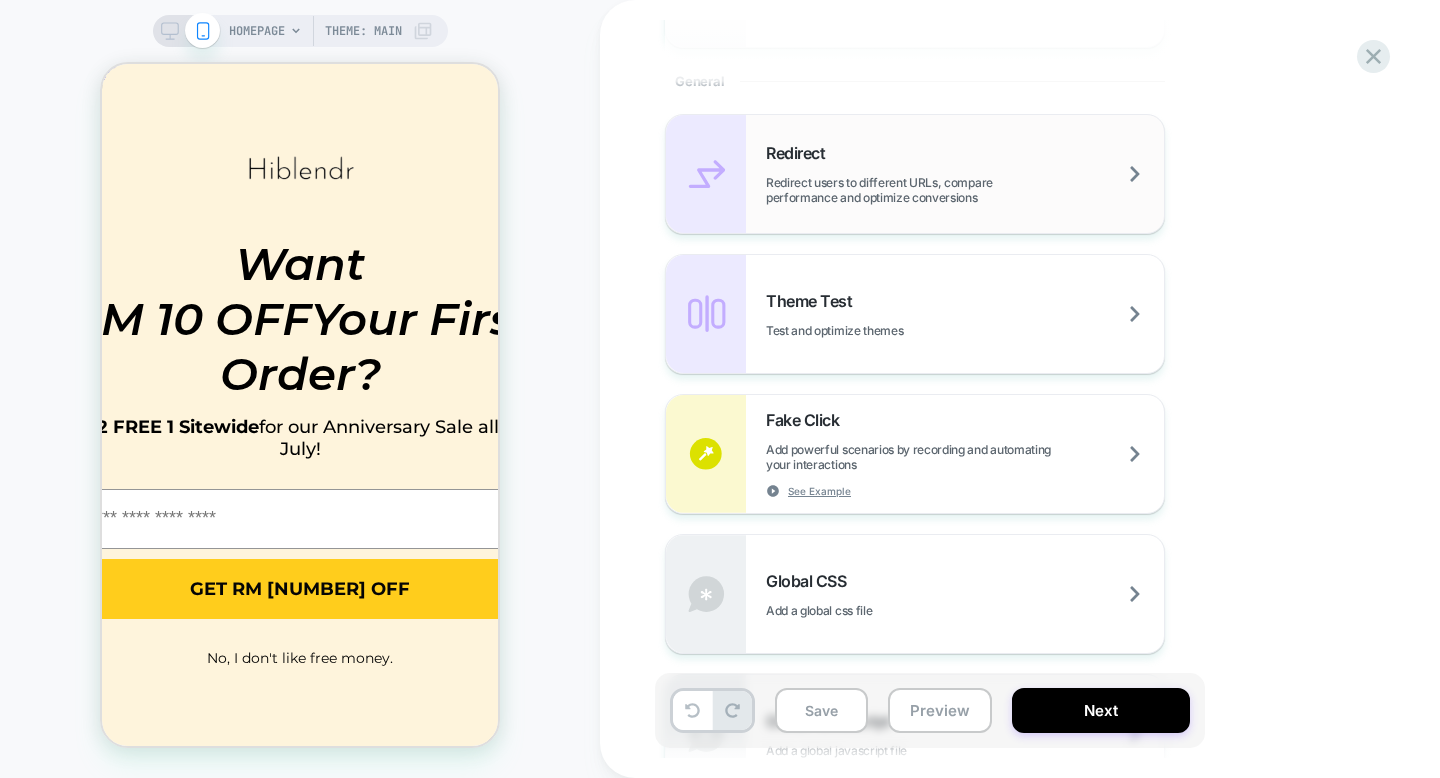 click on "Redirect users to different URLs, compare performance and optimize conversions" at bounding box center [965, 190] 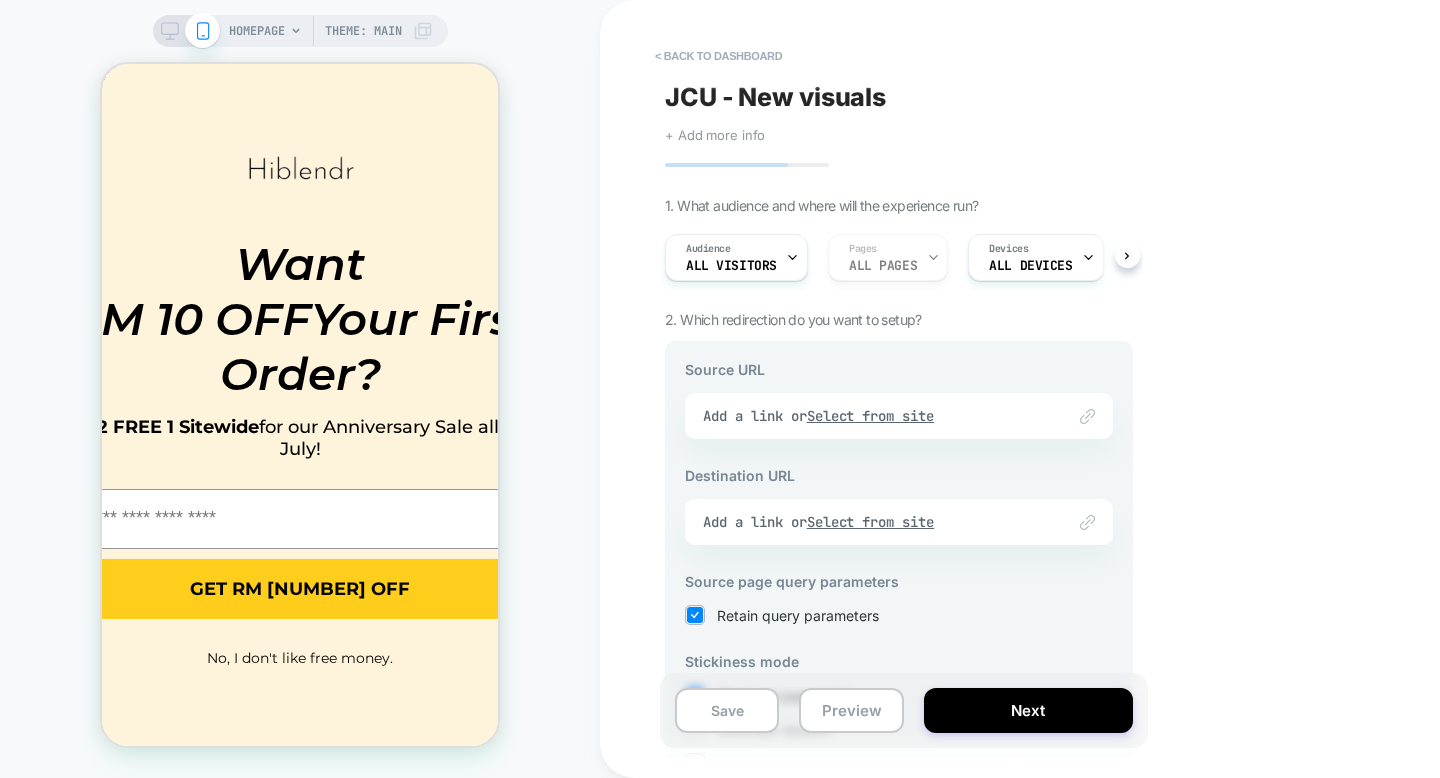 click on "Link to Add a link or  Select from site" at bounding box center [899, 416] 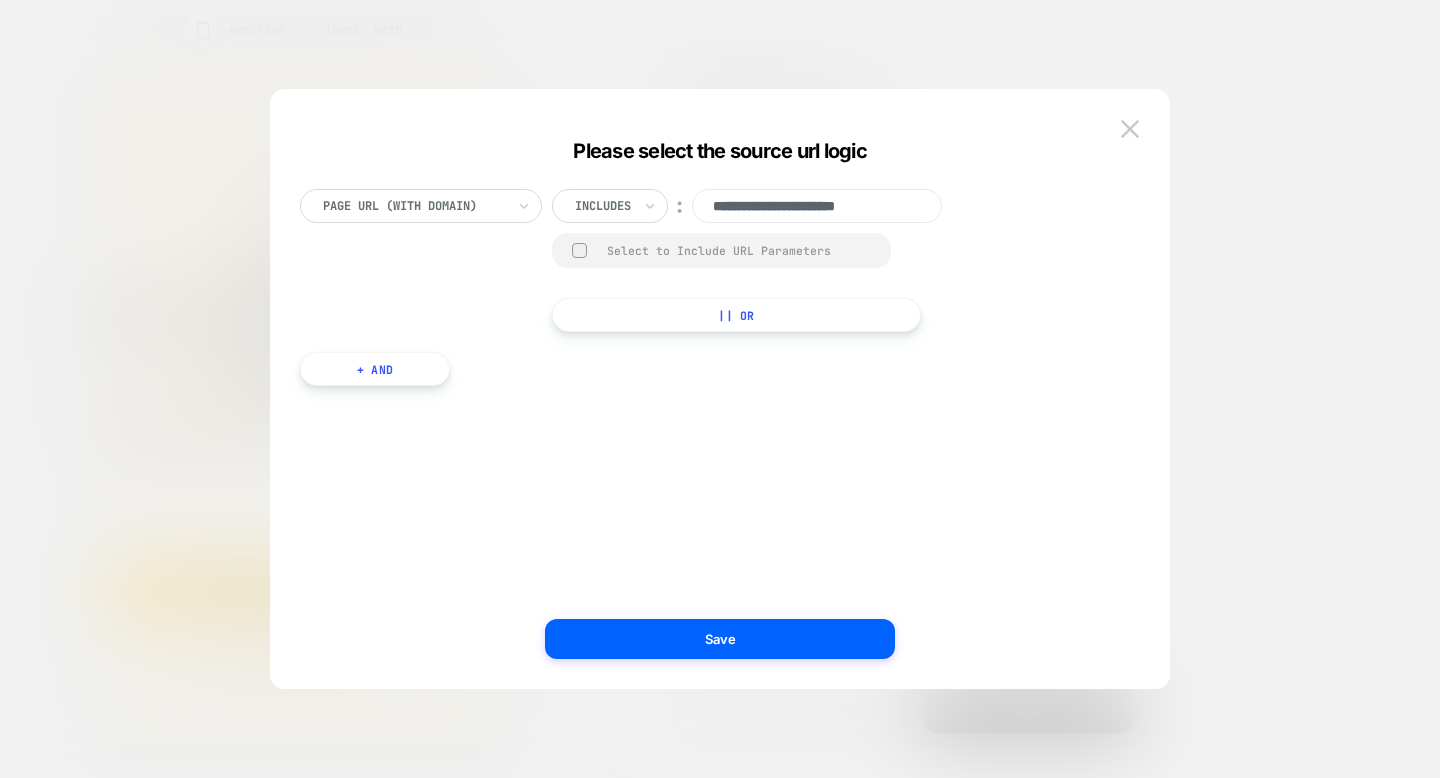 drag, startPoint x: 894, startPoint y: 207, endPoint x: 653, endPoint y: 189, distance: 241.67126 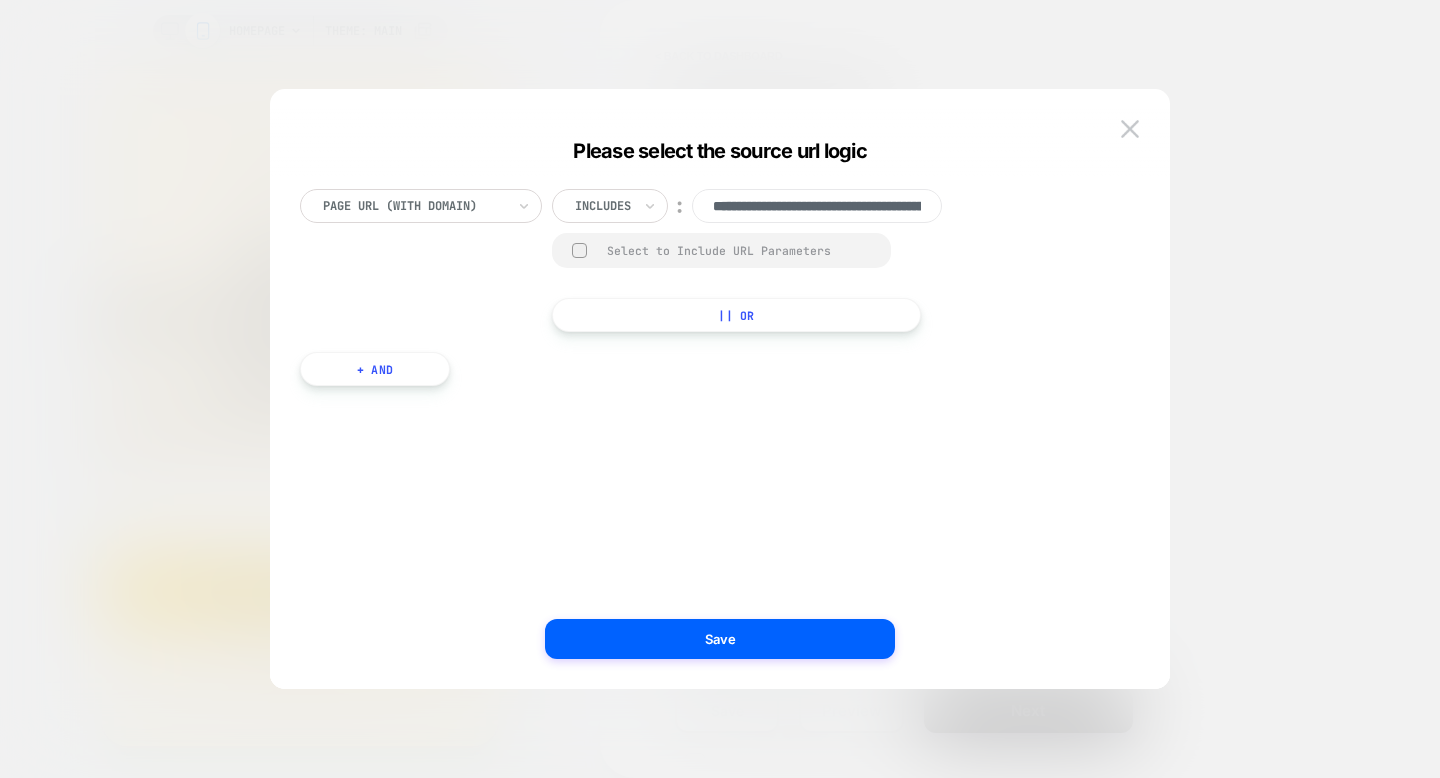 scroll, scrollTop: 0, scrollLeft: 196, axis: horizontal 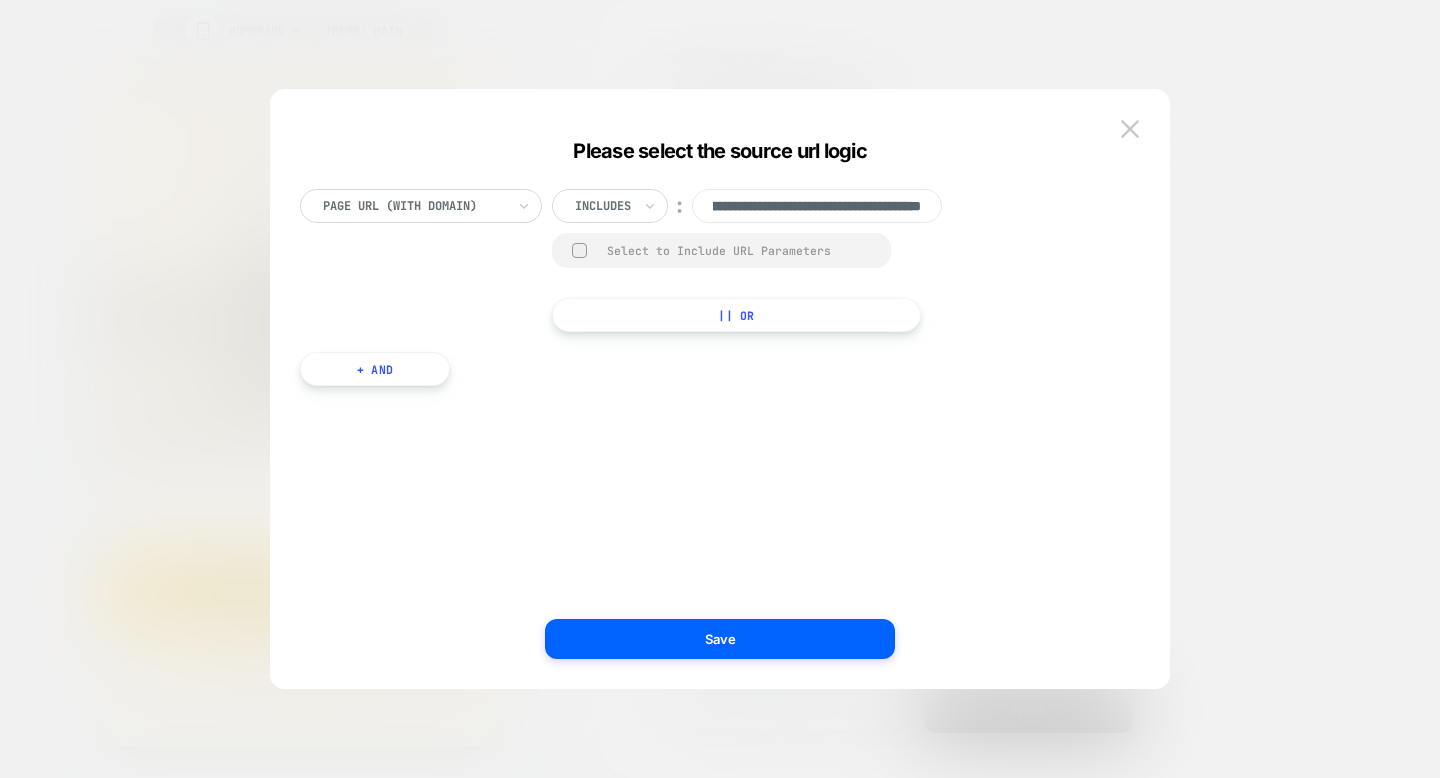 type on "**********" 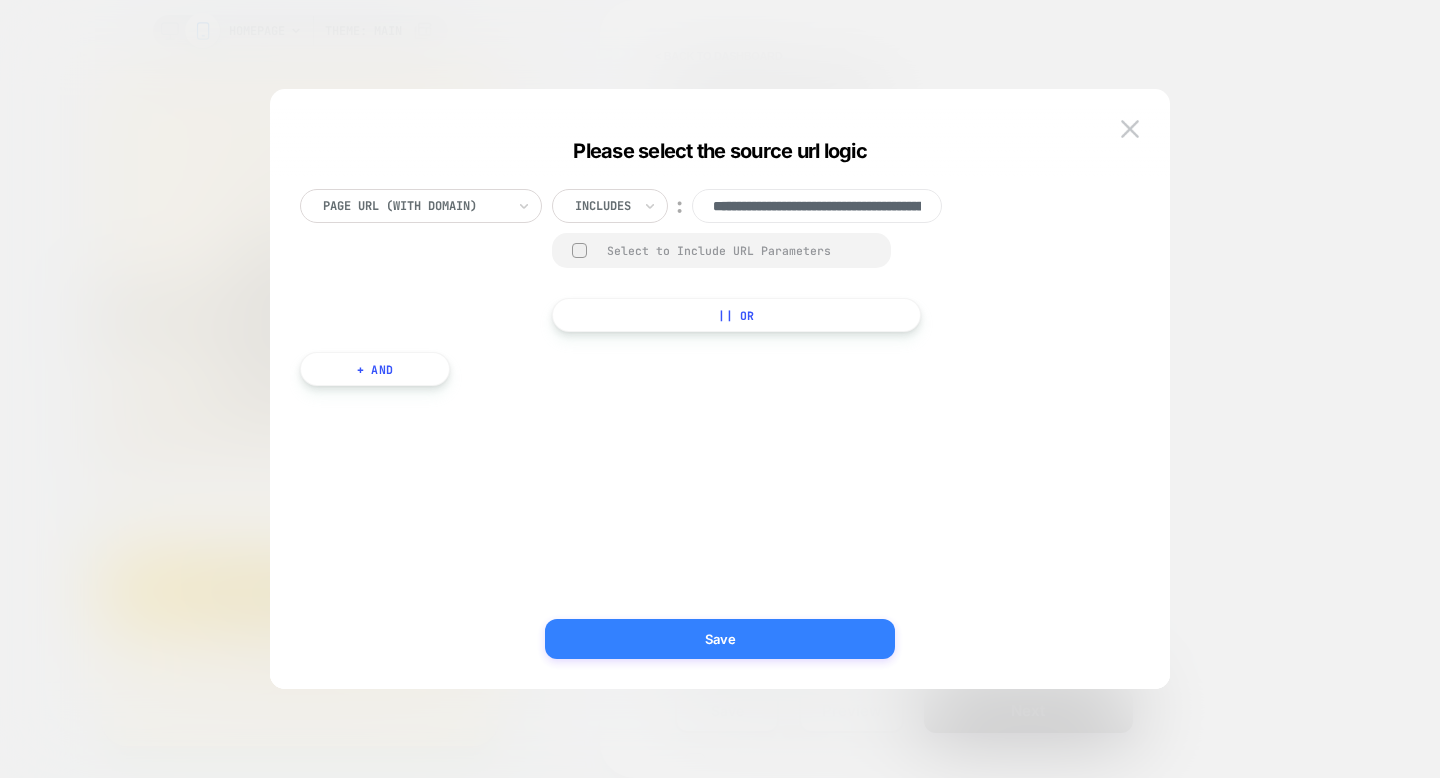 drag, startPoint x: 408, startPoint y: 378, endPoint x: 734, endPoint y: 648, distance: 423.29187 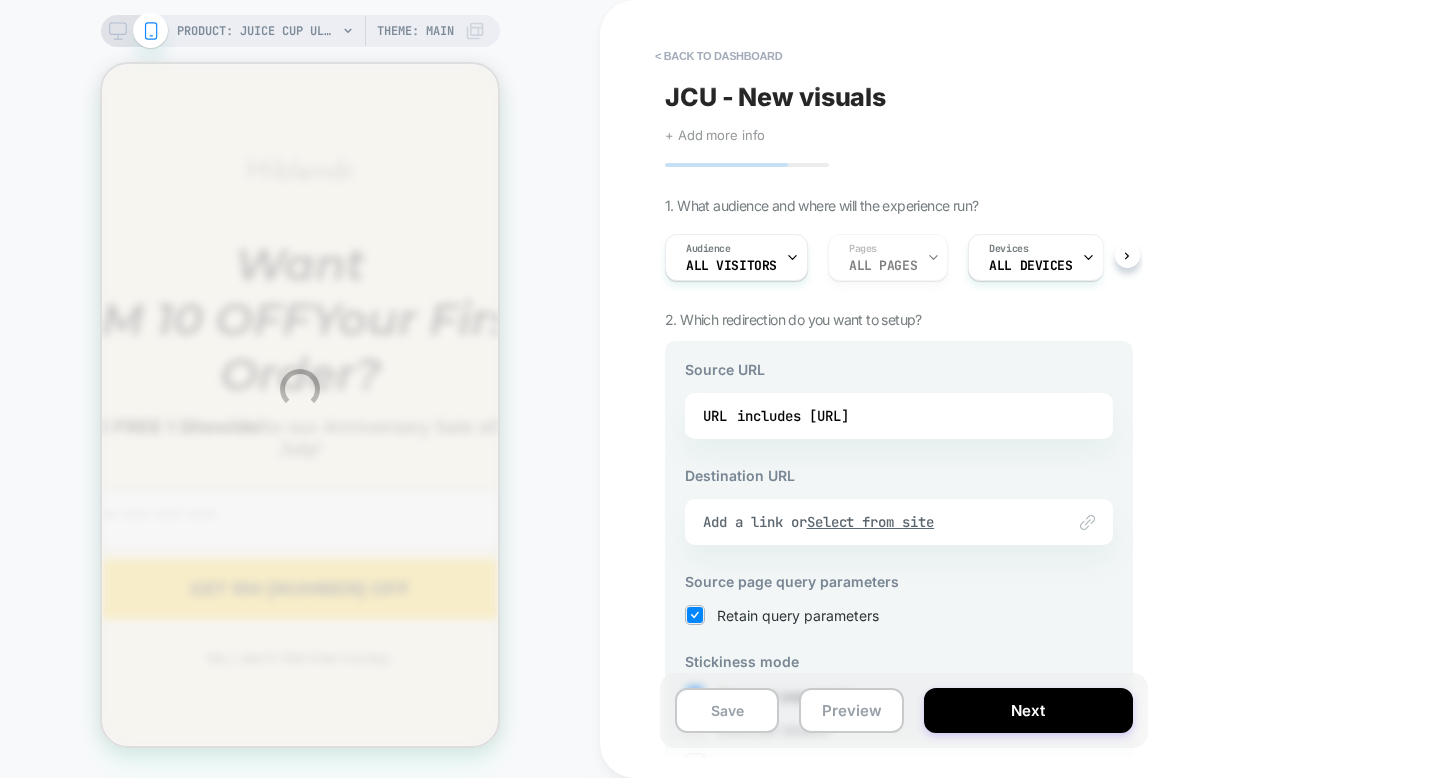 click on "PRODUCT: Juice Cup Ultra (3rd Gen) PRODUCT: Juice Cup Ultra (3rd Gen) Theme: MAIN < back to dashboard JCU - New visuals
Click to edit experience details + Add more info 1. What audience and where will the experience run? Audience All Visitors Pages ALL PAGES Devices ALL DEVICES Trigger Page Load 2. Which redirection do you want to setup? Source URL URL   includes   https://hiblendr.com.my/products/juice-cup-ultra Destination URL Link to Add a link or  Select from site Source page query parameters Retain query parameters Stickiness mode Once per page load Once per session Once per user * Note that customers who reach the source URL will automatically be redirected to the destination URL, so we will override & disable the general page targeting of the experiment Save Preview Next" at bounding box center [720, 389] 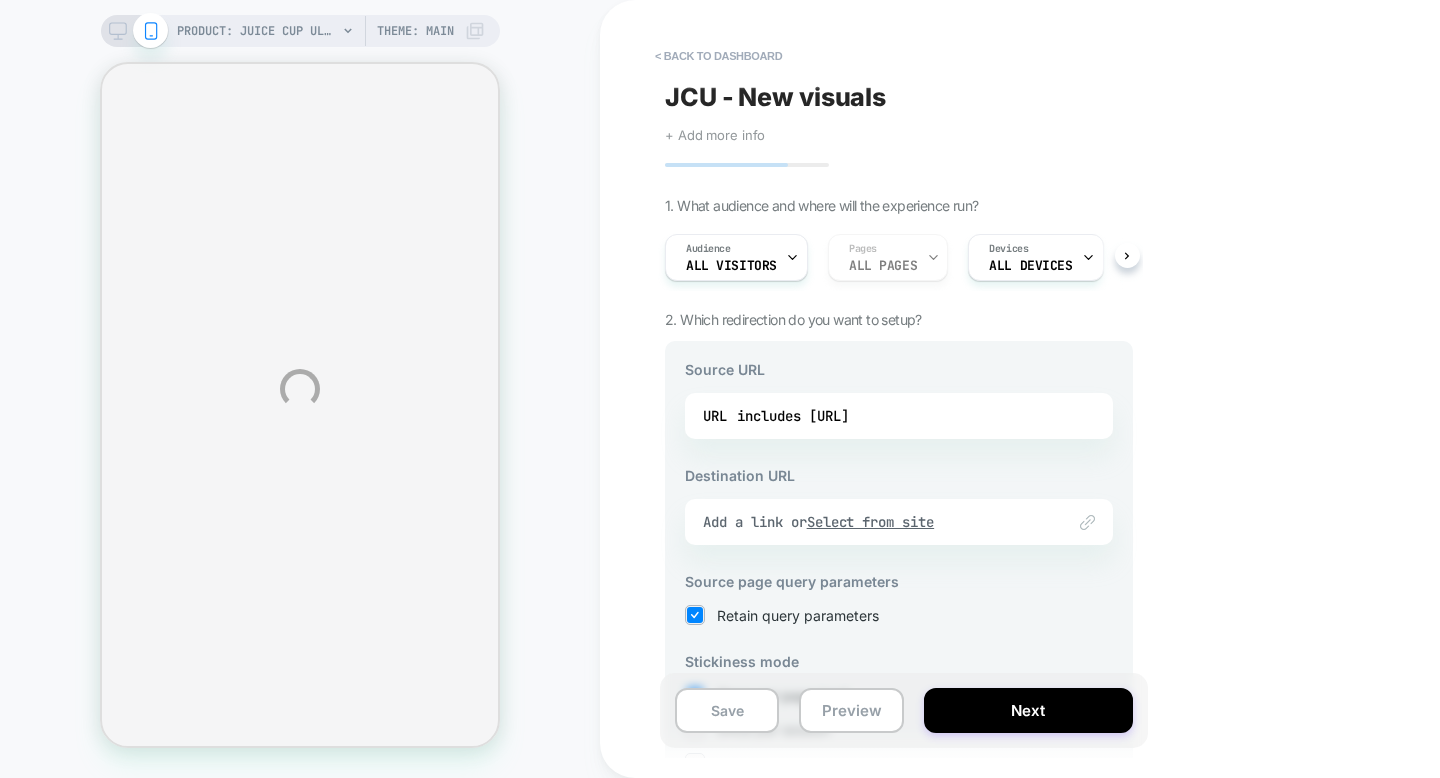 select on "**********" 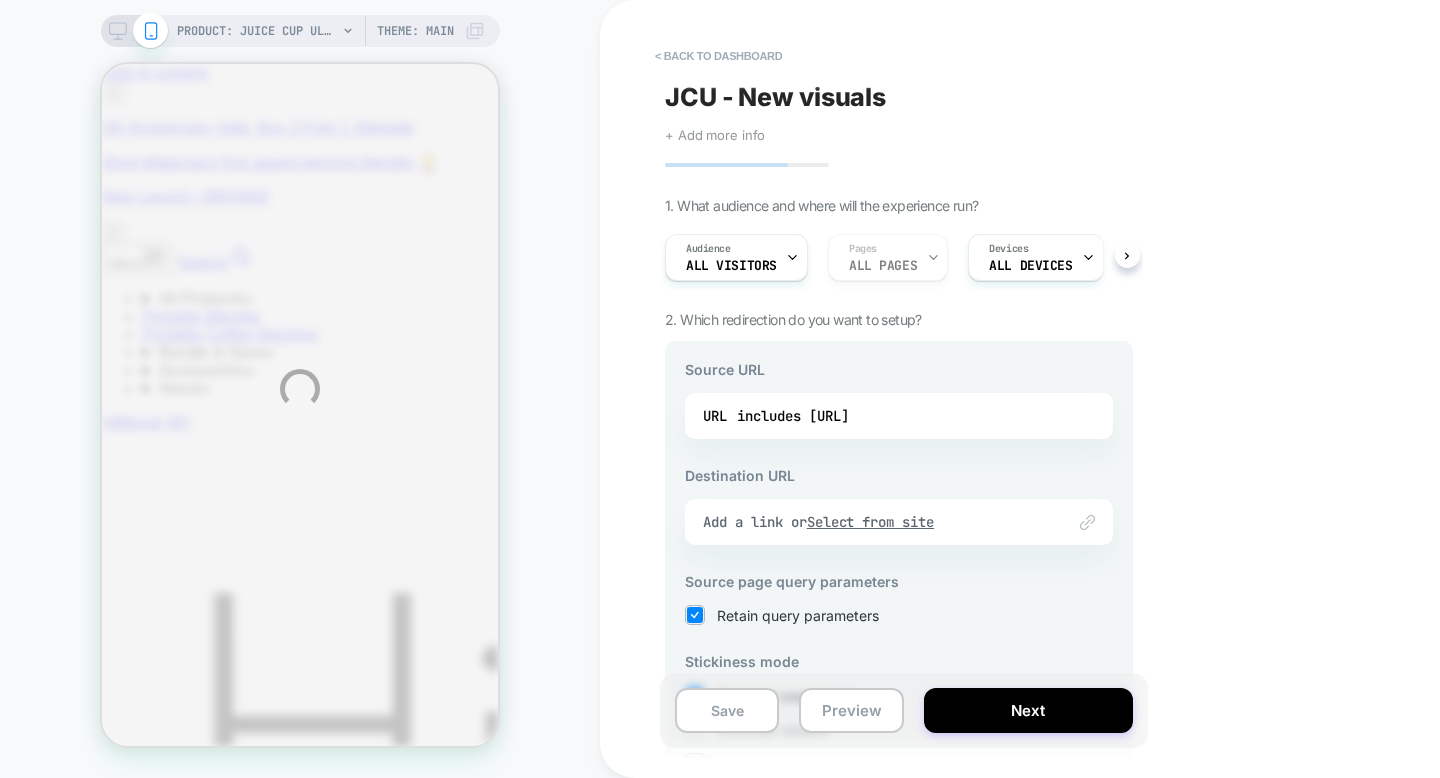 scroll, scrollTop: 0, scrollLeft: 0, axis: both 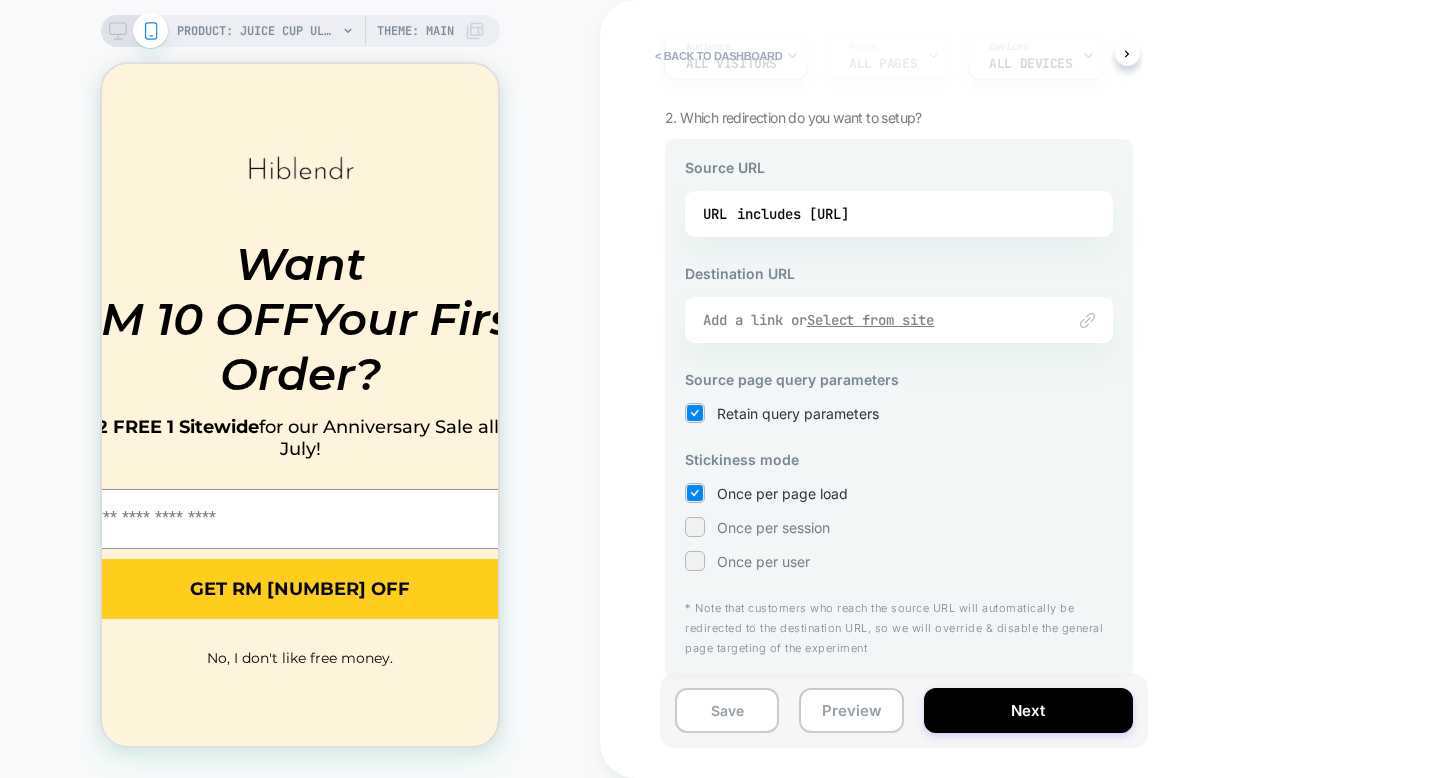 click on "Add a link or  Select from site" at bounding box center [874, 320] 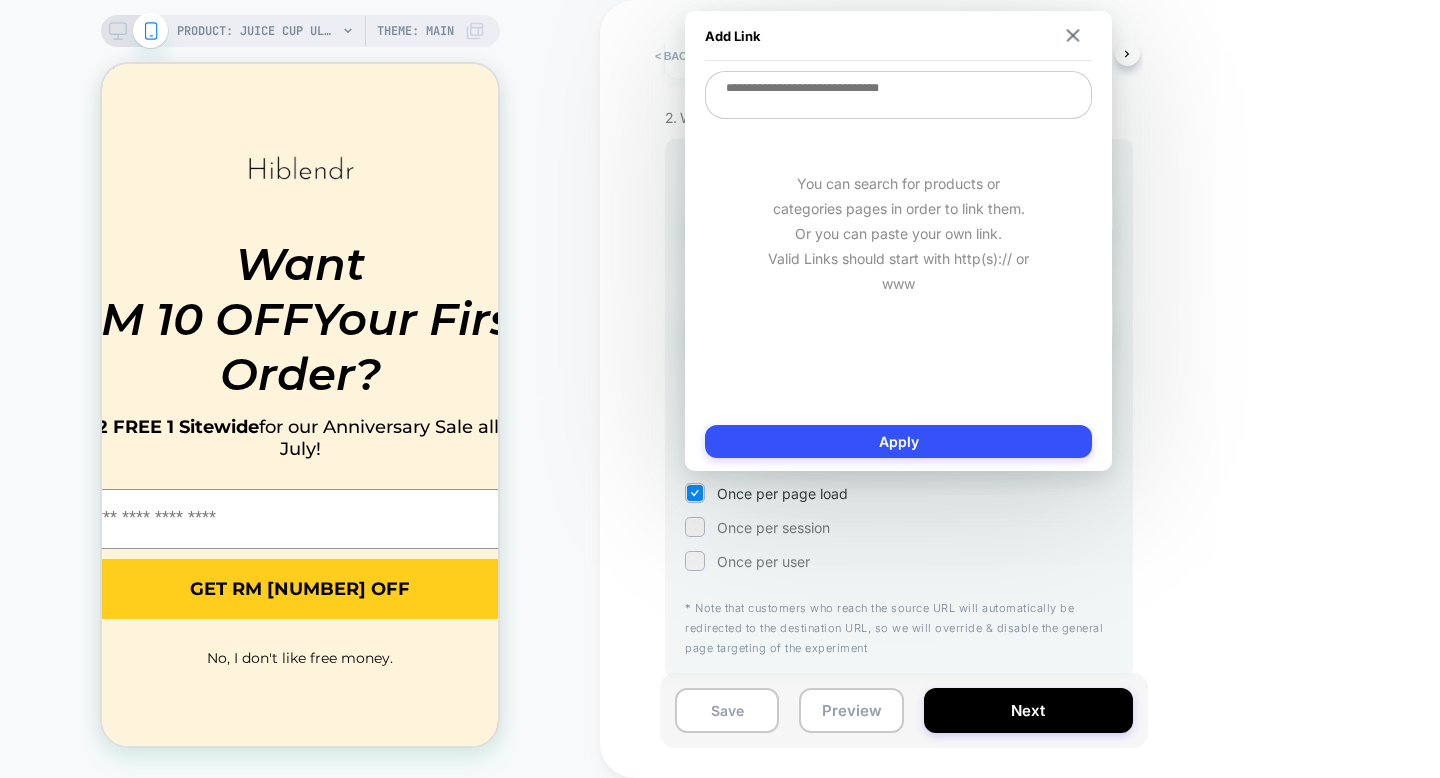 click at bounding box center (898, 95) 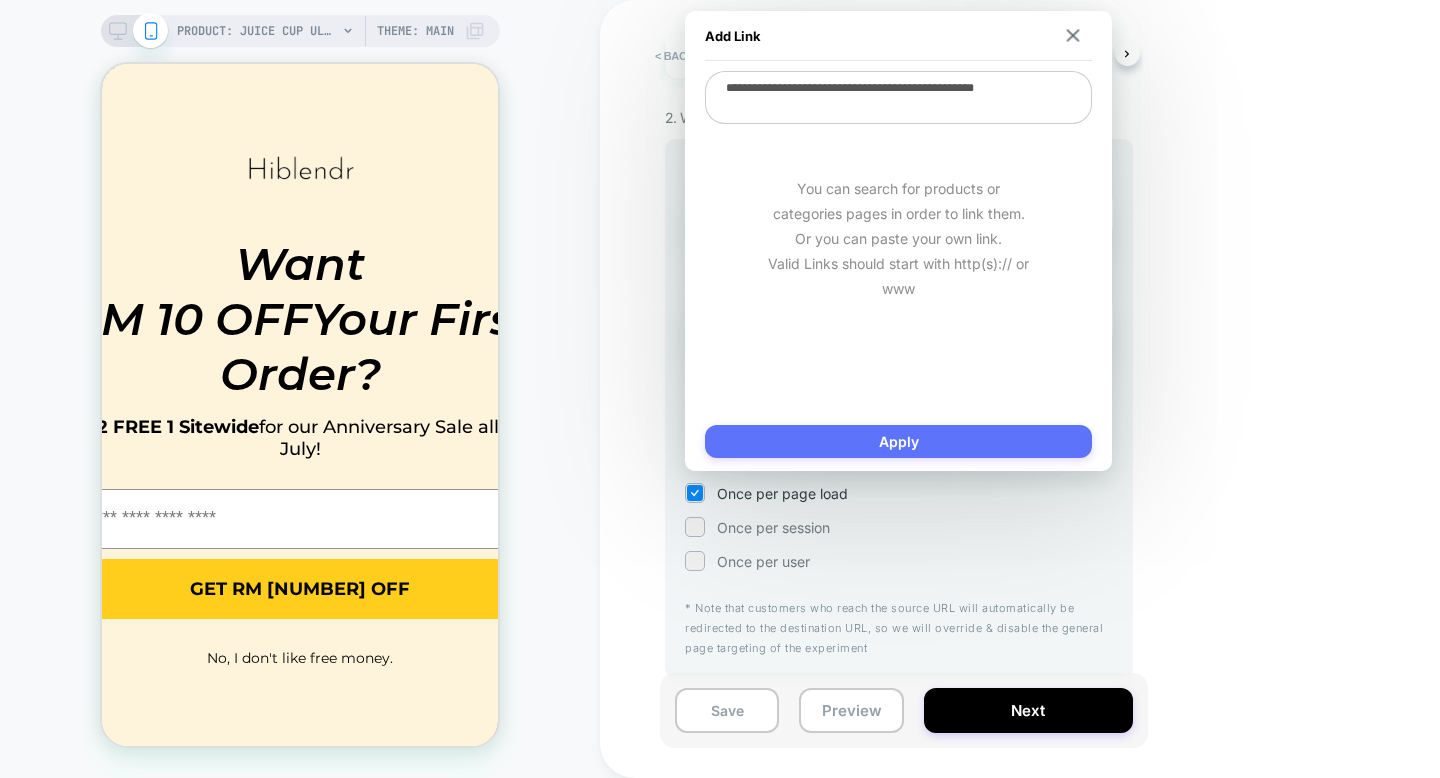 type on "**********" 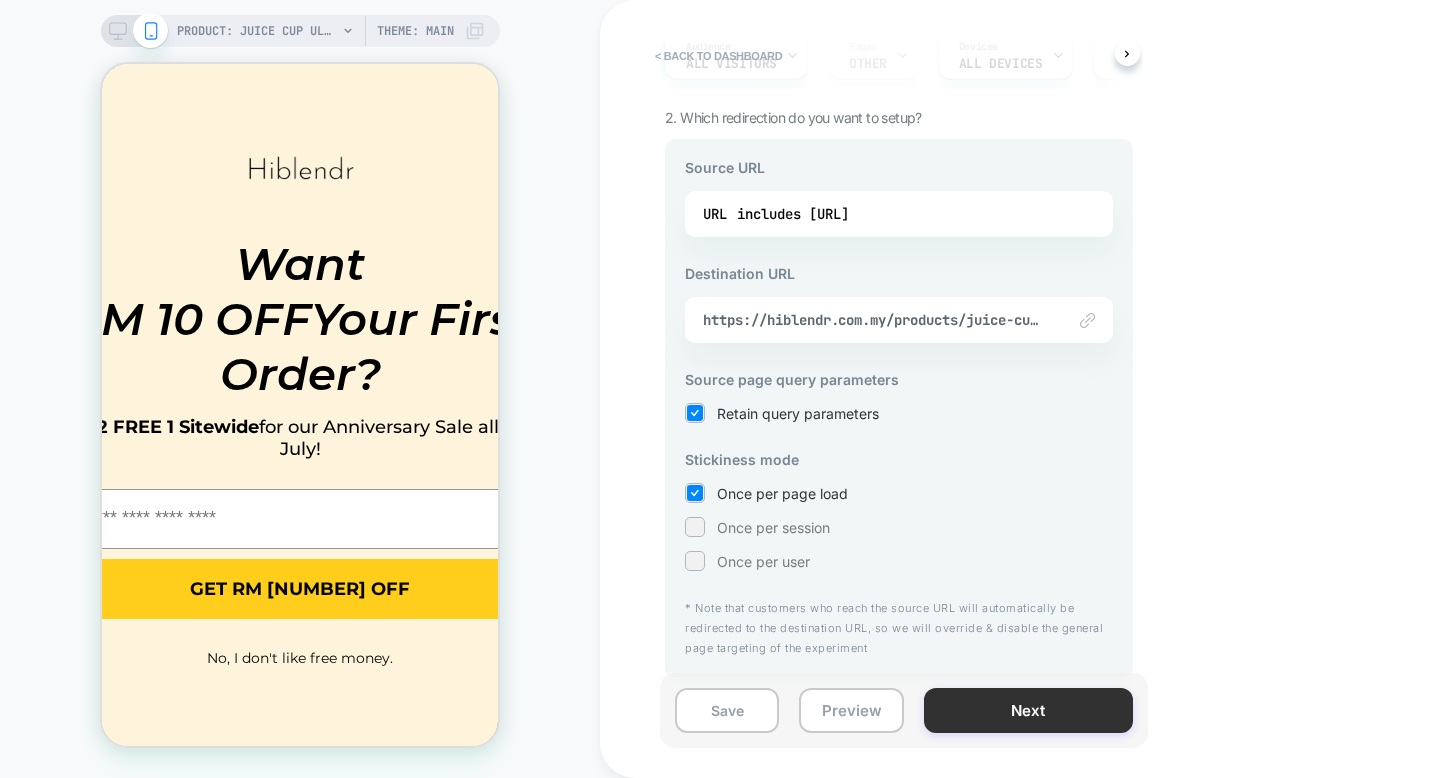 click on "Next" at bounding box center [1028, 710] 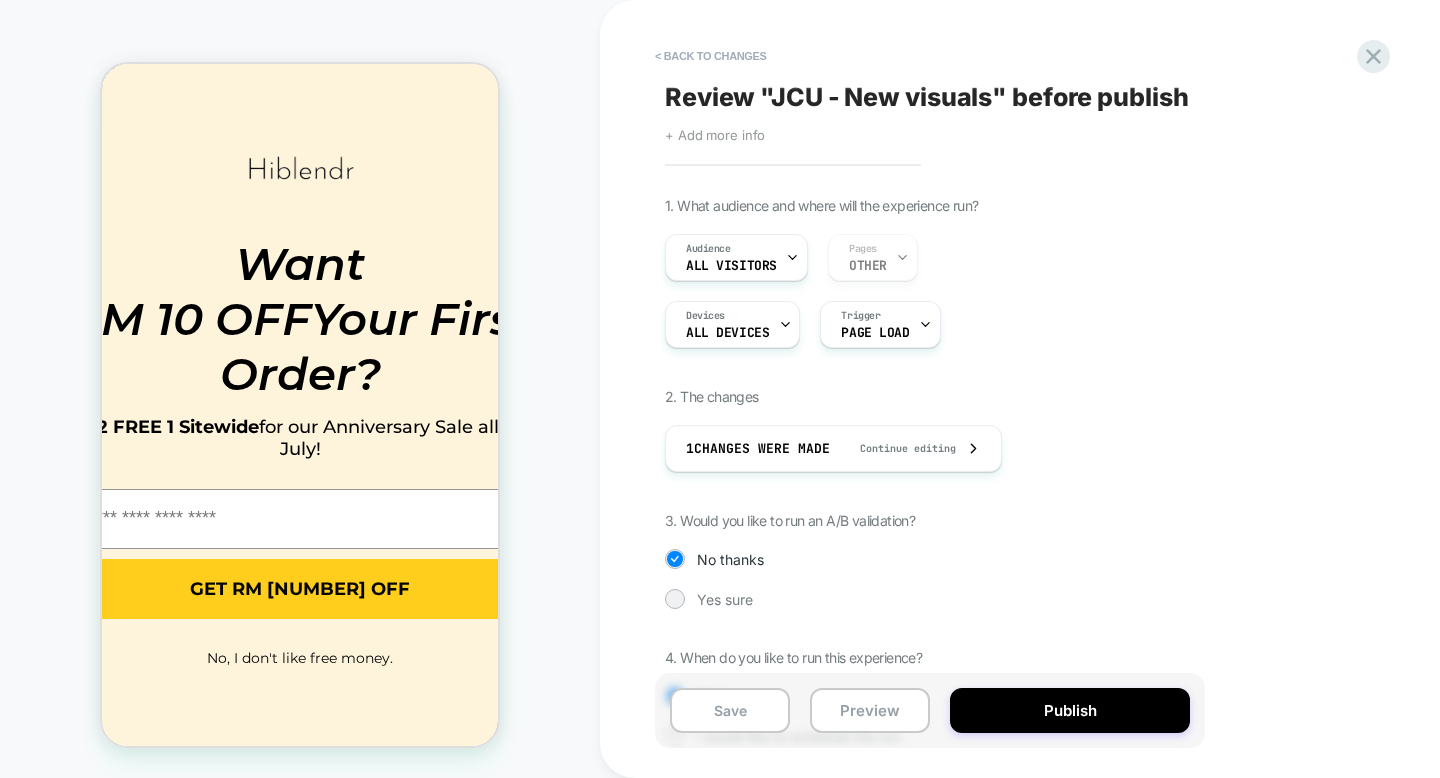 click on "Review " [PRODUCT] - New visuals
" before publish" at bounding box center [927, 97] 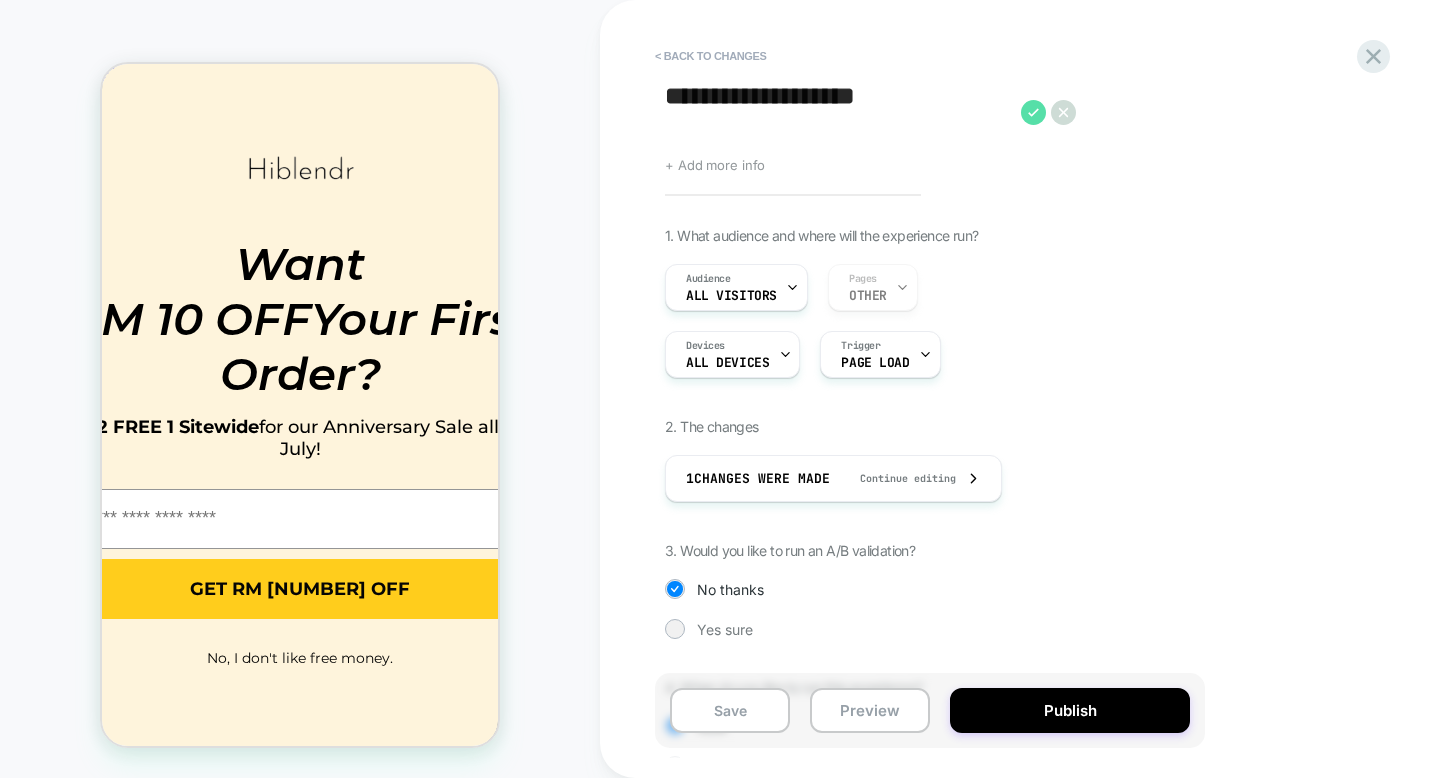 click 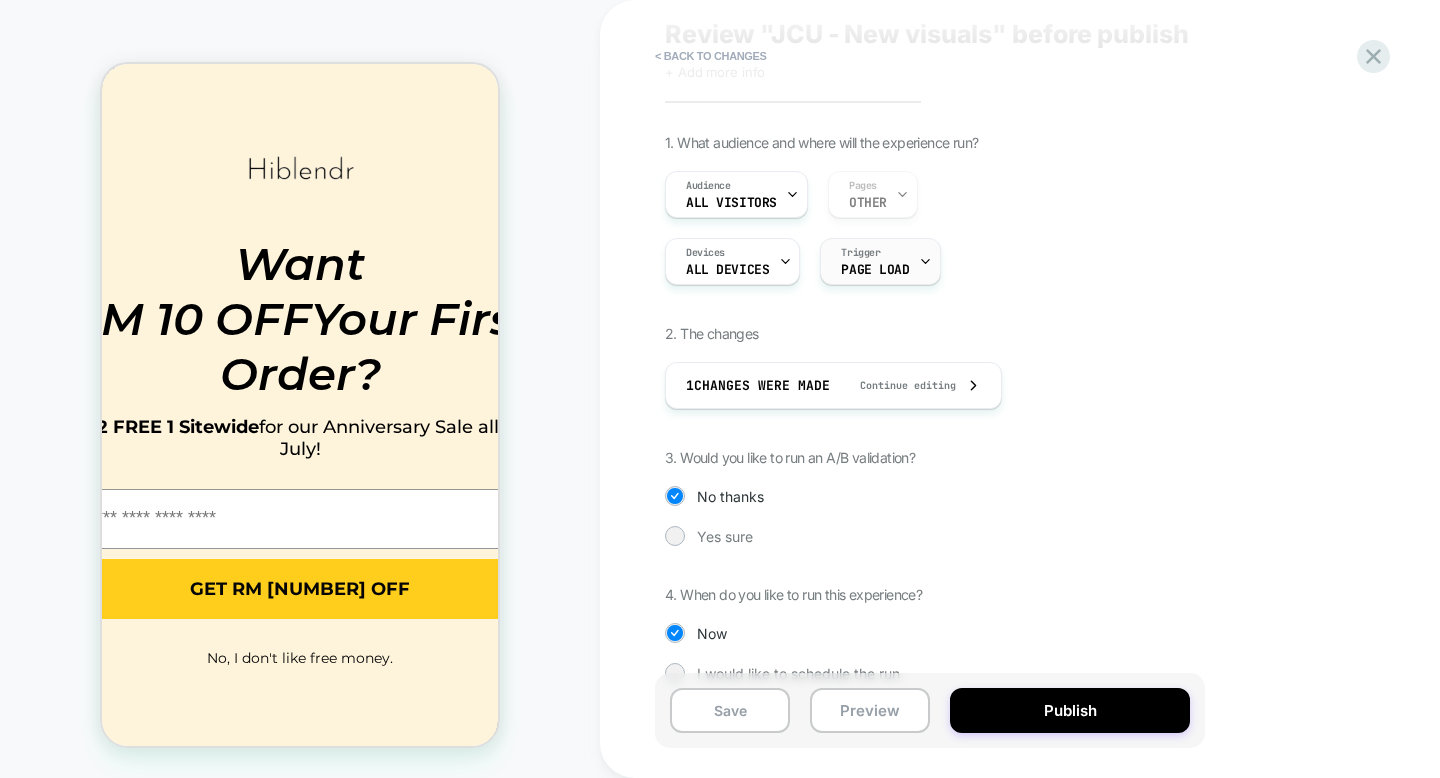 scroll, scrollTop: 97, scrollLeft: 0, axis: vertical 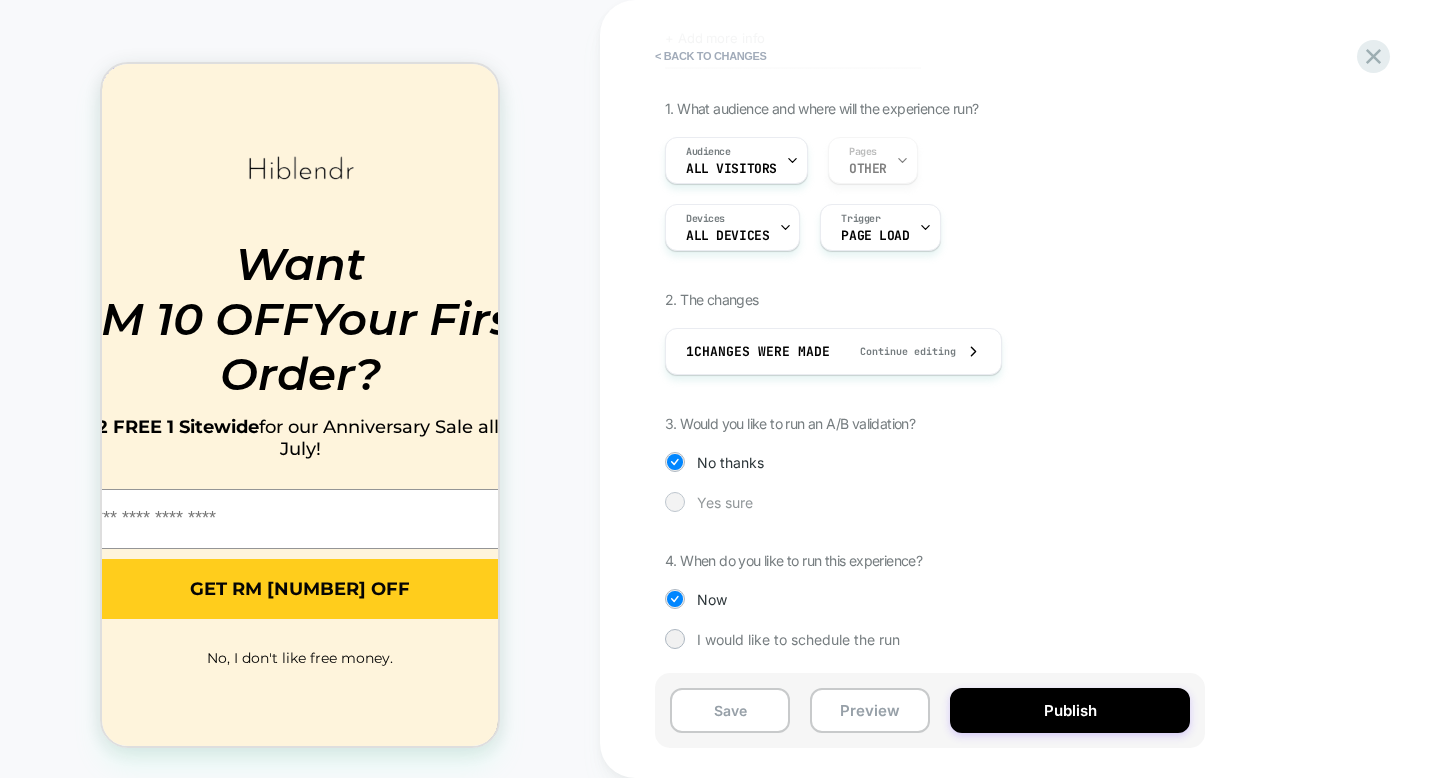 click on "Yes sure" at bounding box center [930, 502] 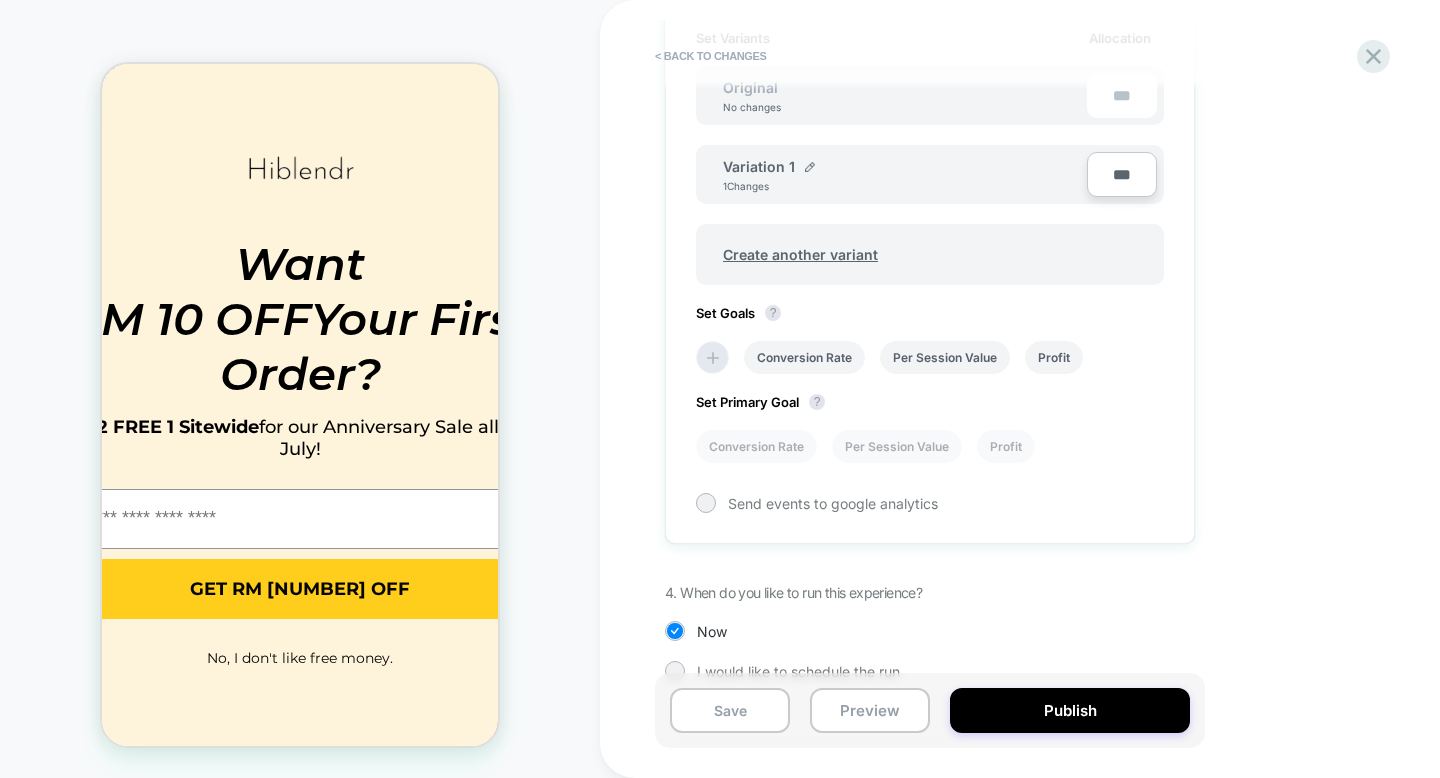 scroll, scrollTop: 630, scrollLeft: 0, axis: vertical 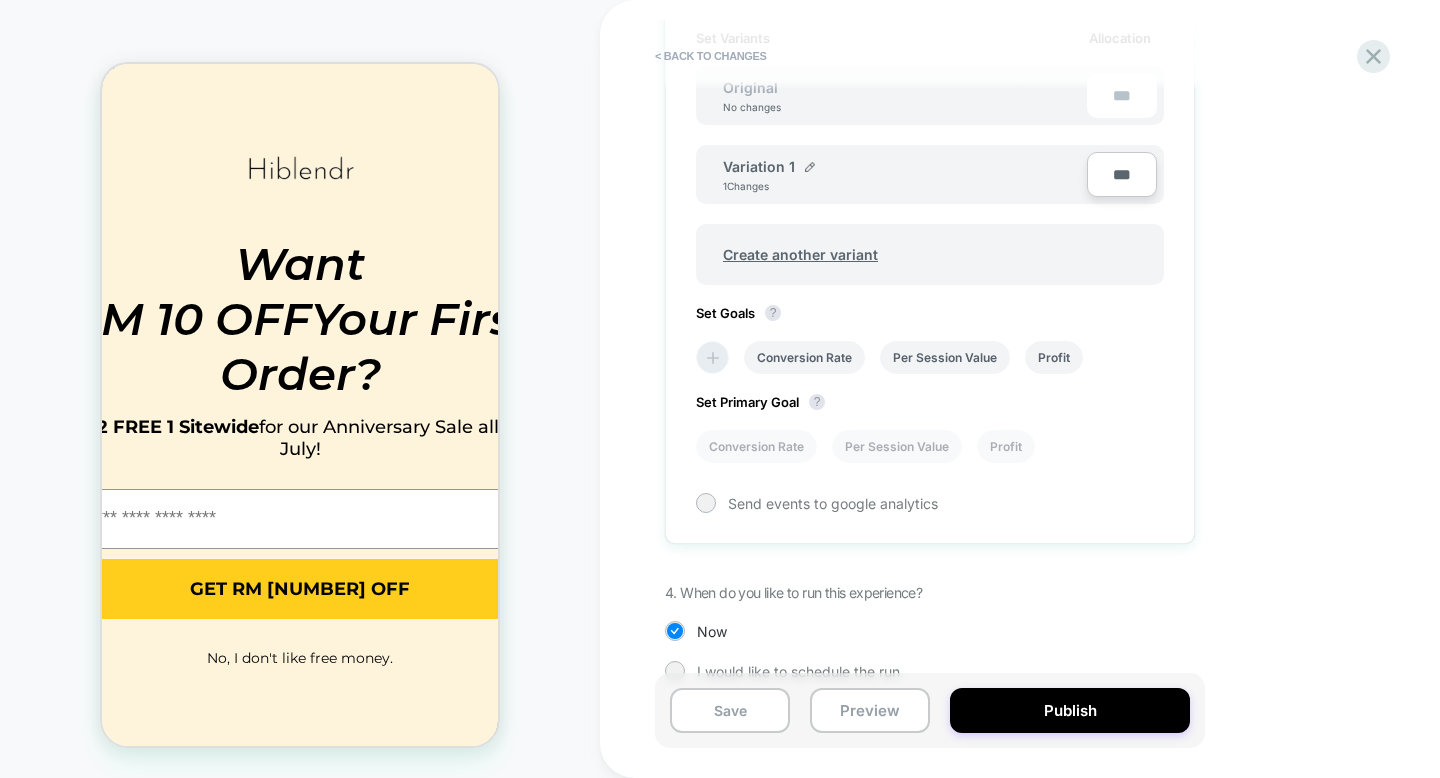 click 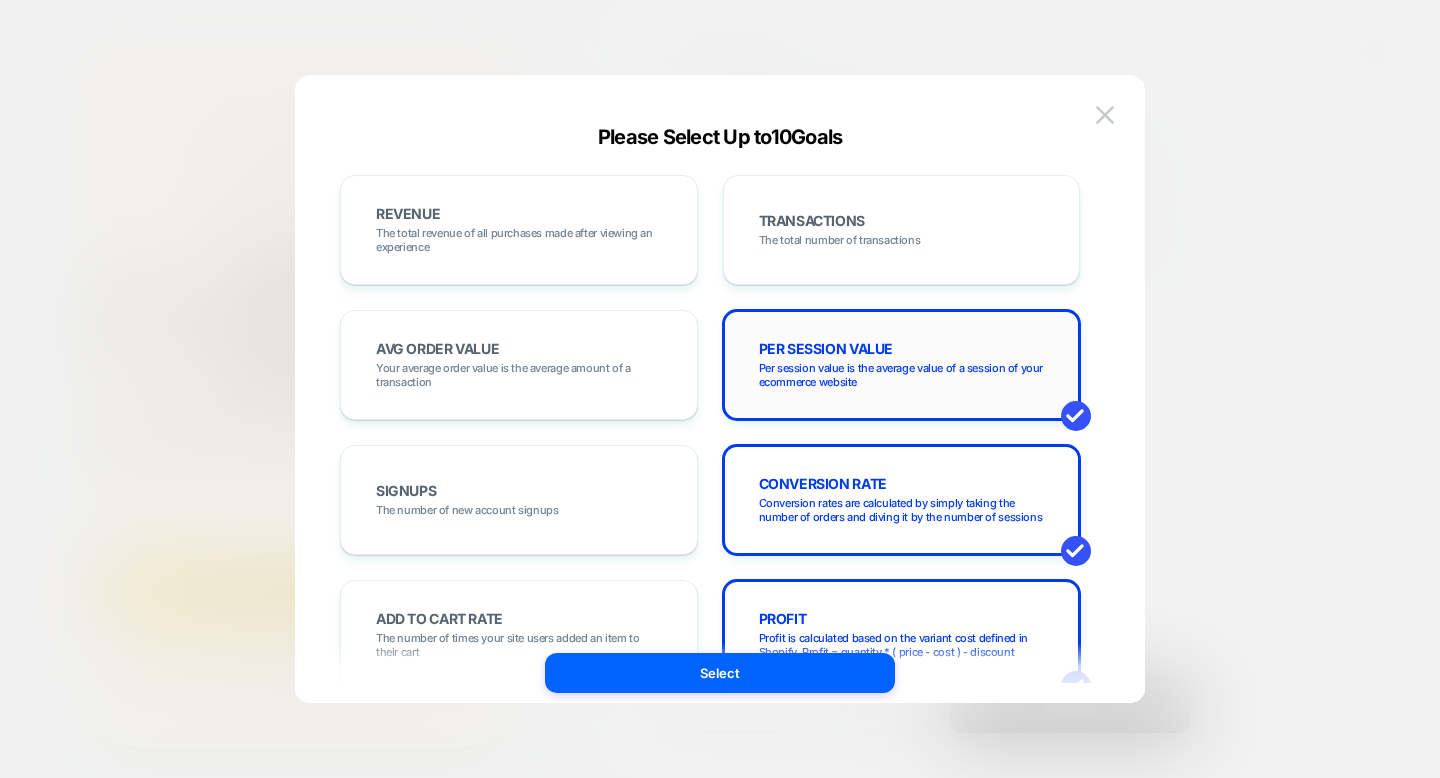 click on "Per session value is the average value of a session of your ecommerce website" at bounding box center (902, 375) 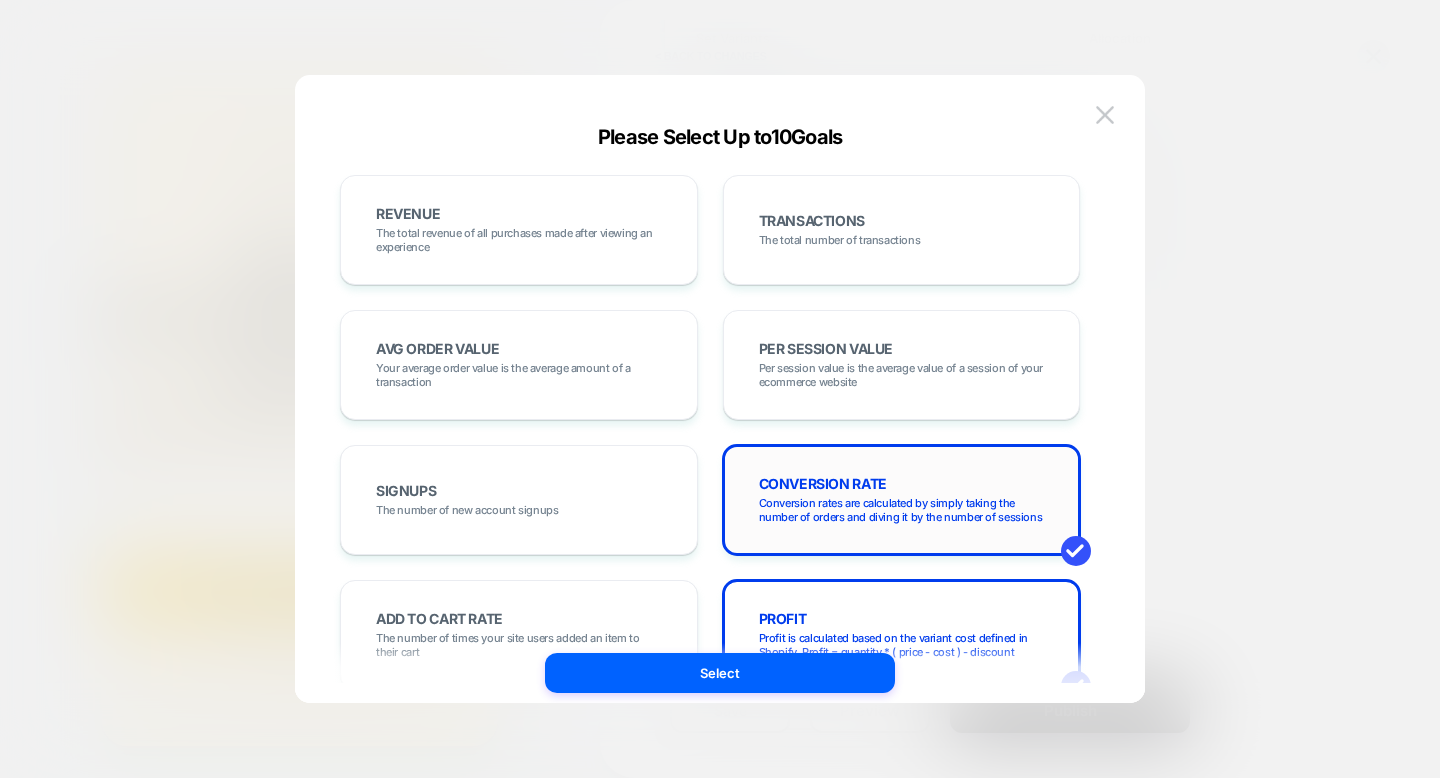 click on "Conversion rates are calculated by simply taking the number of orders and diving it by the number of sessions" at bounding box center (902, 510) 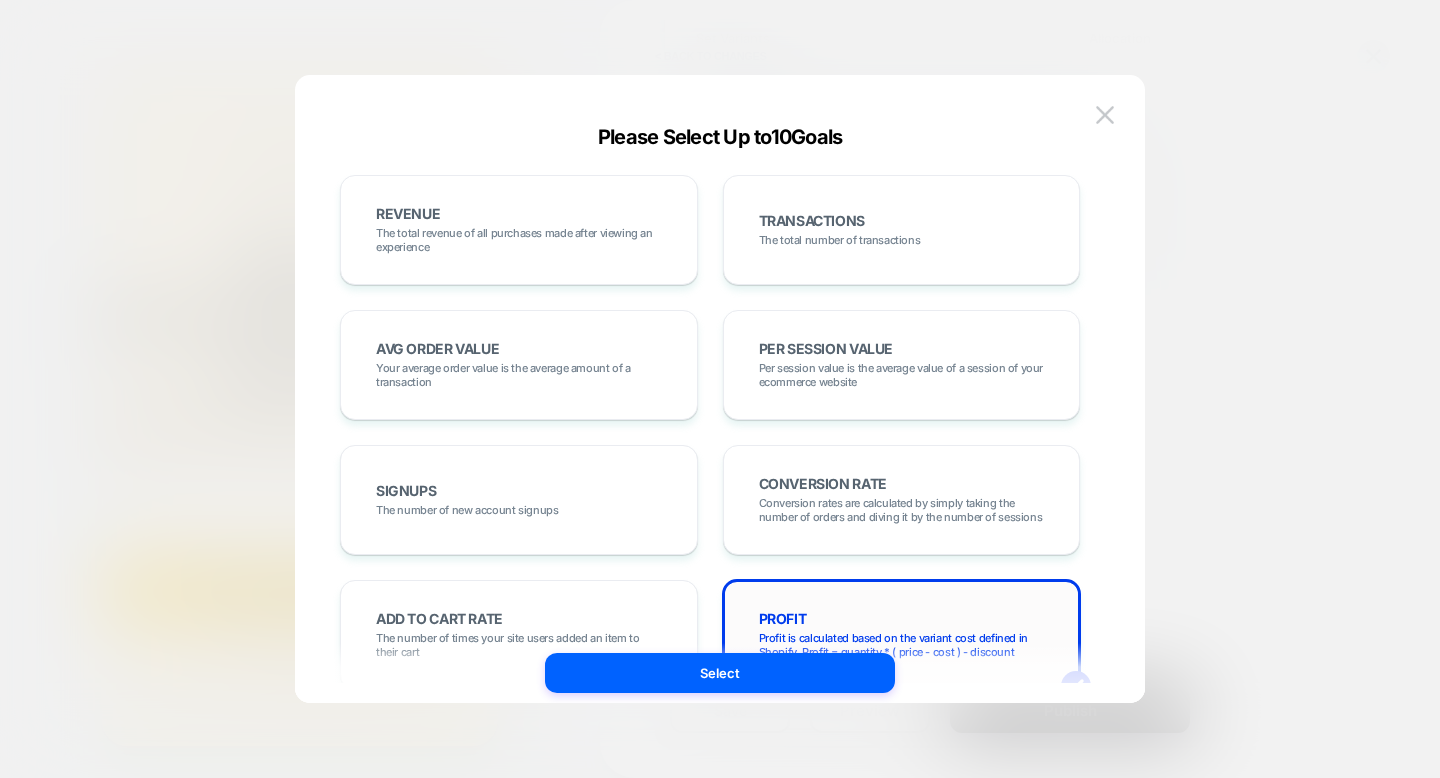 click on "PROFIT Profit is calculated based on the variant cost defined in Shopify, Profit = quantity * ( price - cost ) - discount" at bounding box center (902, 635) 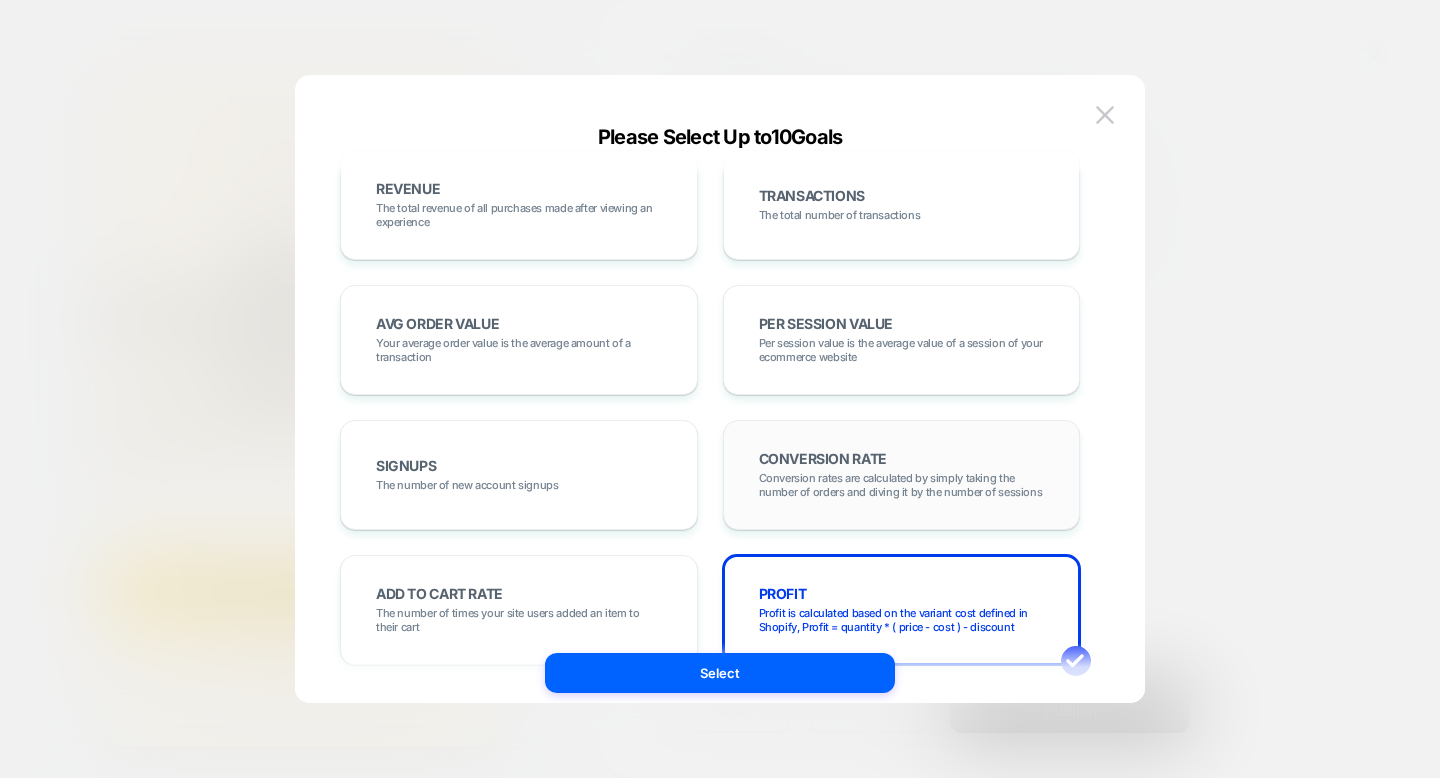 scroll, scrollTop: 38, scrollLeft: 0, axis: vertical 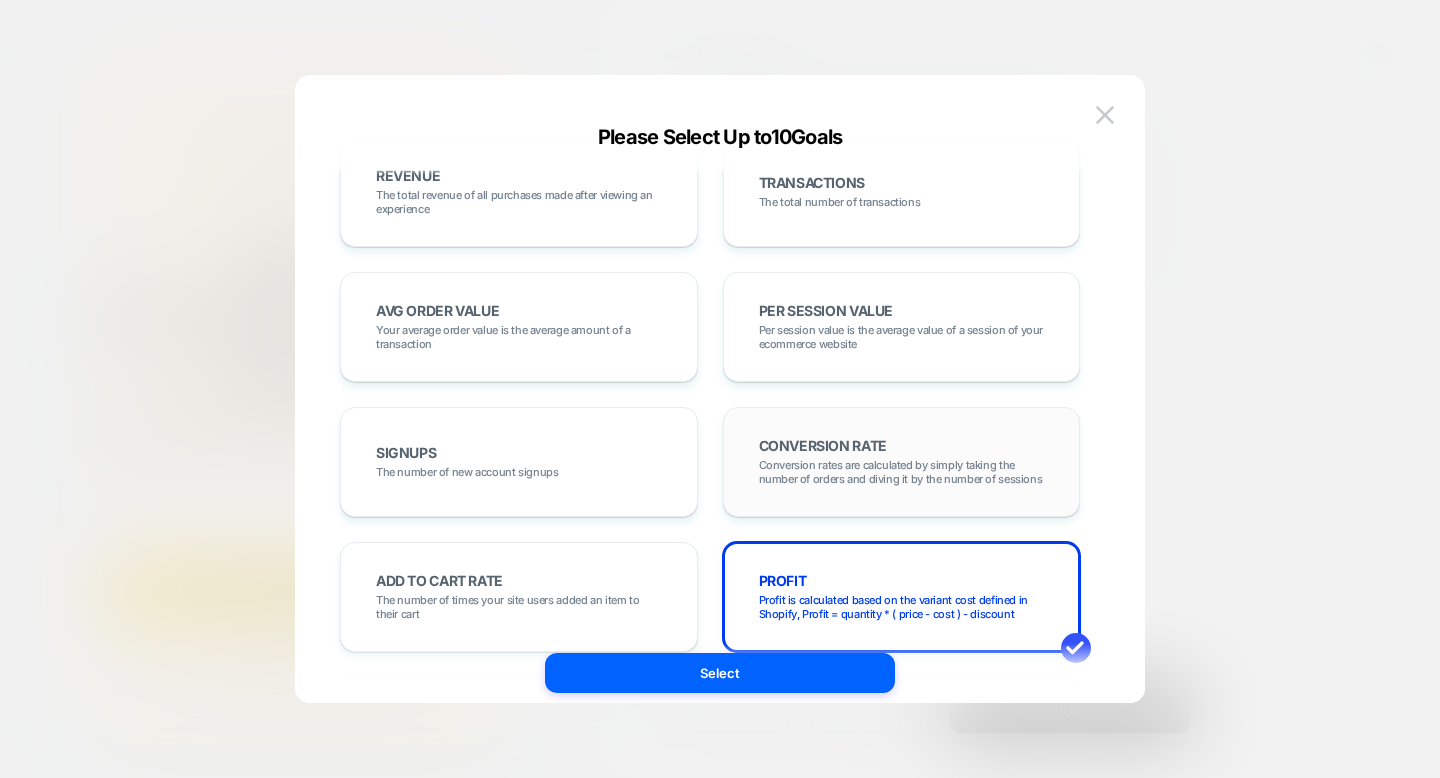 click on "Conversion rates are calculated by simply taking the number of orders and diving it by the number of sessions" at bounding box center (902, 472) 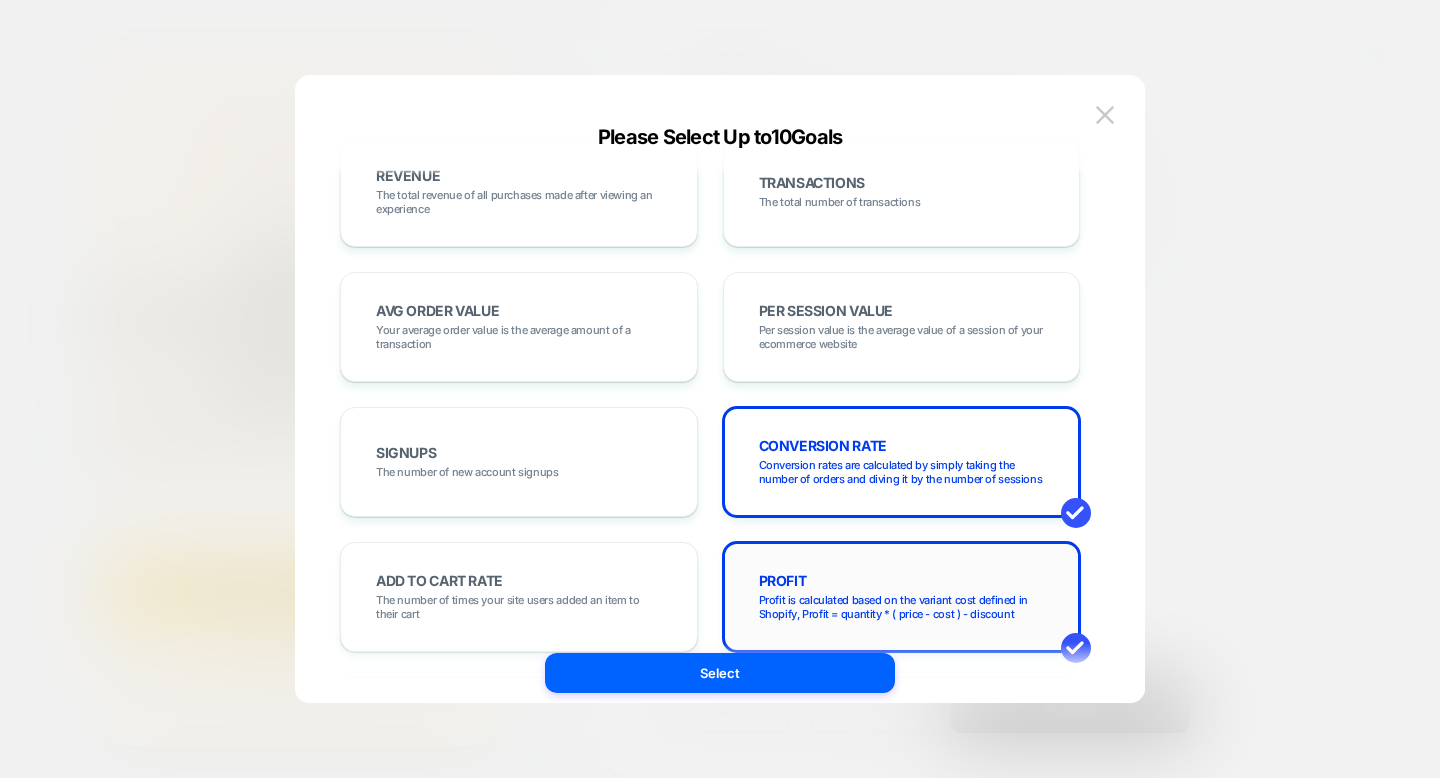 click on "PROFIT Profit is calculated based on the variant cost defined in Shopify, Profit = quantity * ( price - cost ) - discount" at bounding box center (902, 597) 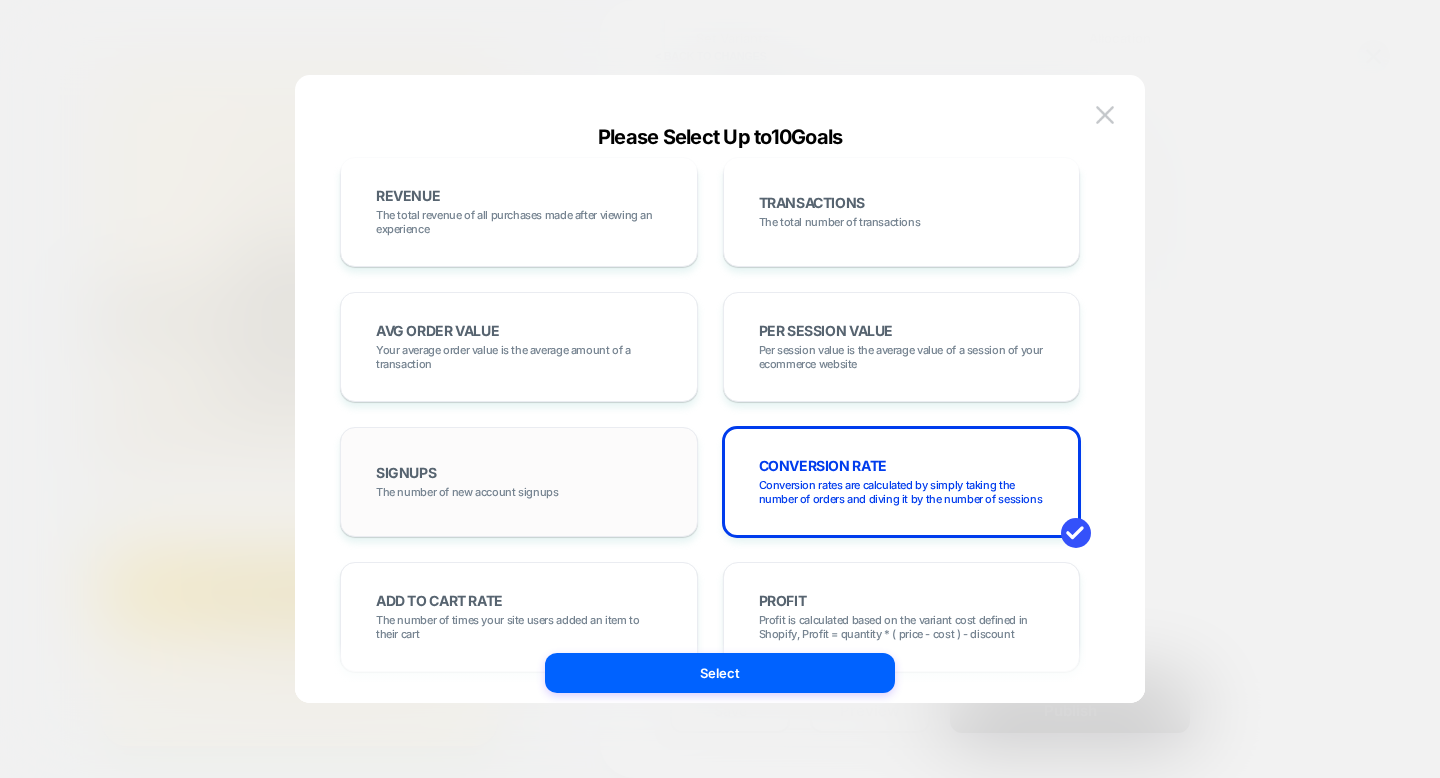 scroll, scrollTop: 0, scrollLeft: 0, axis: both 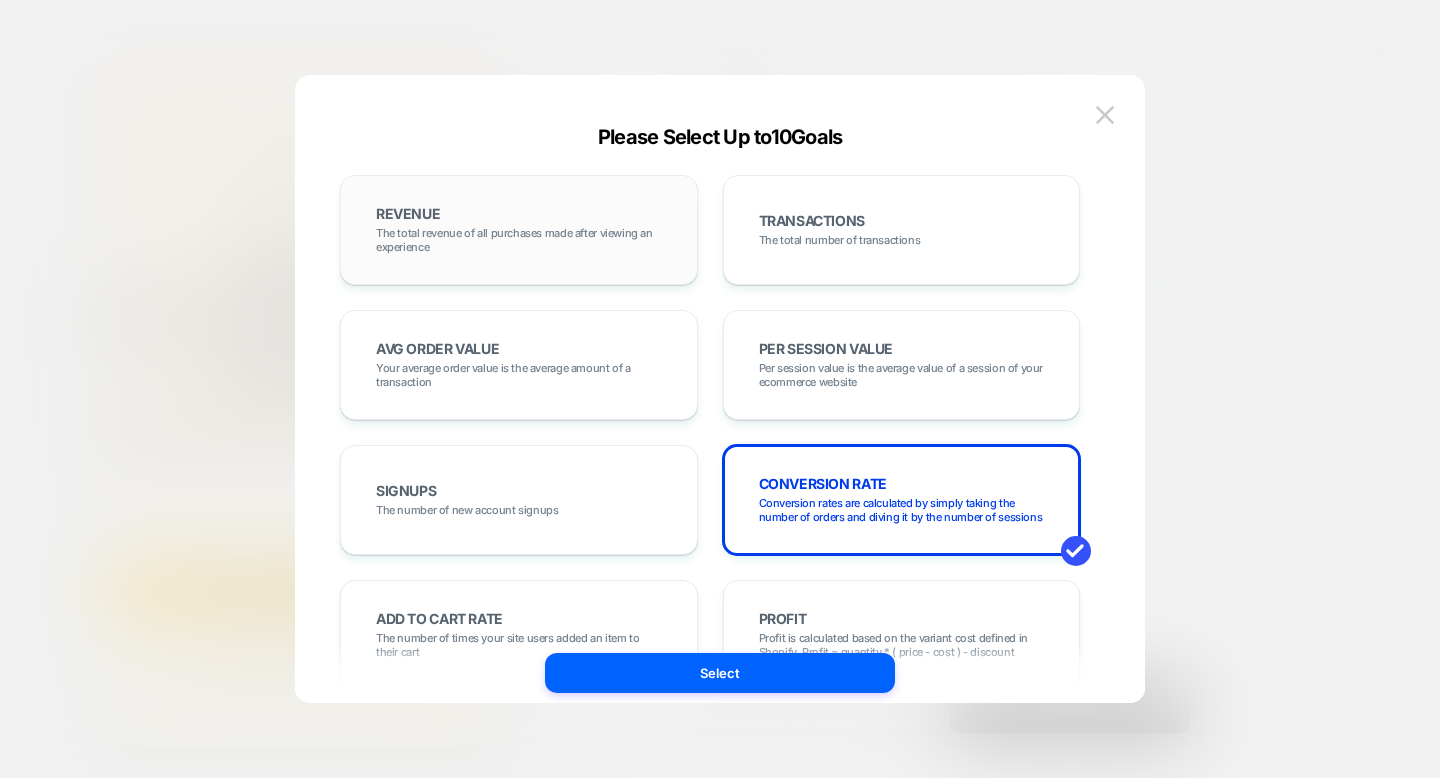 click on "REVENUE The total revenue of all purchases made after viewing an experience" at bounding box center [519, 230] 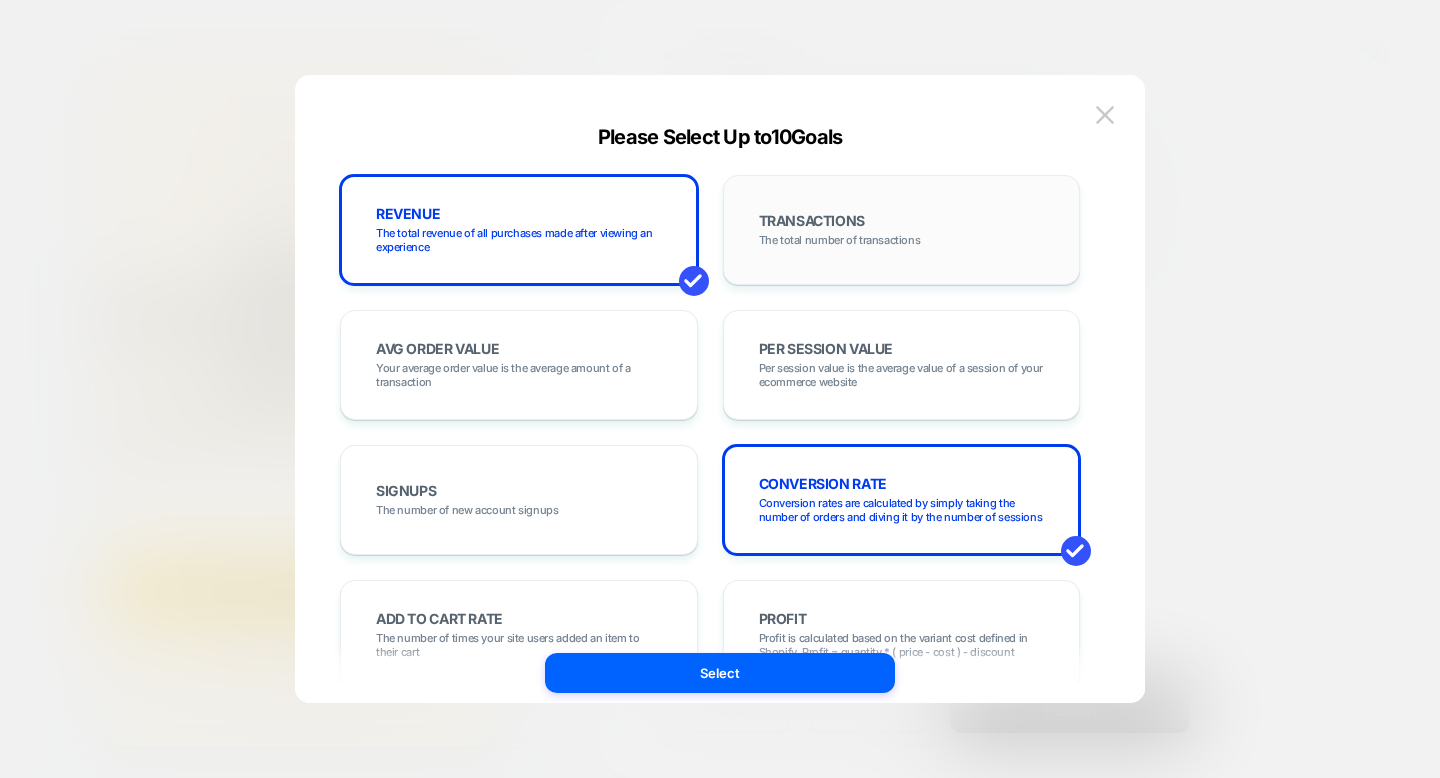 click on "The total number of transactions" at bounding box center [840, 240] 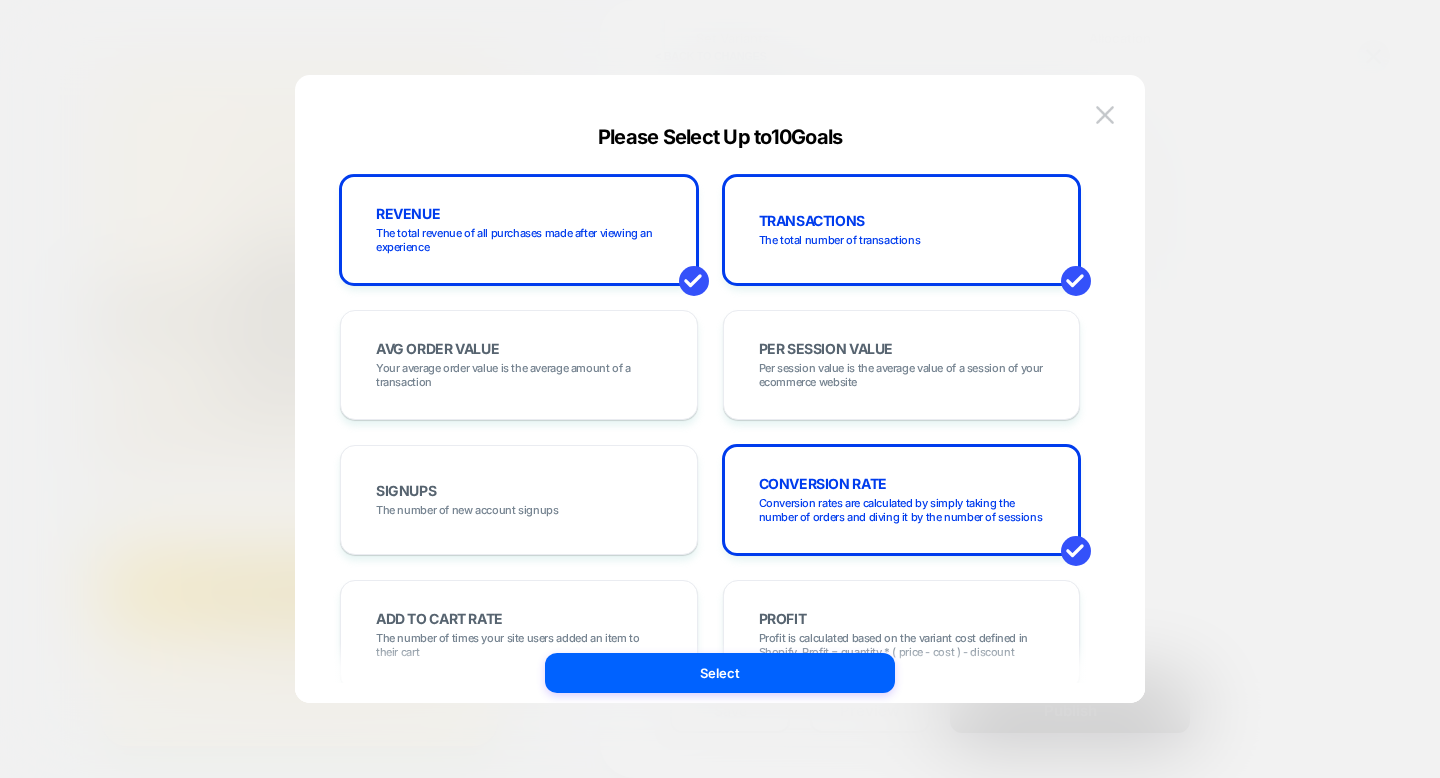 click on "REVENUE The total revenue of all purchases made after viewing an experience TRANSACTIONS The total number of transactions AVG ORDER VALUE Your average order value is the average amount of a transaction PER SESSION VALUE Per session value is the average value of a session of your ecommerce website SIGNUPS The number of new account signups CONVERSION RATE Conversion rates are calculated by simply taking the number of orders and diving it by the number of sessions ADD TO CART RATE The number of times your site users added an item to their cart PROFIT Profit is calculated based on the variant cost defined in Shopify, Profit = quantity * ( price - cost ) - discount PROFIT PER SESSION Profit is calculated based on the variant cost defined in Shopify divided by the number of sessions, Profit = quantity * ( price - cost ) - discount RETURNS Refunded order line items RETURNS PER SESSION Refunded order line items divided by sessions PRODUCT DETAILS VIEWS RATE CHECKOUT RATE SUBSCRIPTIONS RATE CTR CLICKS" at bounding box center (710, 399) 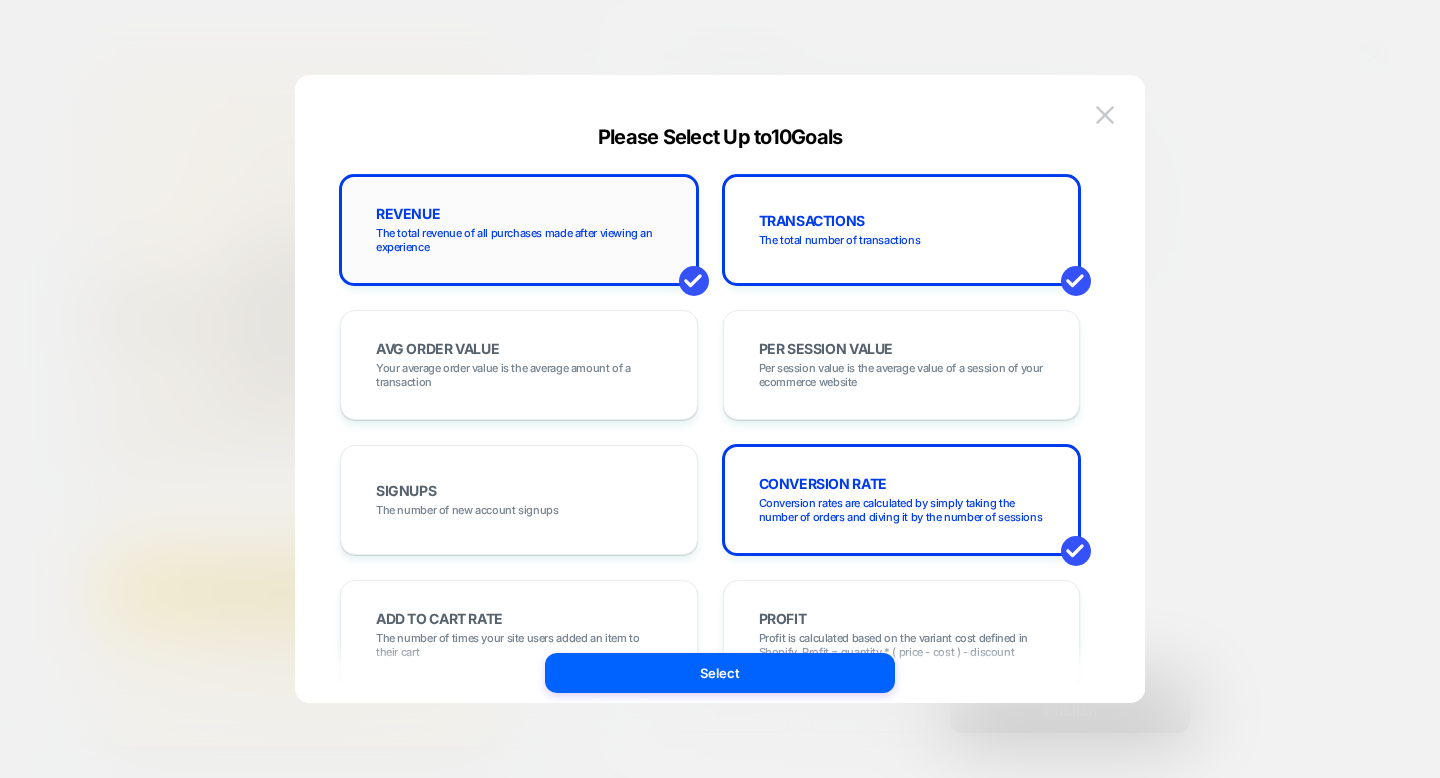click on "REVENUE The total revenue of all purchases made after viewing an experience" at bounding box center (519, 230) 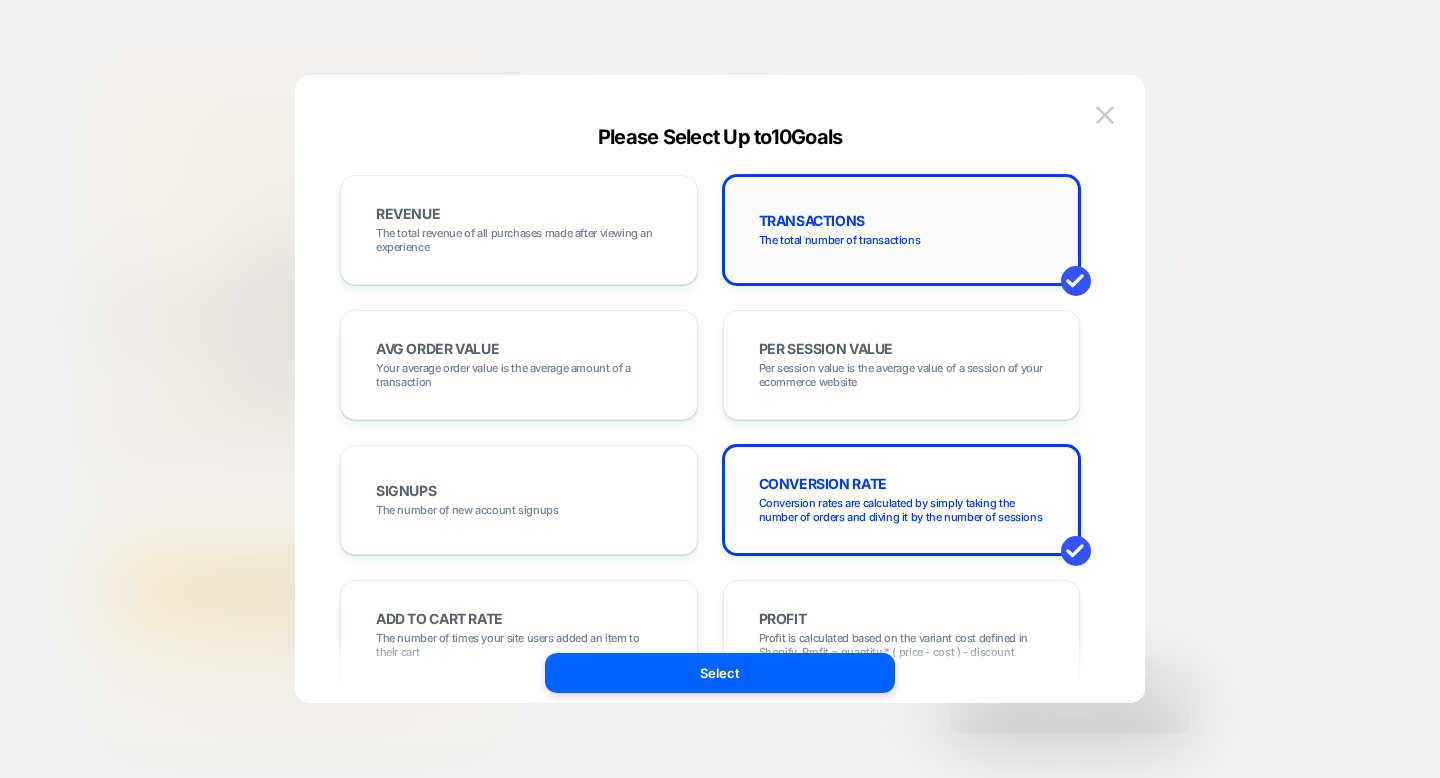 click on "TRANSACTIONS" at bounding box center (812, 221) 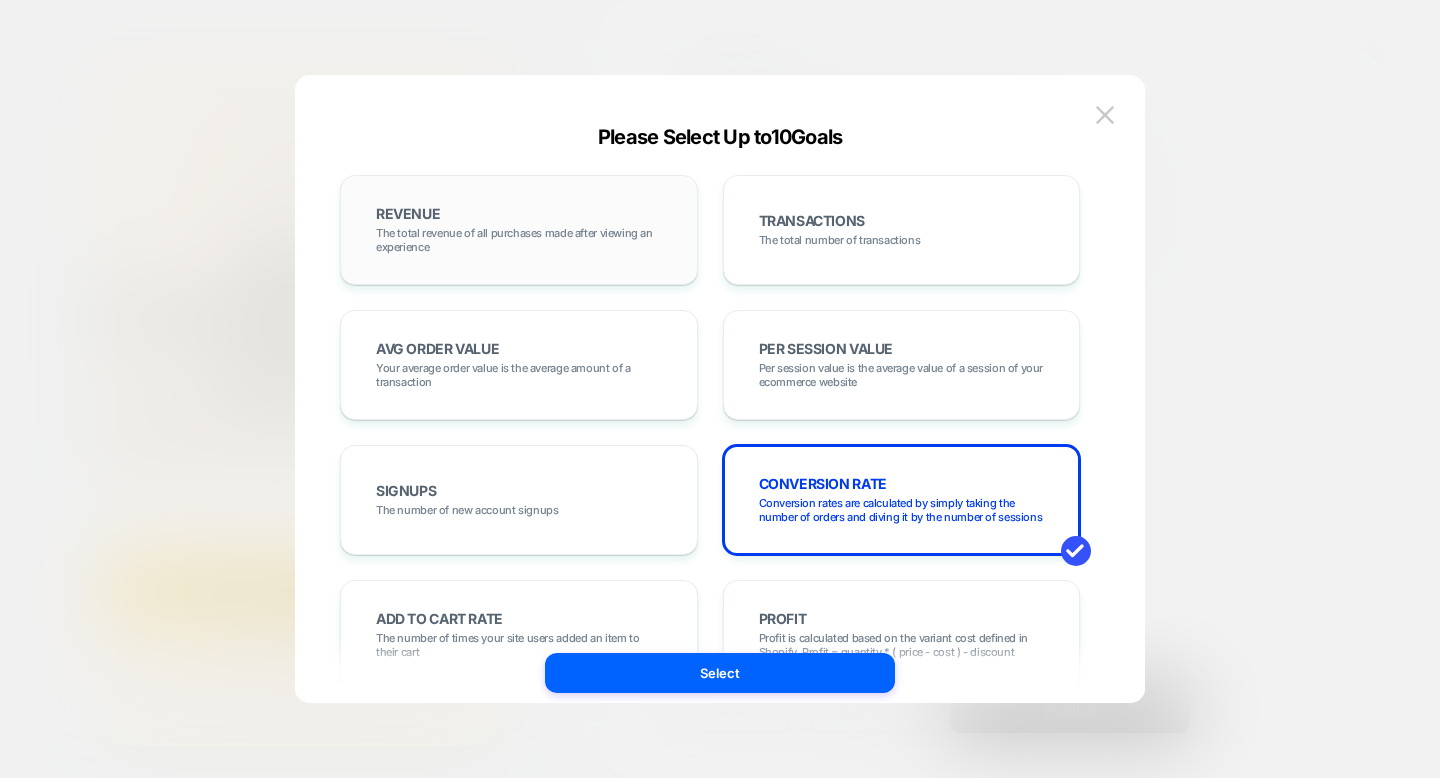 click on "REVENUE The total revenue of all purchases made after viewing an experience" at bounding box center [519, 230] 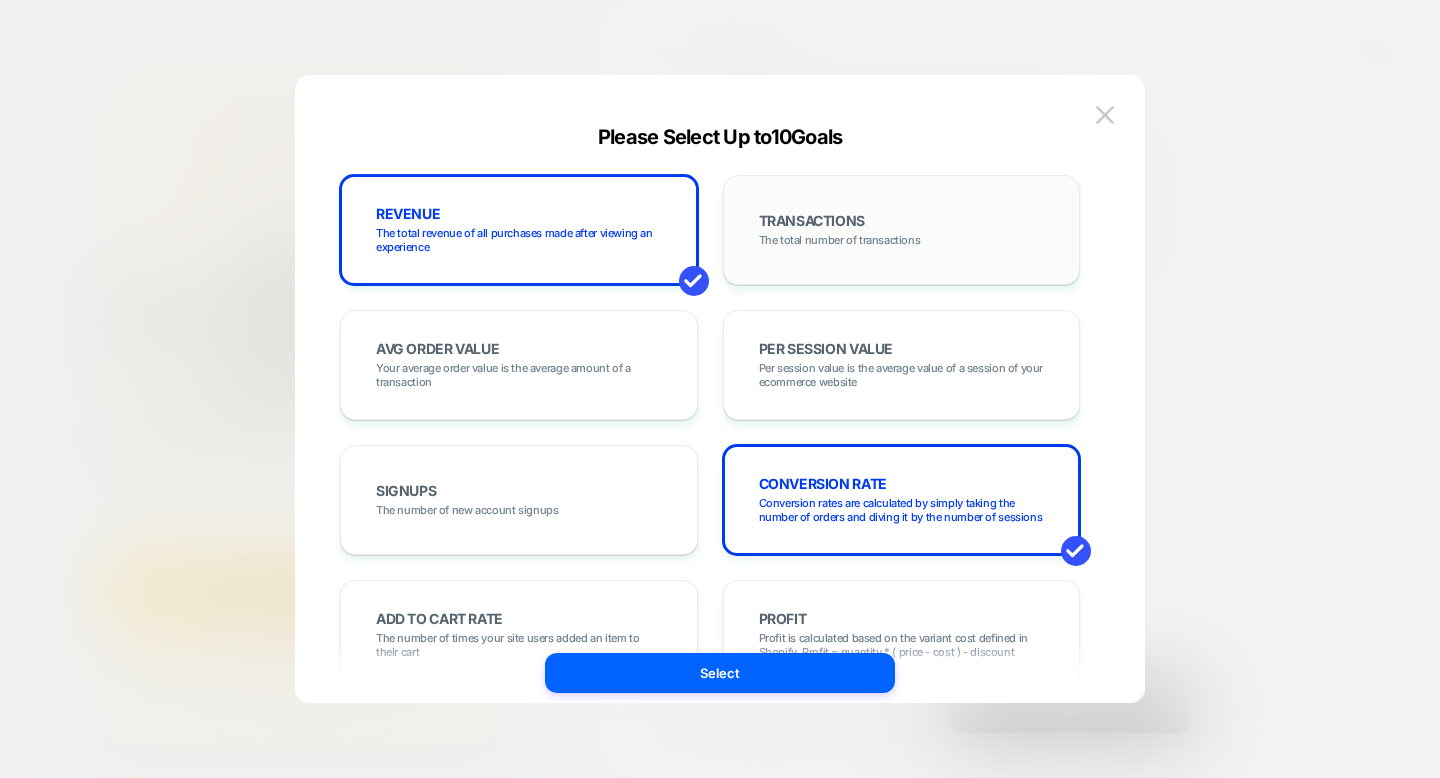 click on "TRANSACTIONS The total number of transactions" at bounding box center (902, 230) 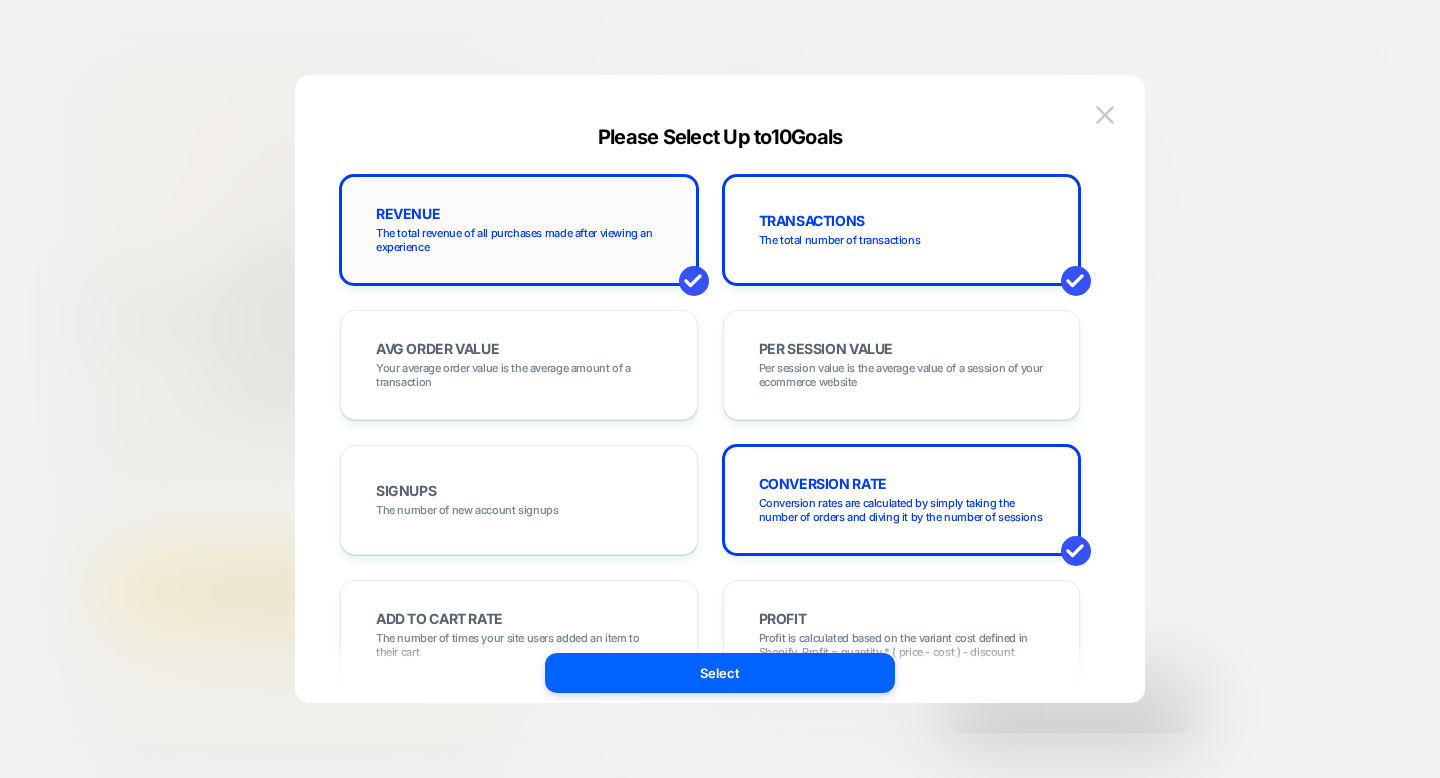 click on "REVENUE The total revenue of all purchases made after viewing an experience" at bounding box center (519, 230) 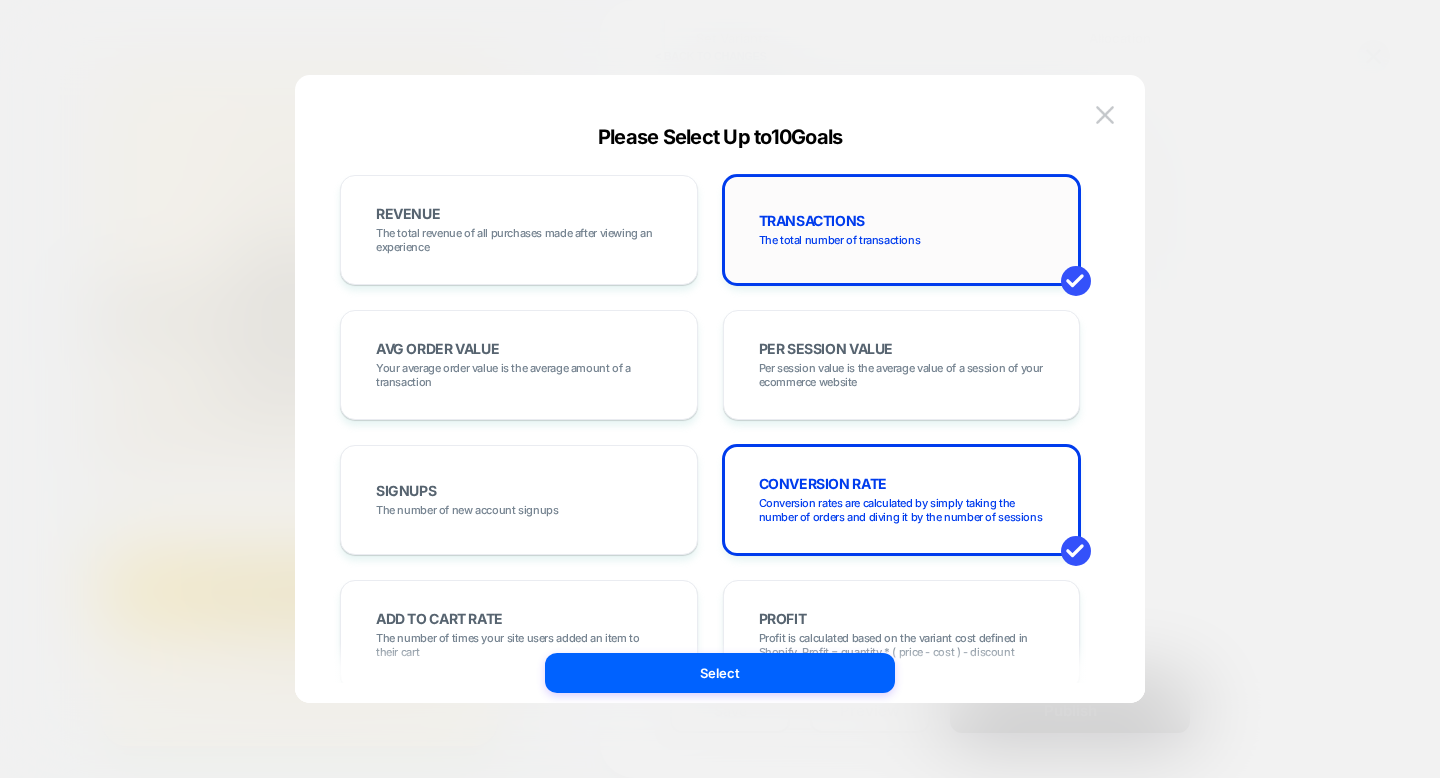 click on "The total number of transactions" at bounding box center [840, 240] 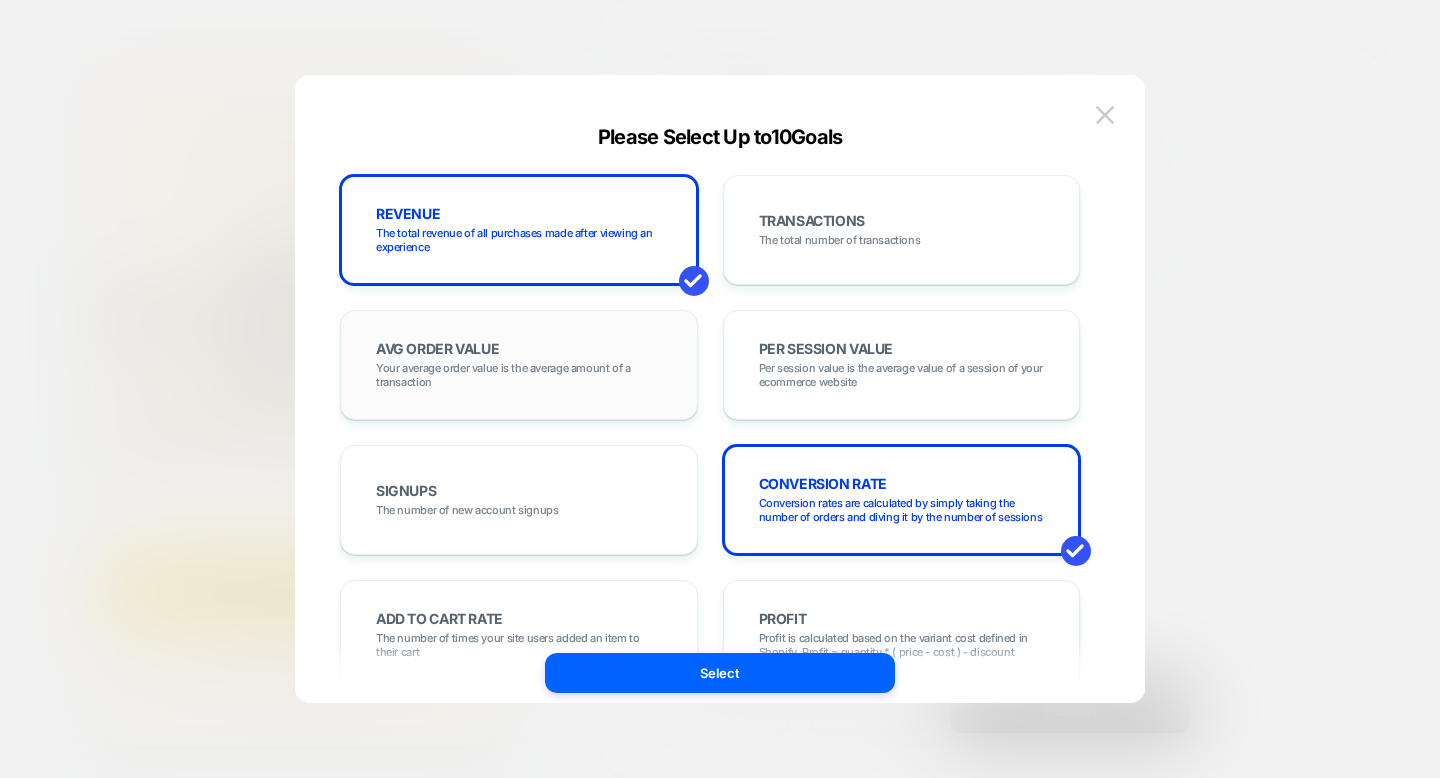 click on "AVG ORDER VALUE Your average order value is the average amount of a transaction" at bounding box center (519, 365) 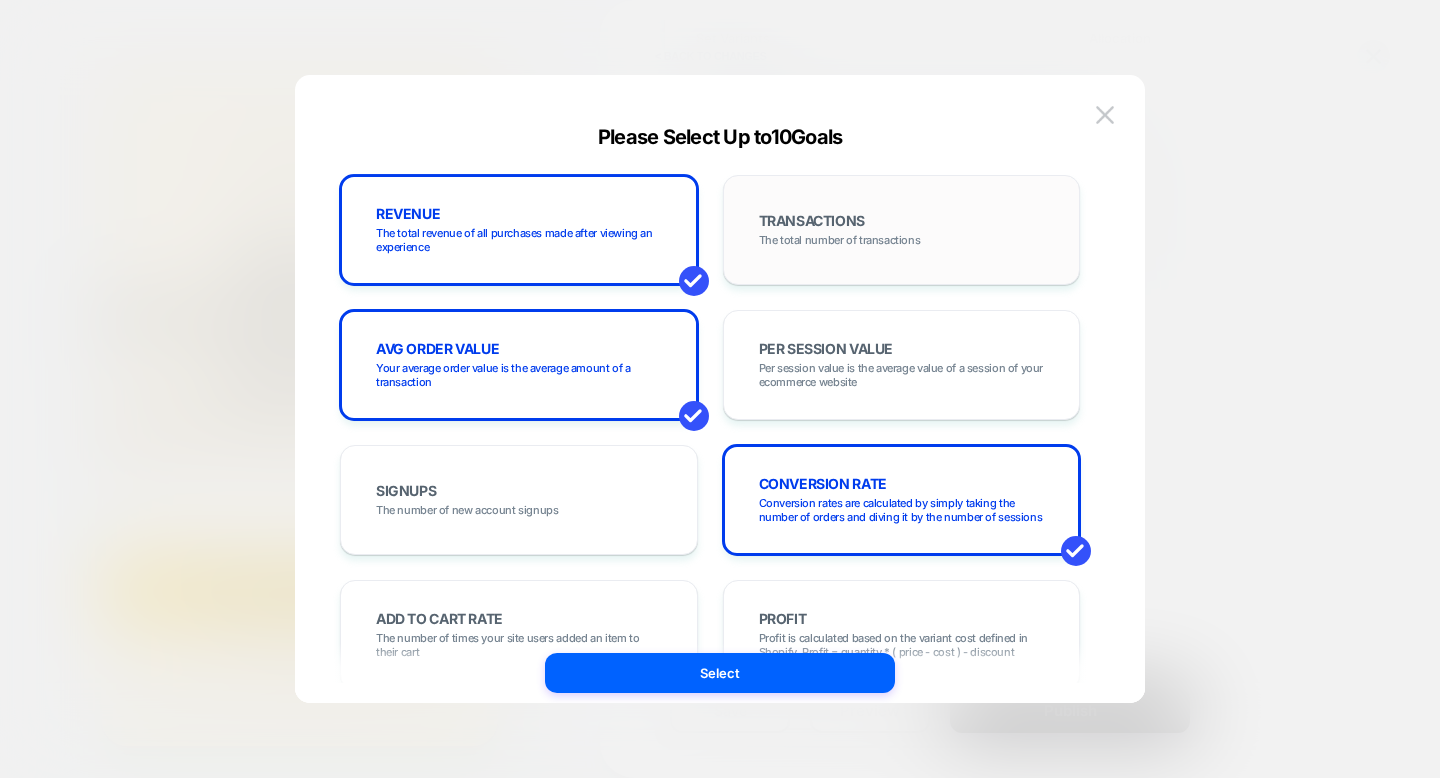 click on "The total number of transactions" at bounding box center [840, 240] 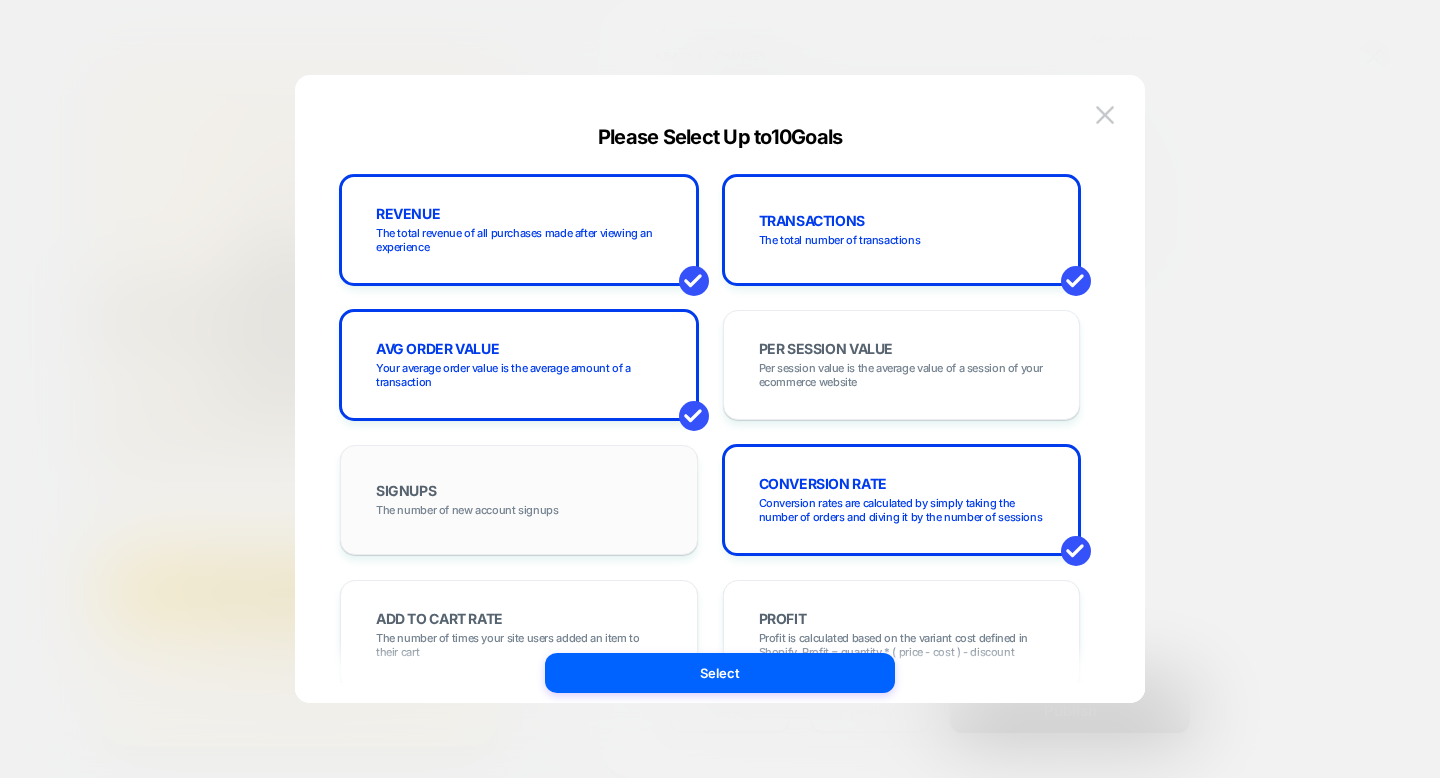 click on "SIGNUPS The number of new account signups" at bounding box center [519, 500] 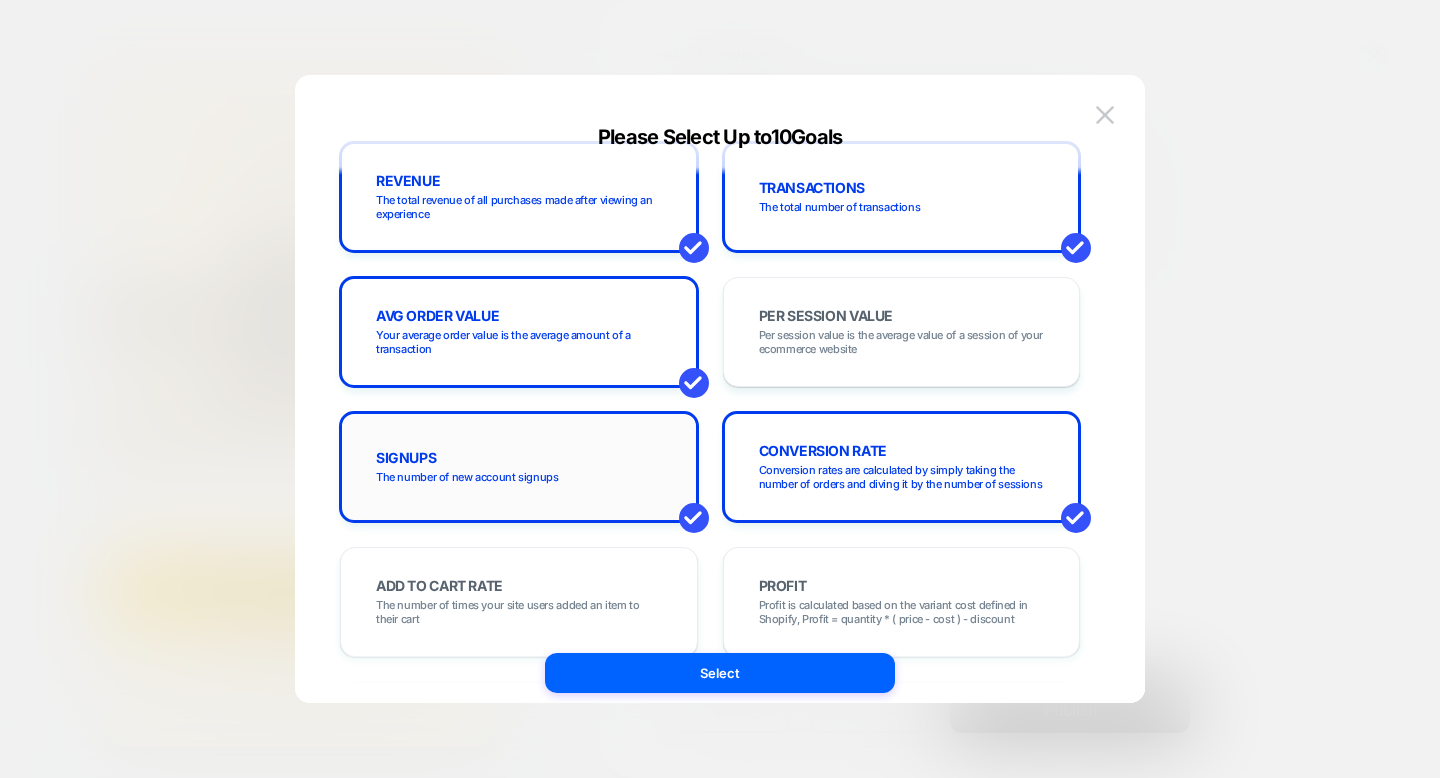 click on "SIGNUPS The number of new account signups" at bounding box center [519, 467] 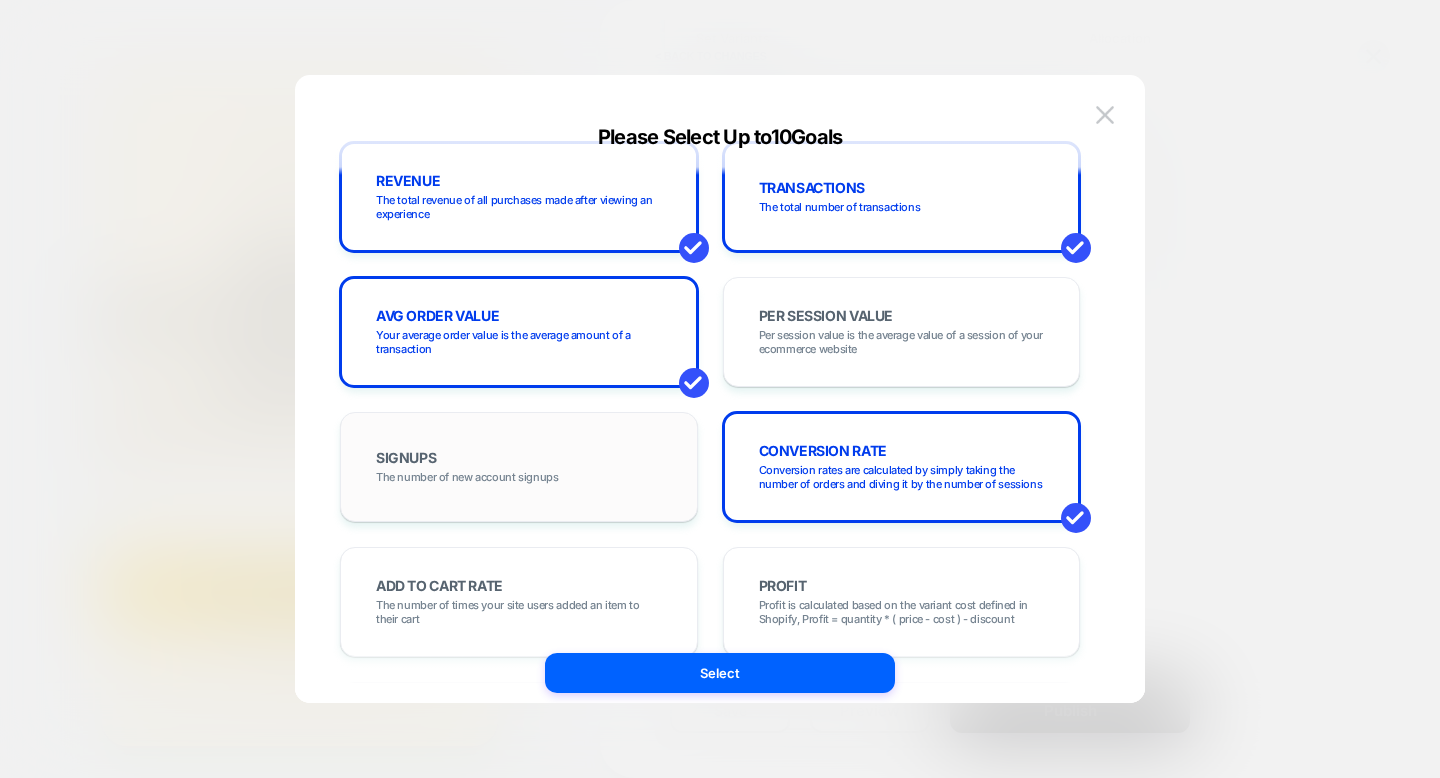 scroll, scrollTop: 403, scrollLeft: 0, axis: vertical 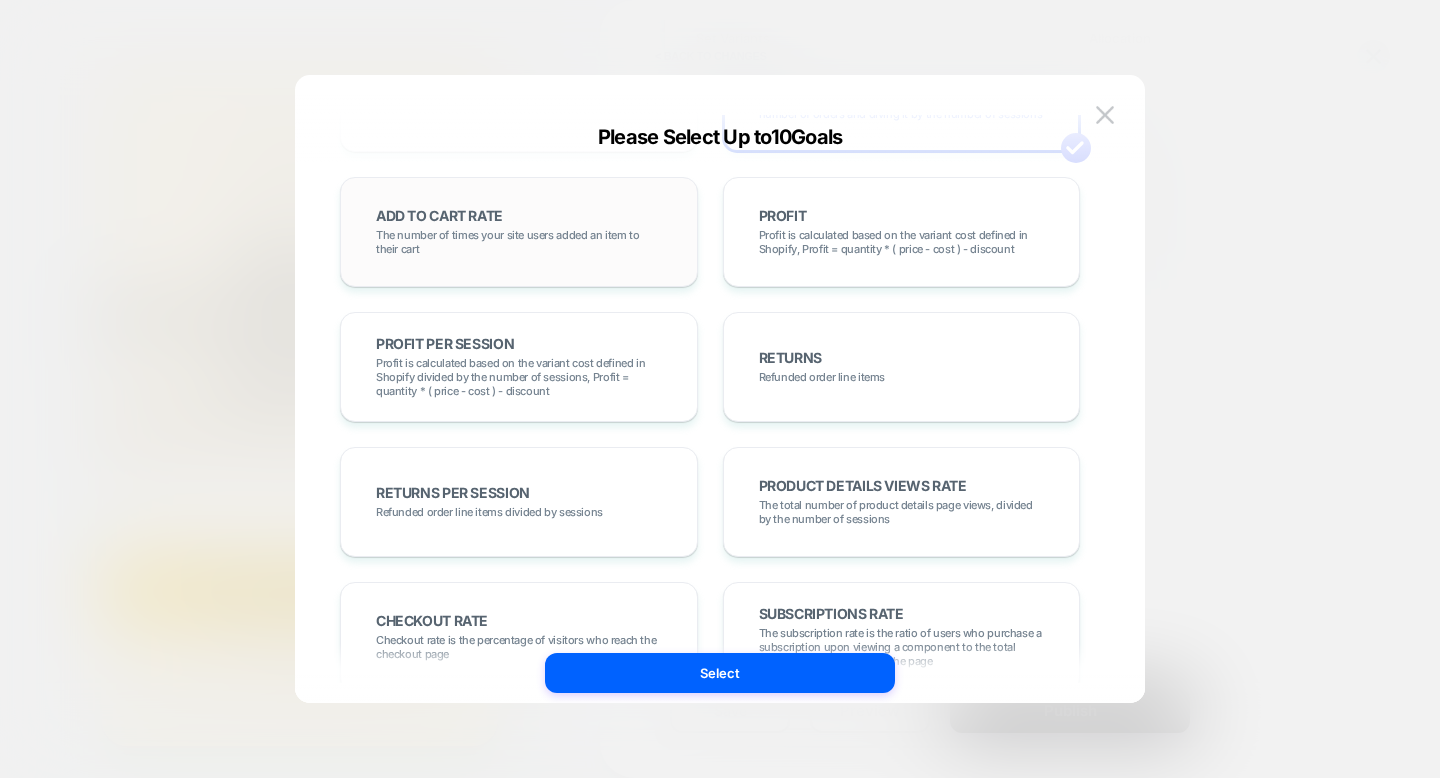 click on "The number of times your site users added an item to their cart" at bounding box center [519, 242] 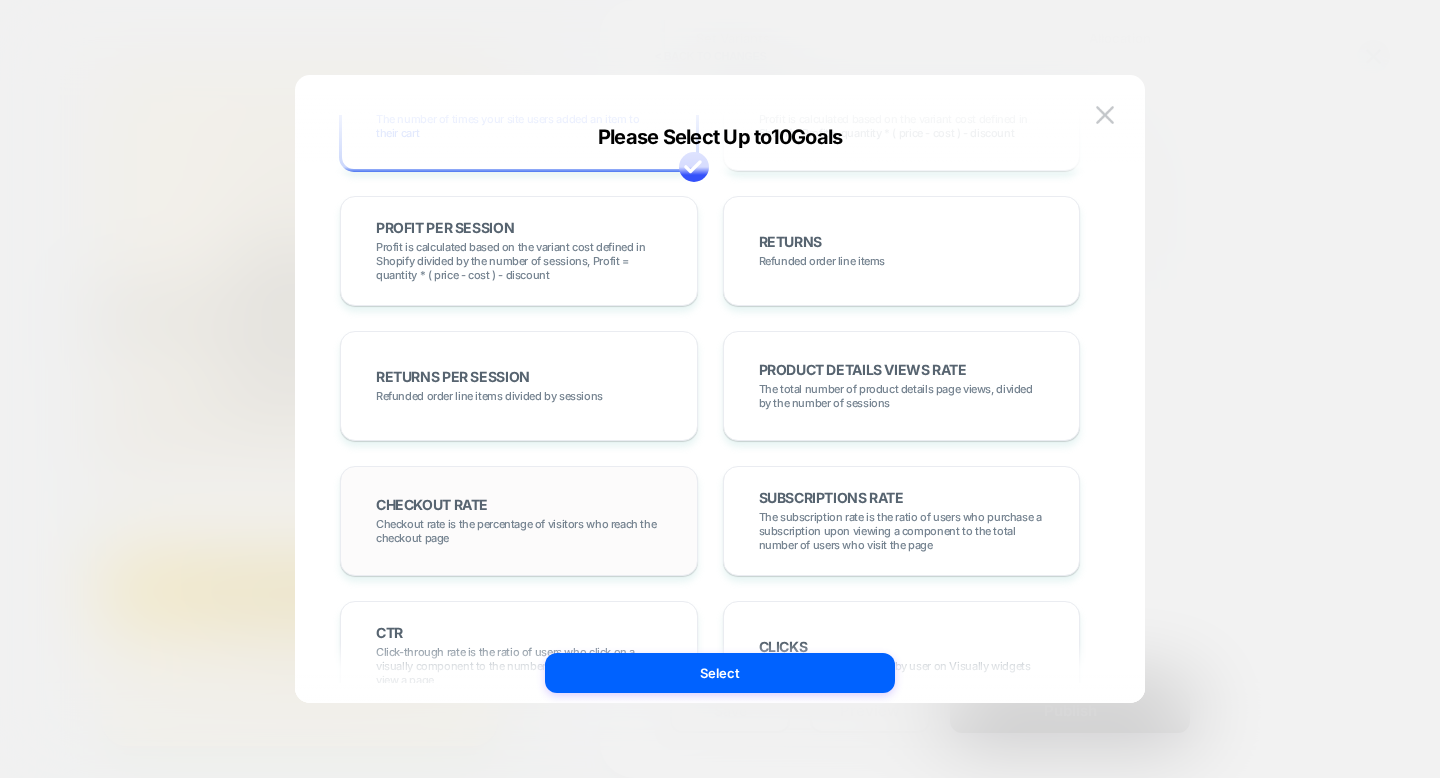 click on "CHECKOUT RATE Checkout rate is the percentage of visitors who reach the checkout page" at bounding box center [519, 521] 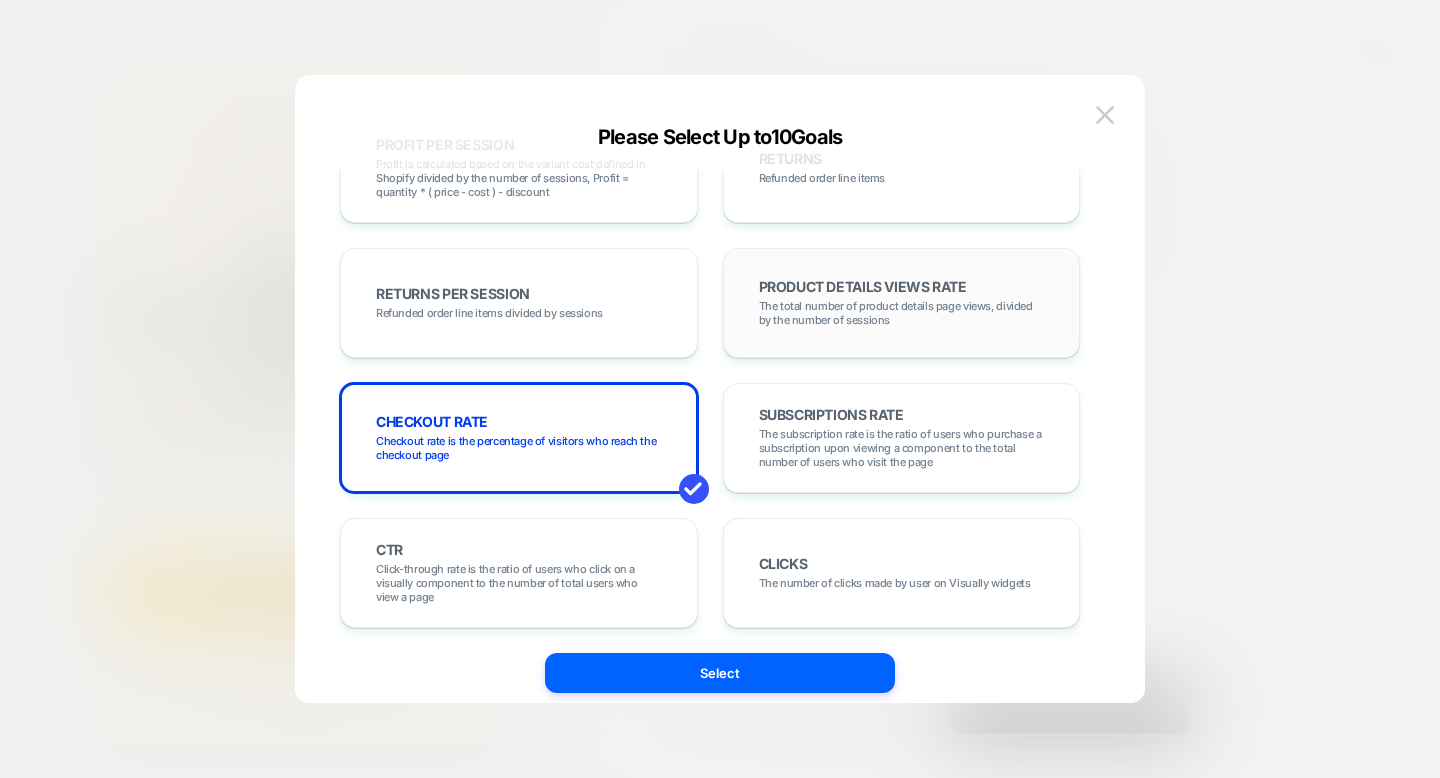 scroll, scrollTop: 607, scrollLeft: 0, axis: vertical 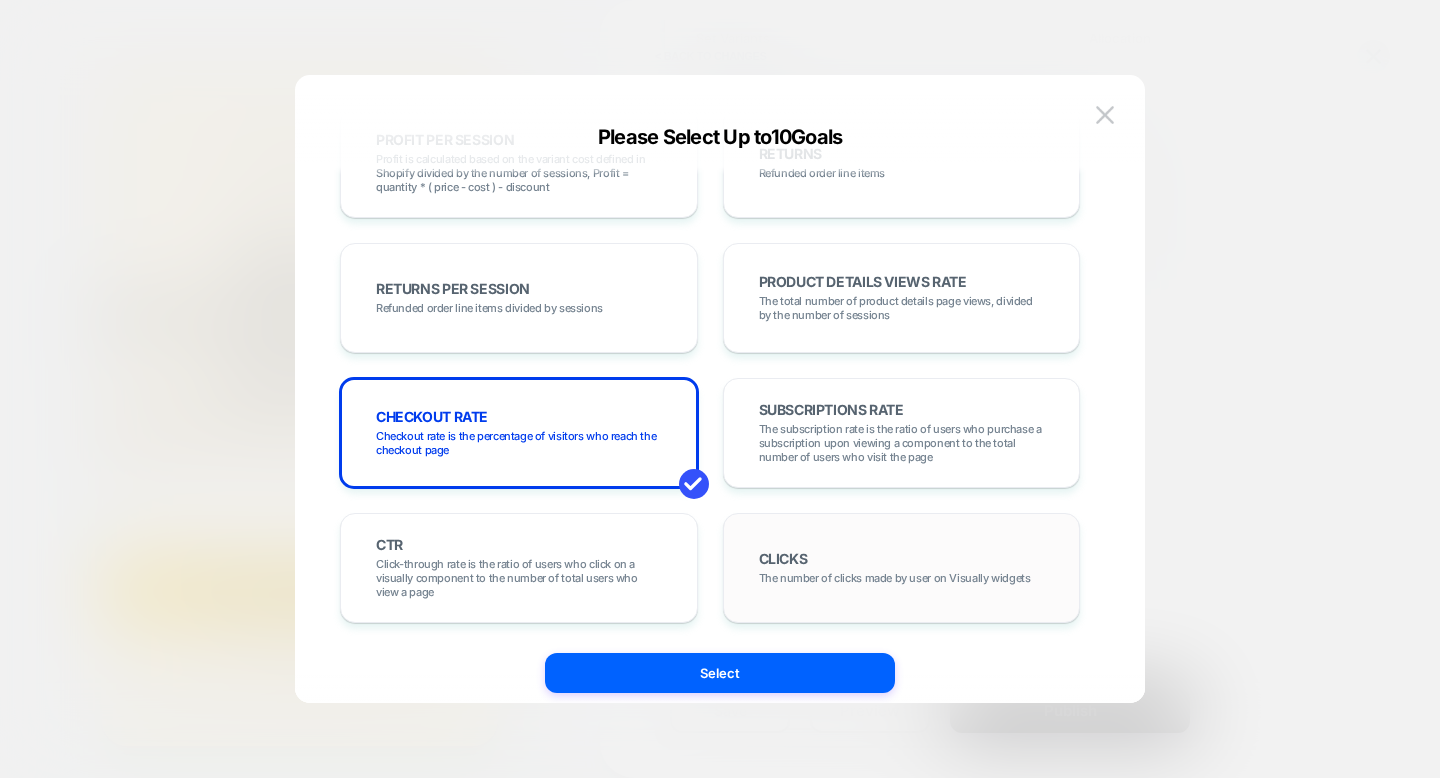 click on "CLICKS The number of clicks made by user on Visually widgets" at bounding box center [902, 568] 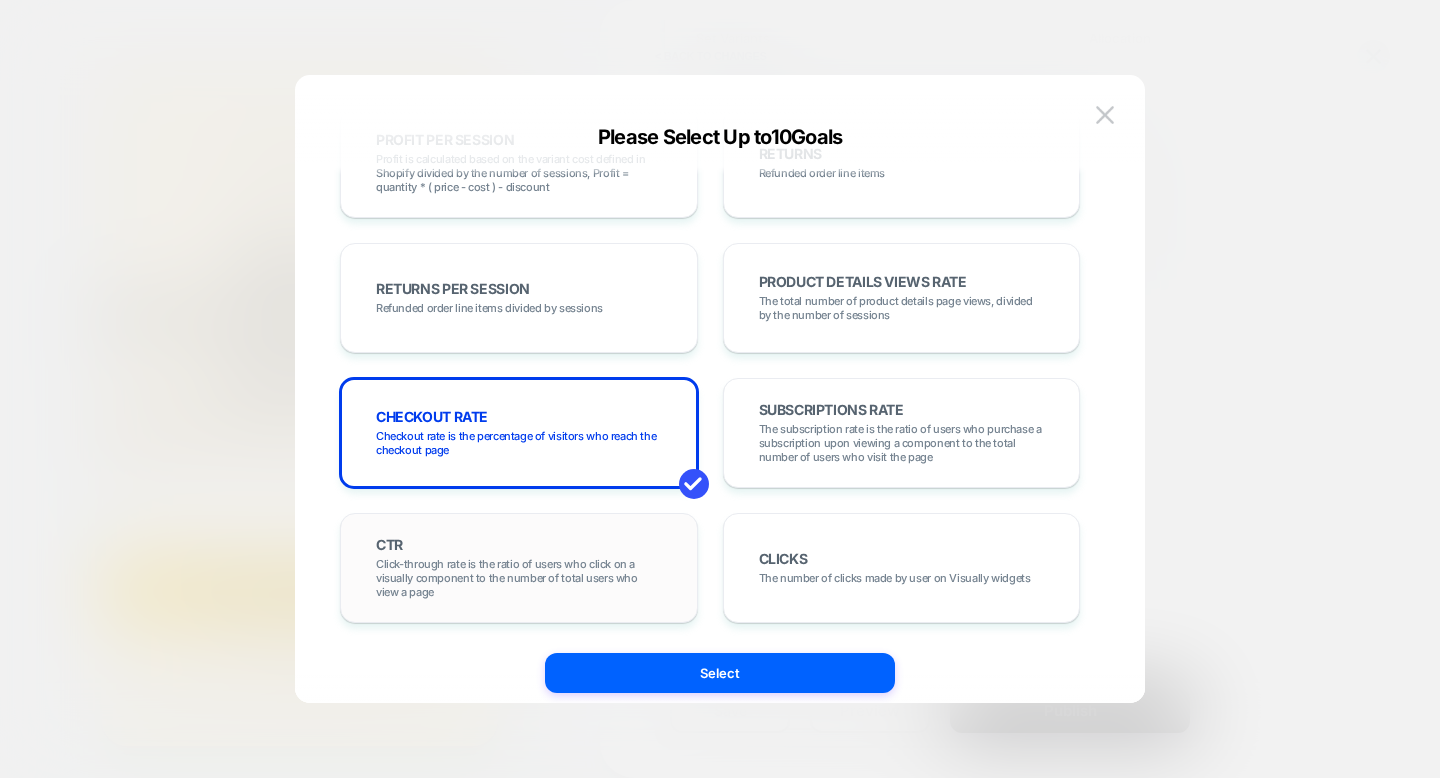 click on "CTR Click-through rate is the ratio of users who click on a visually component to the number of total users who view a page" at bounding box center [519, 568] 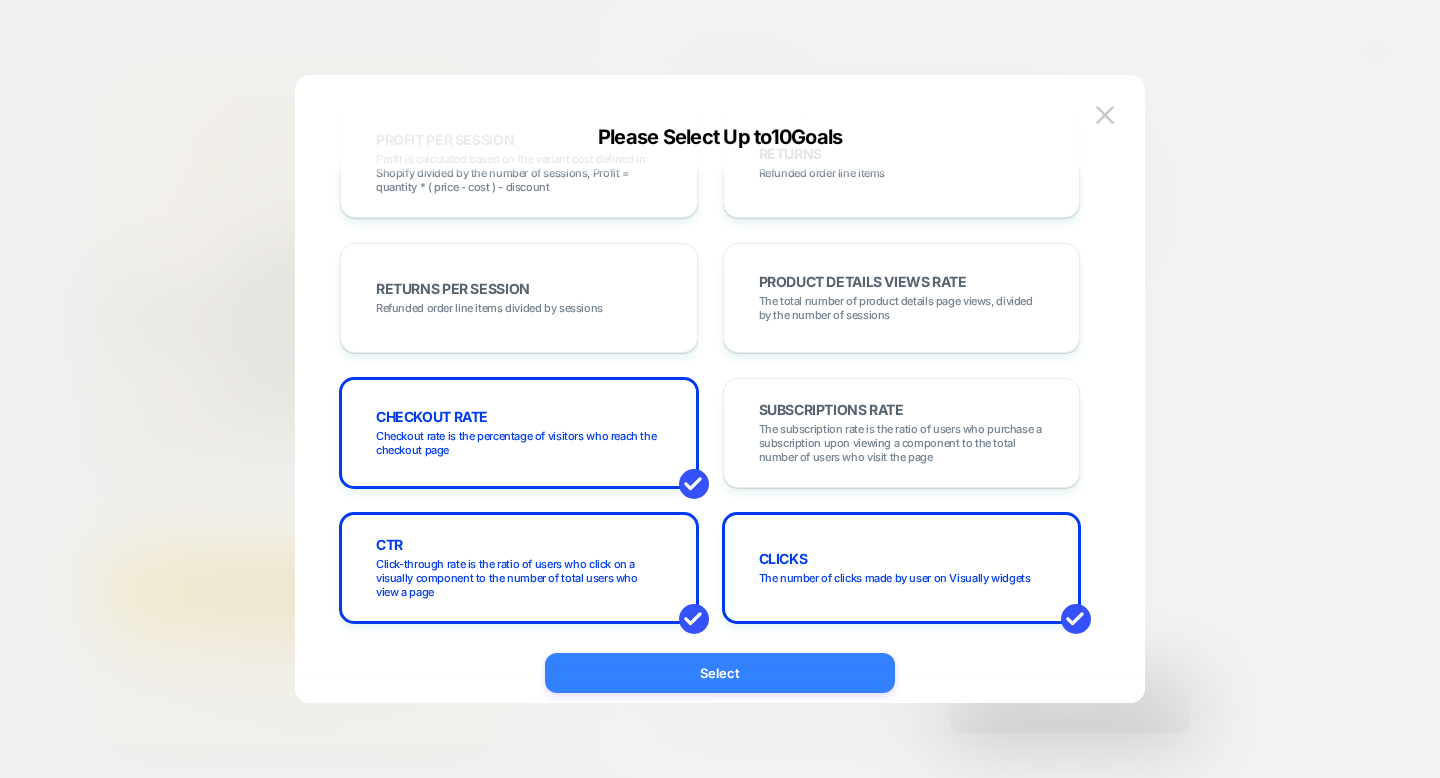 click on "Select" at bounding box center [720, 673] 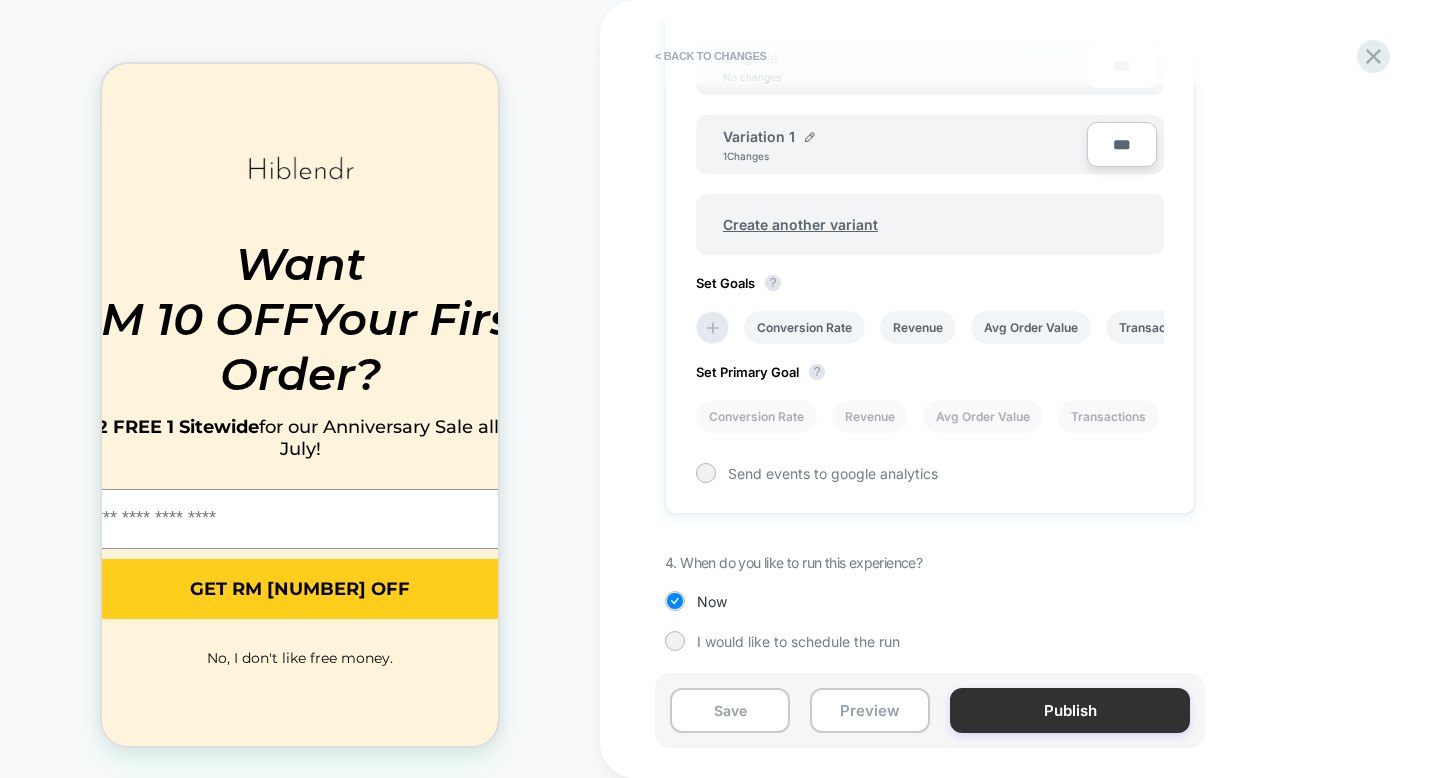 scroll, scrollTop: 663, scrollLeft: 0, axis: vertical 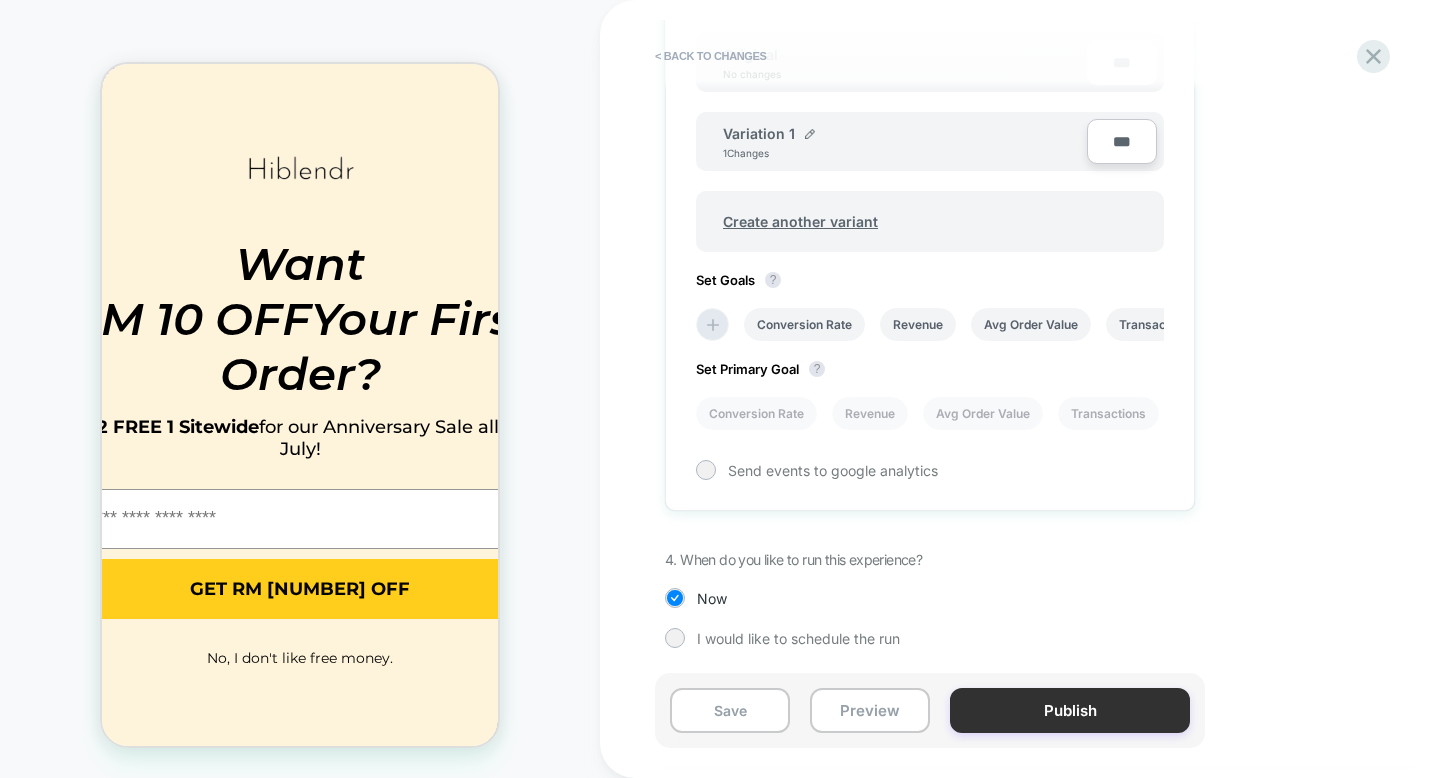 click on "Publish" at bounding box center (1070, 710) 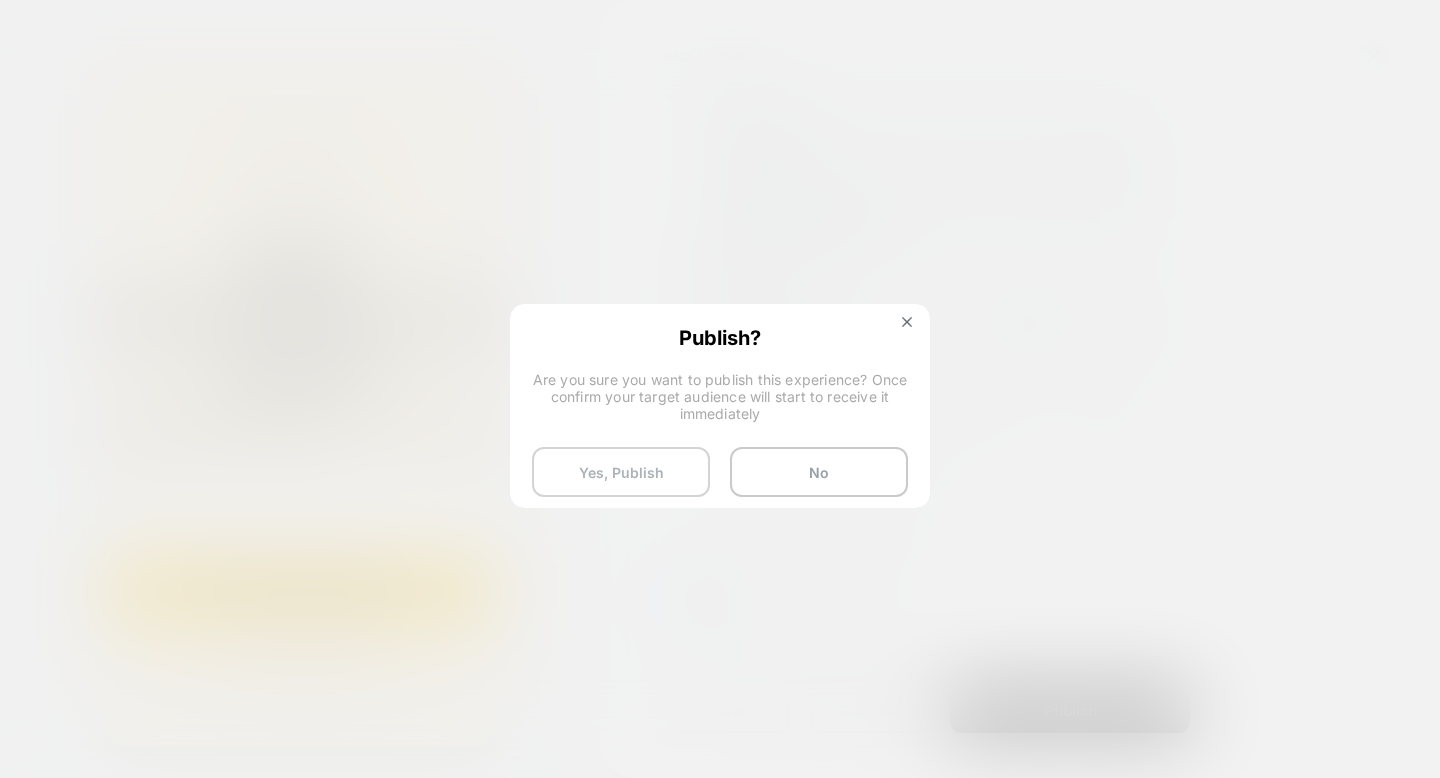 click on "Yes, Publish" at bounding box center [621, 472] 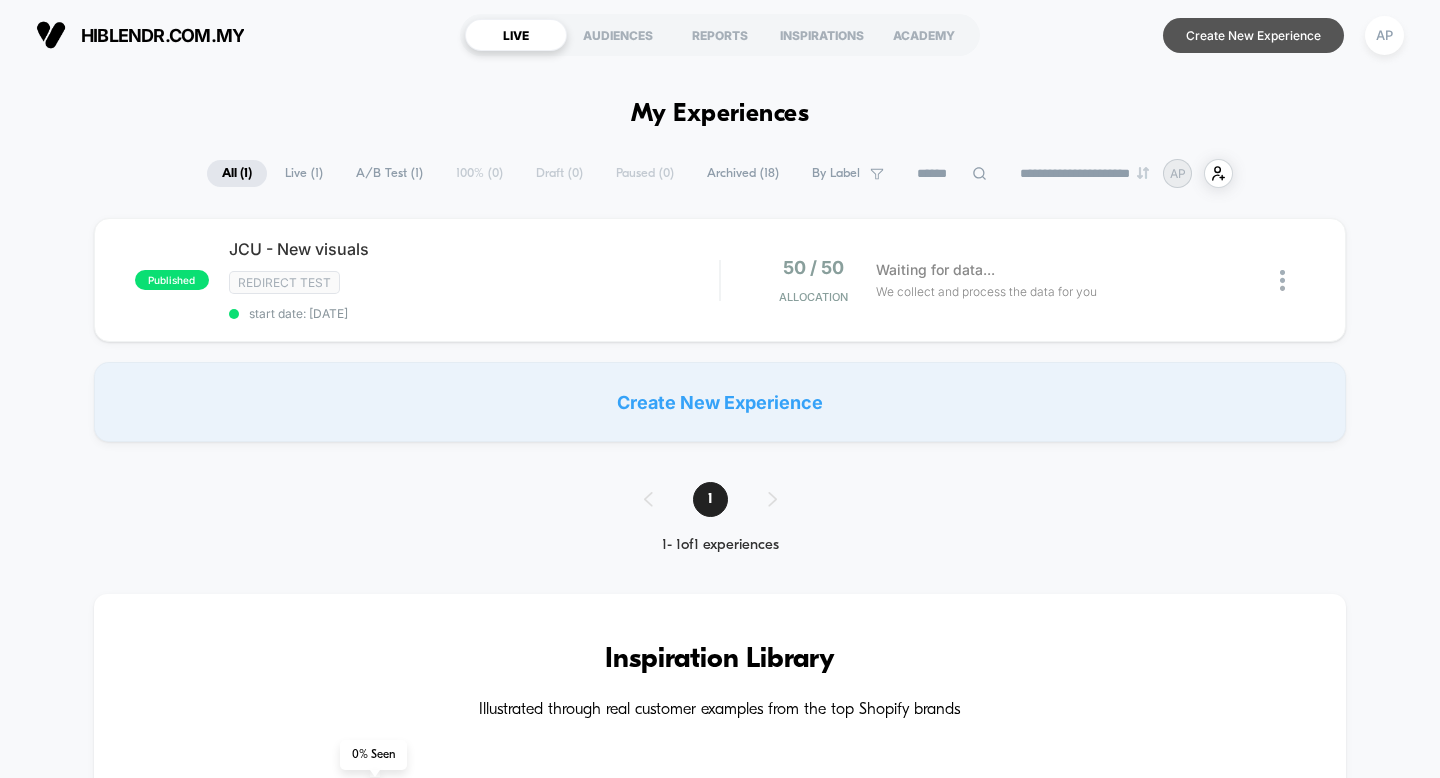 click on "Create New Experience" at bounding box center (1253, 35) 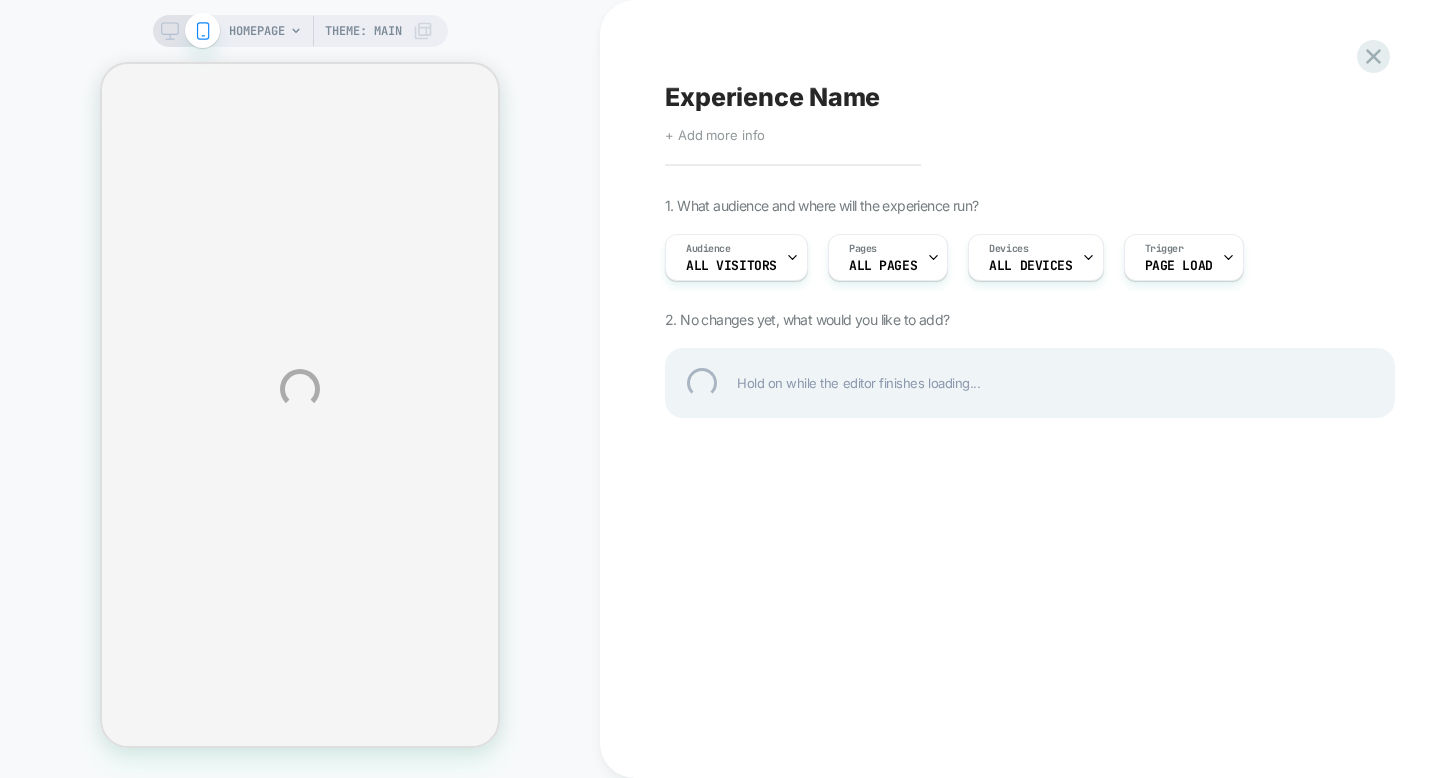 click on "Experience Name" at bounding box center [1030, 97] 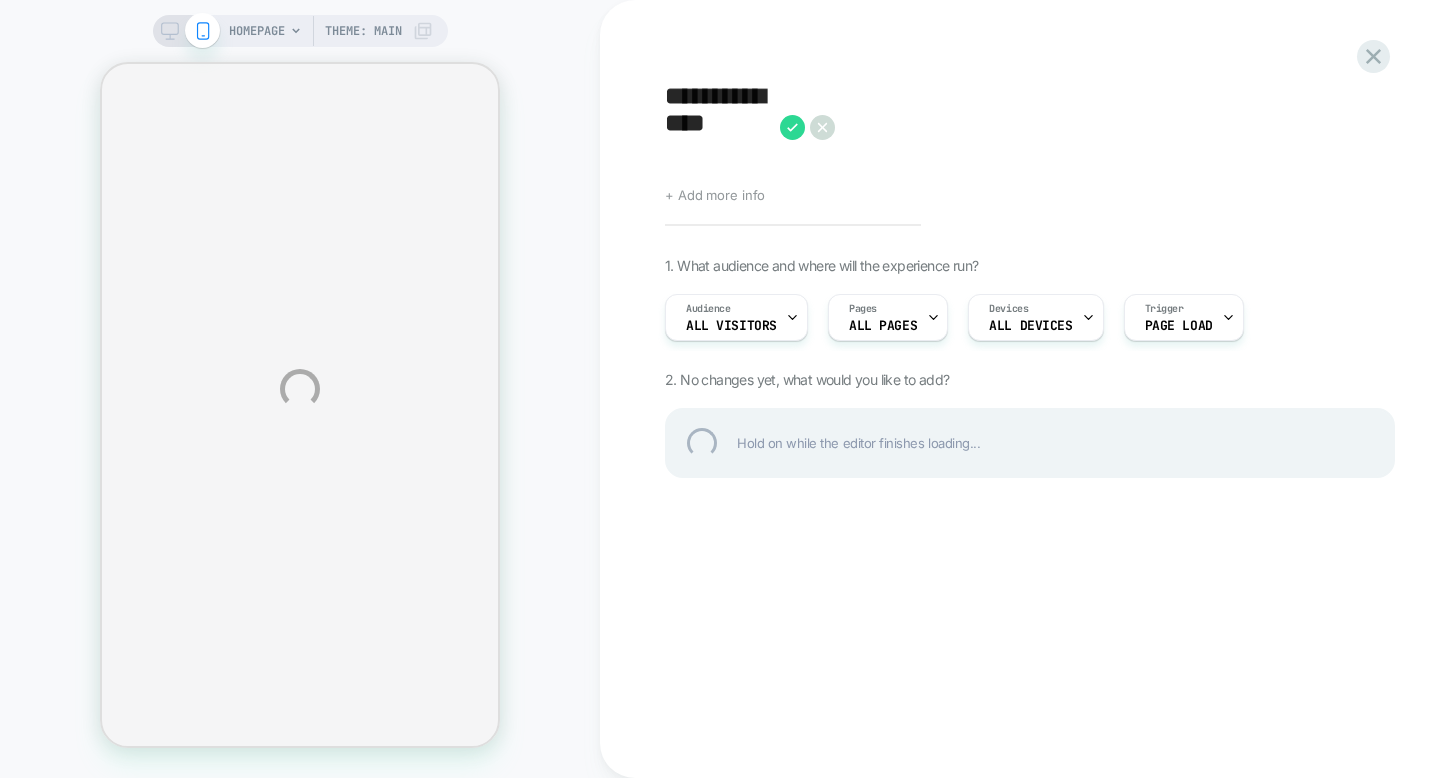 scroll, scrollTop: 0, scrollLeft: 0, axis: both 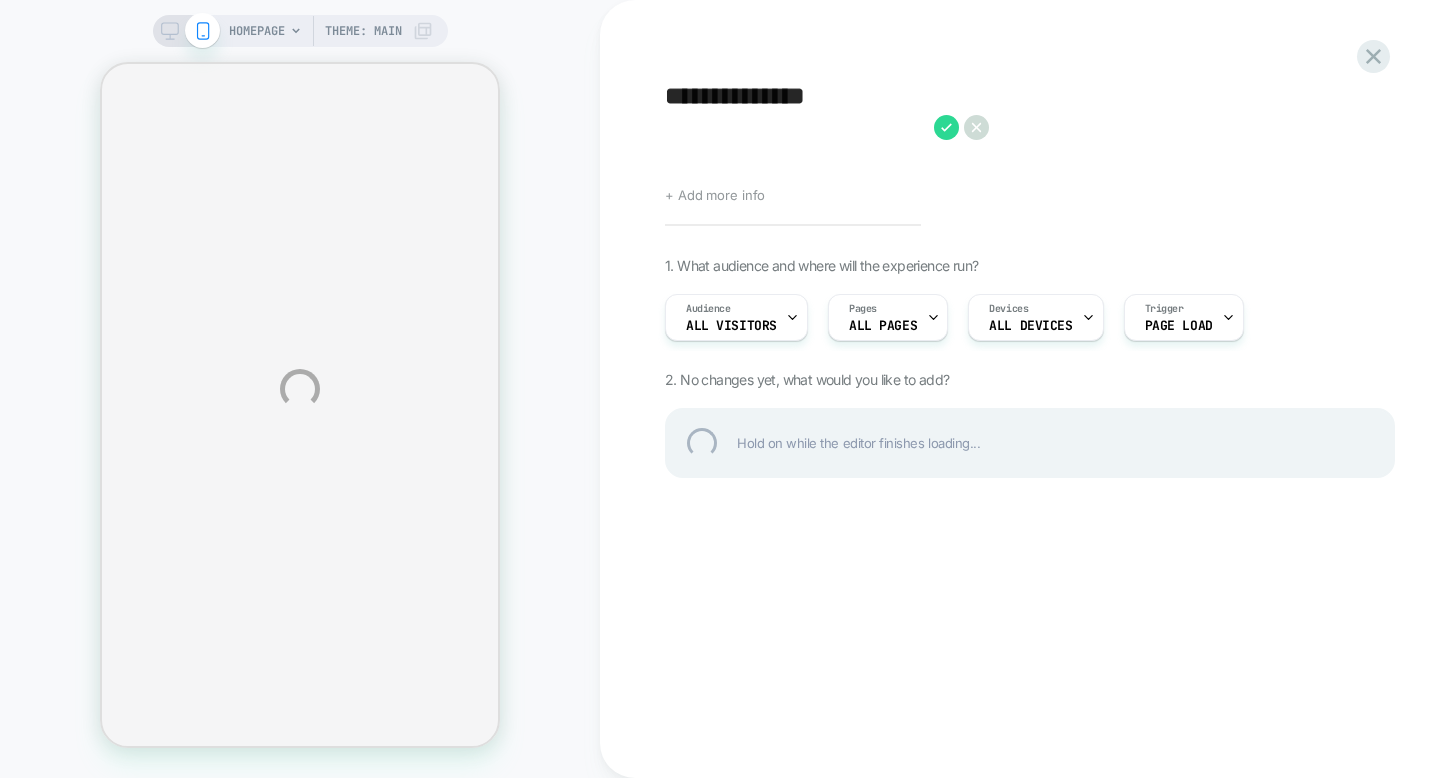 type on "**********" 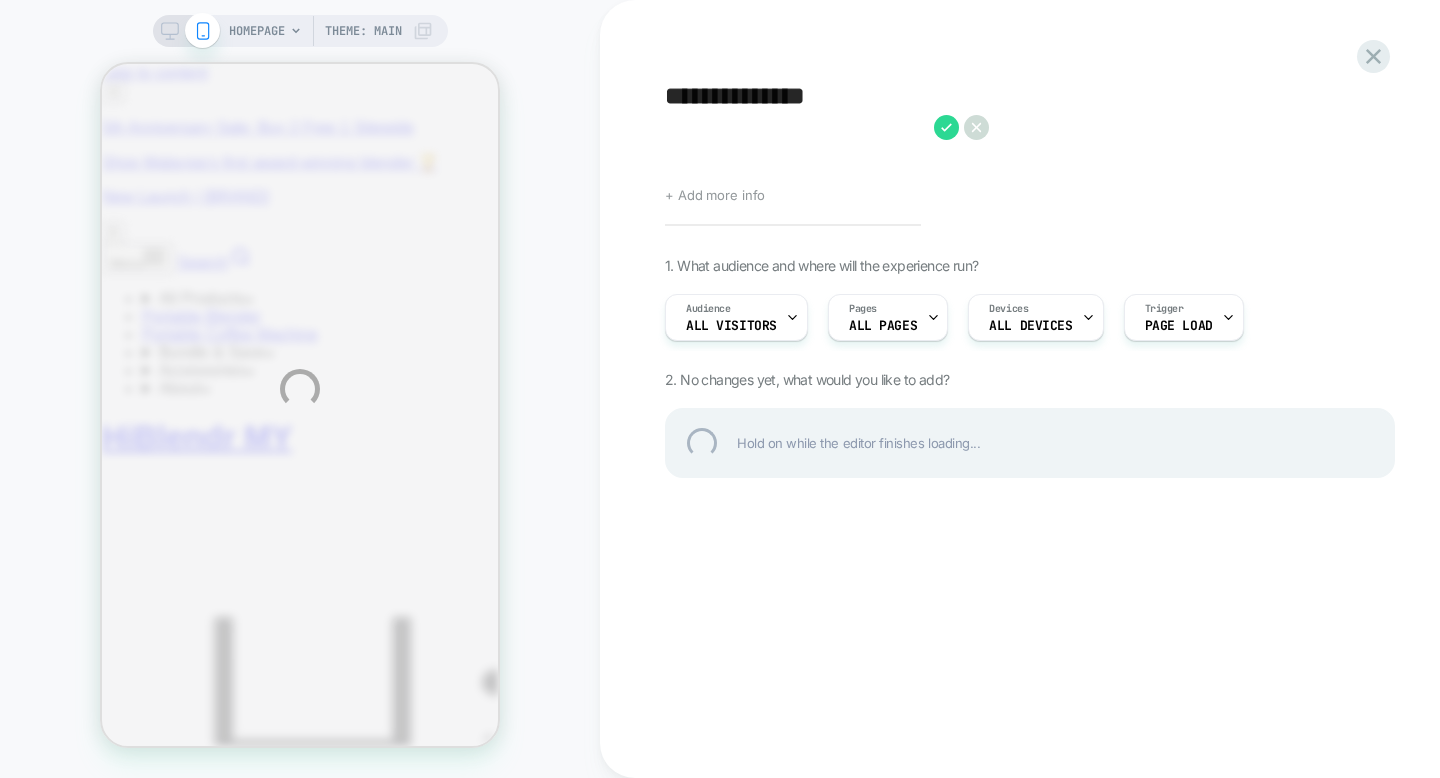 scroll, scrollTop: 0, scrollLeft: 0, axis: both 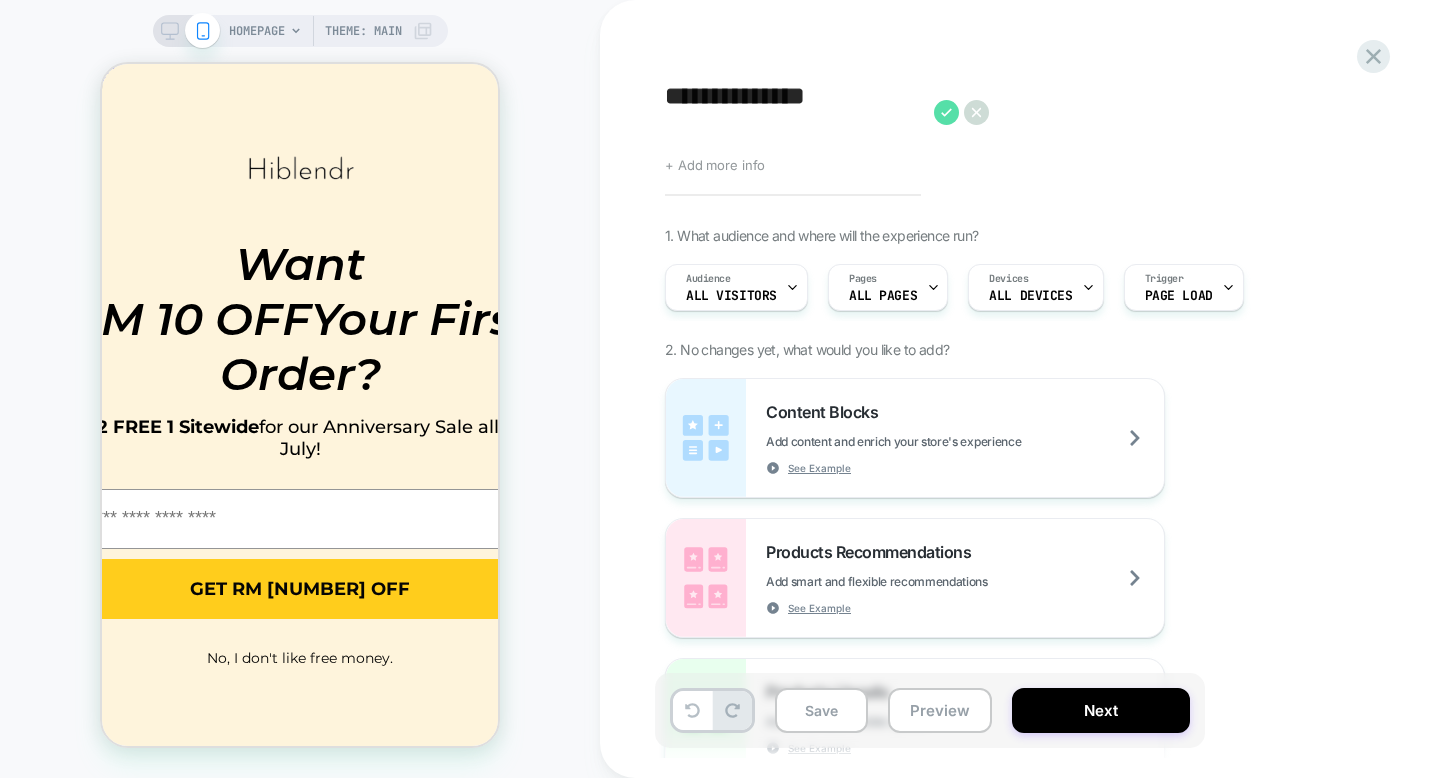 click 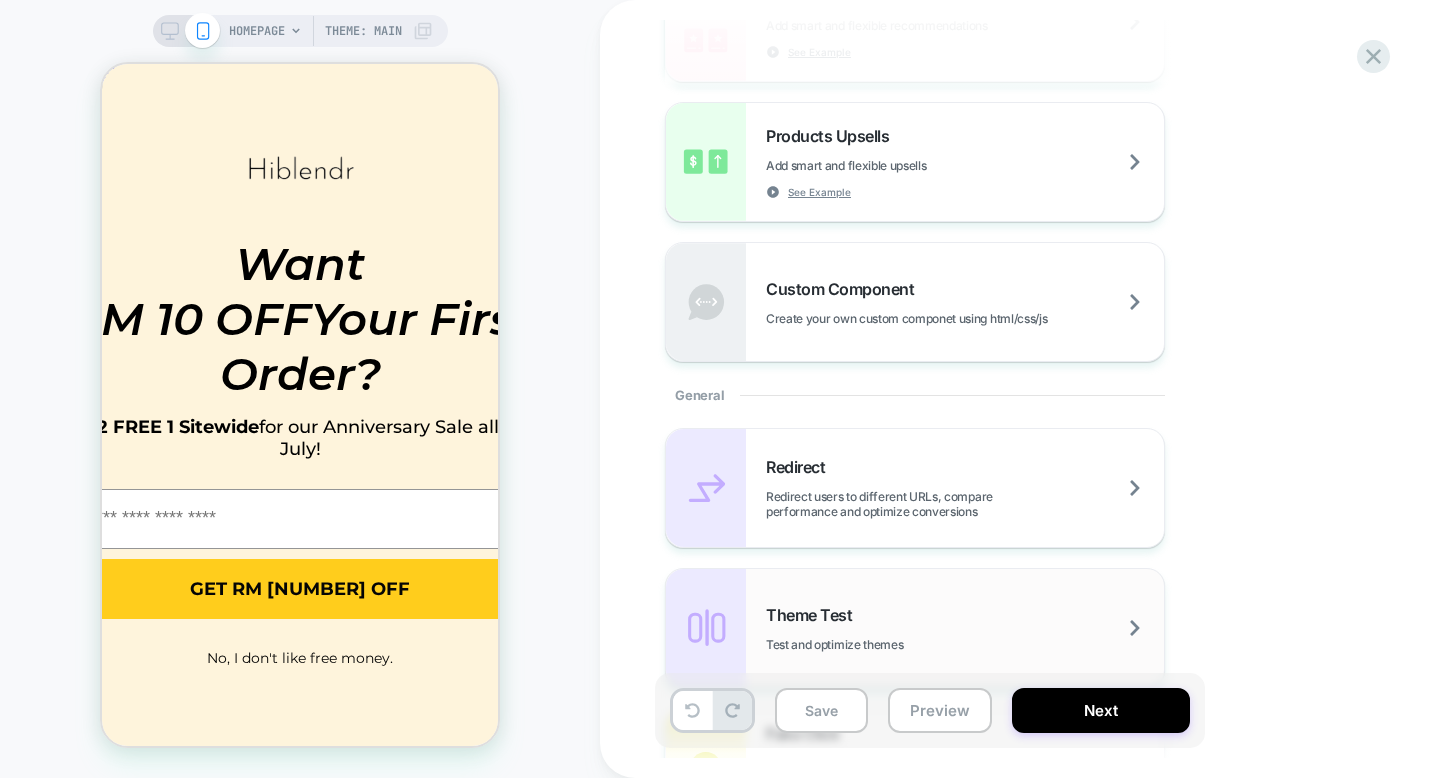 scroll, scrollTop: 571, scrollLeft: 0, axis: vertical 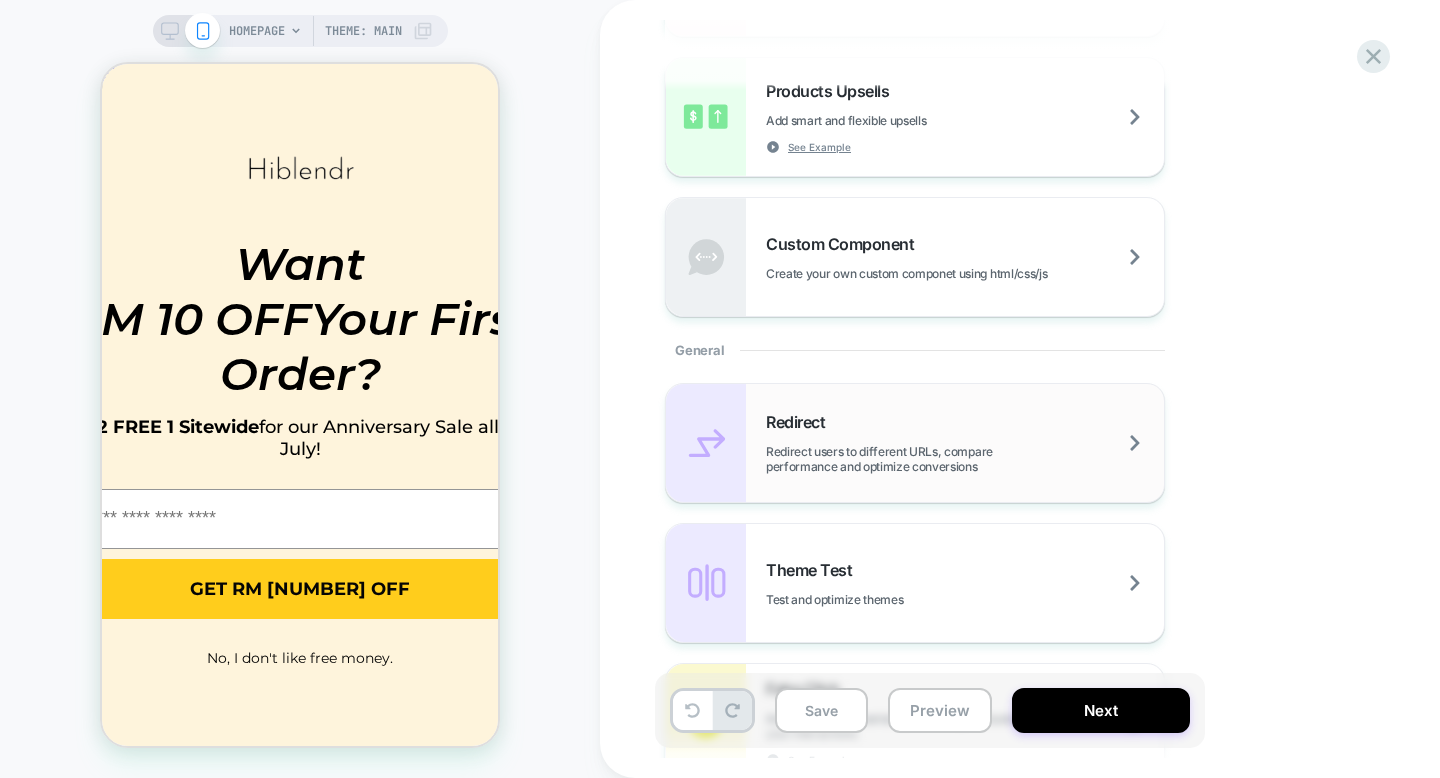 click on "Redirect users to different URLs, compare performance and optimize conversions" at bounding box center [965, 459] 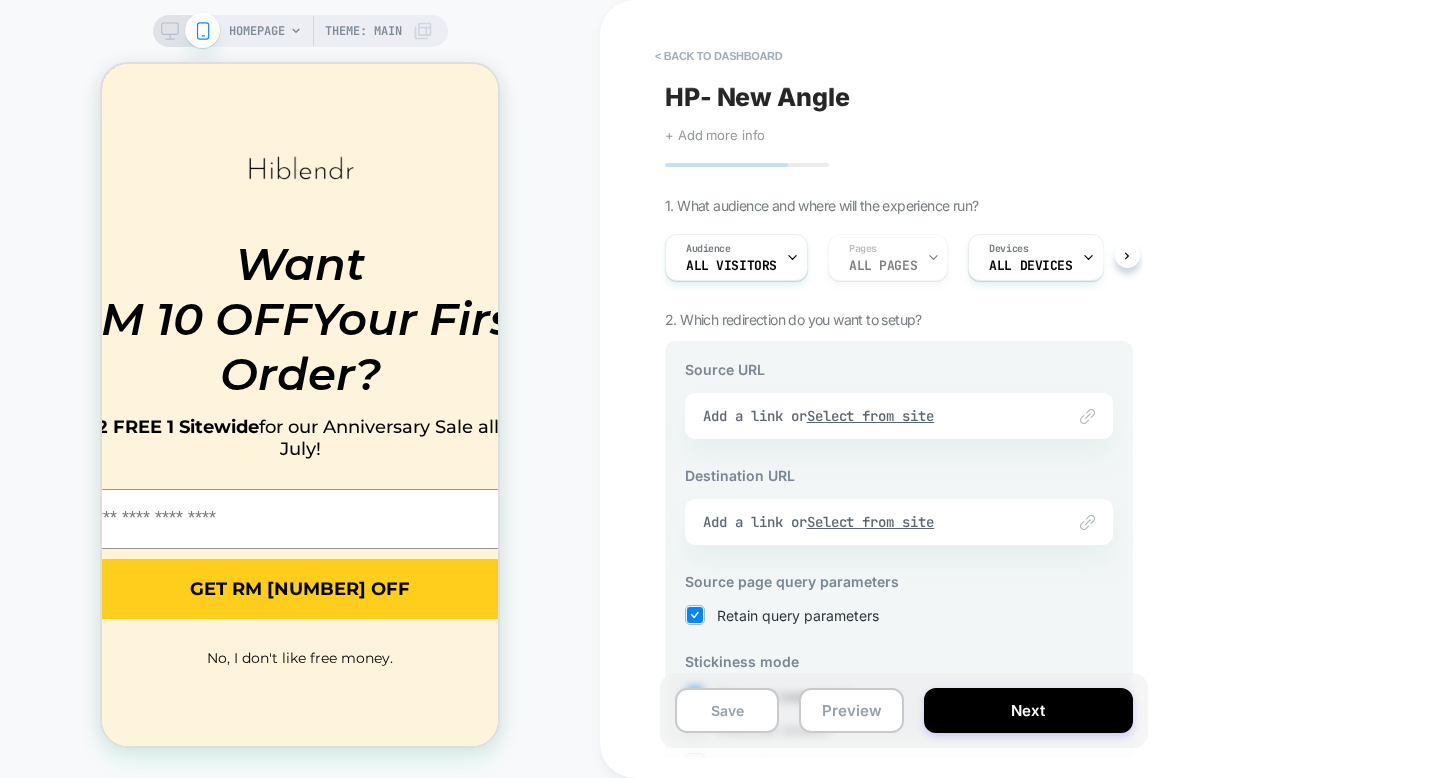 click on "Link to Add a link or  Select from site" at bounding box center [899, 416] 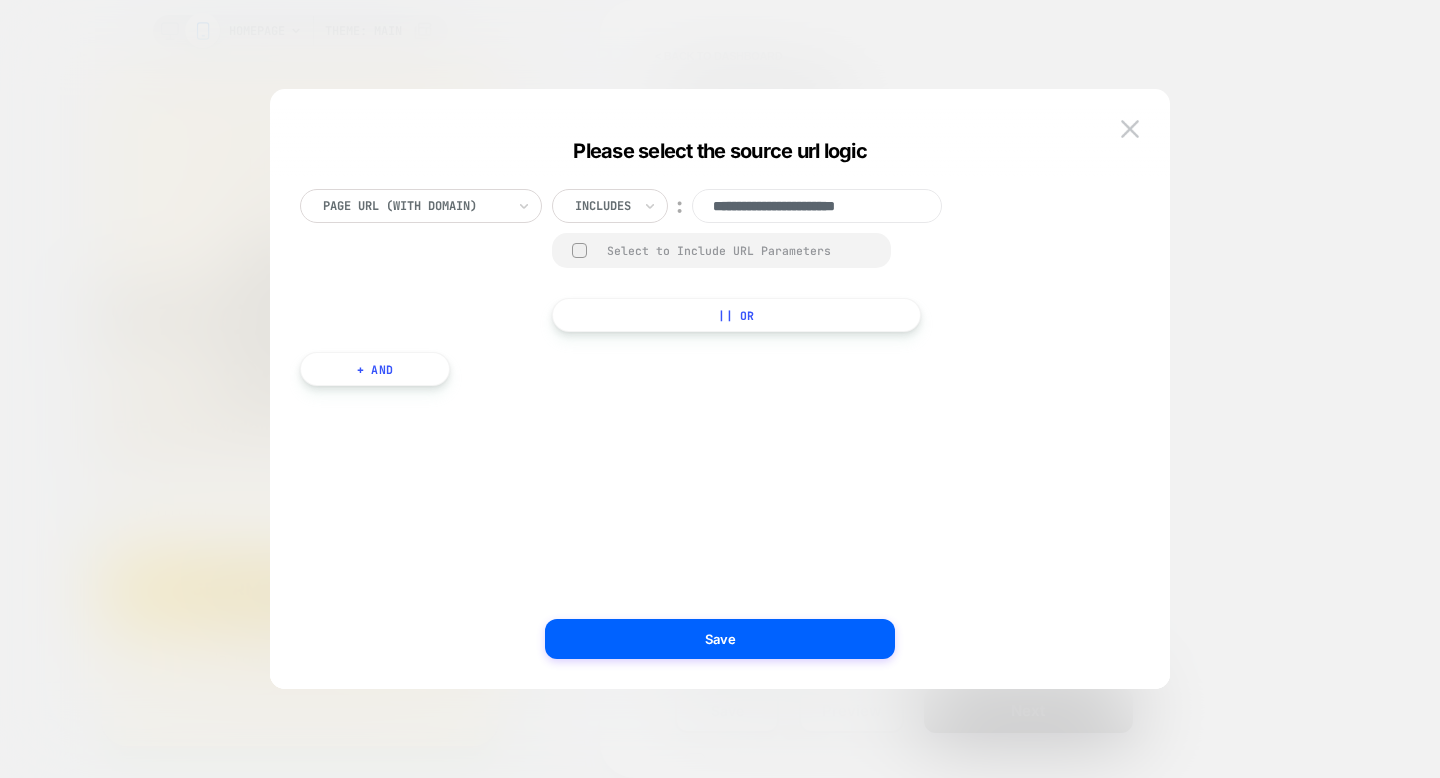 scroll, scrollTop: 0, scrollLeft: 0, axis: both 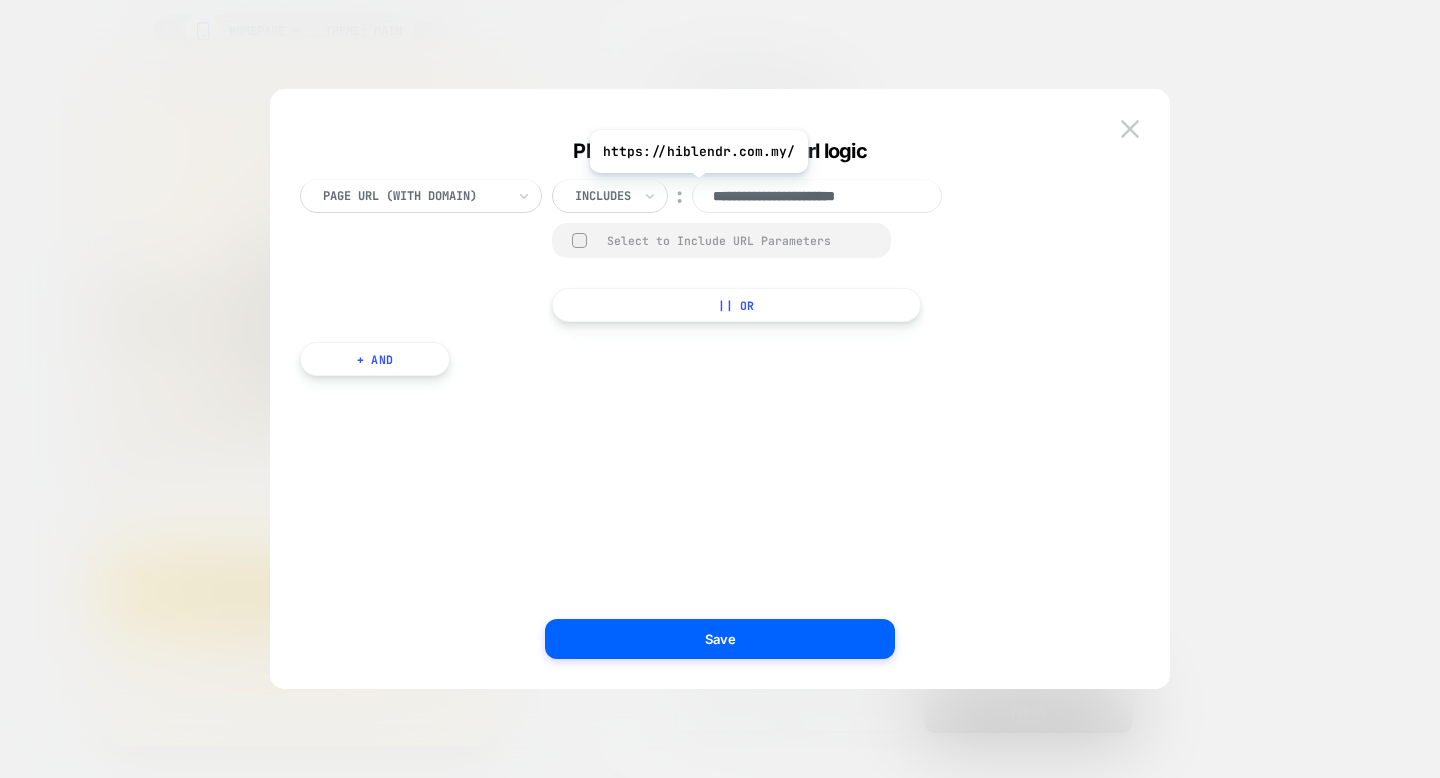 drag, startPoint x: 919, startPoint y: 197, endPoint x: 695, endPoint y: 188, distance: 224.18073 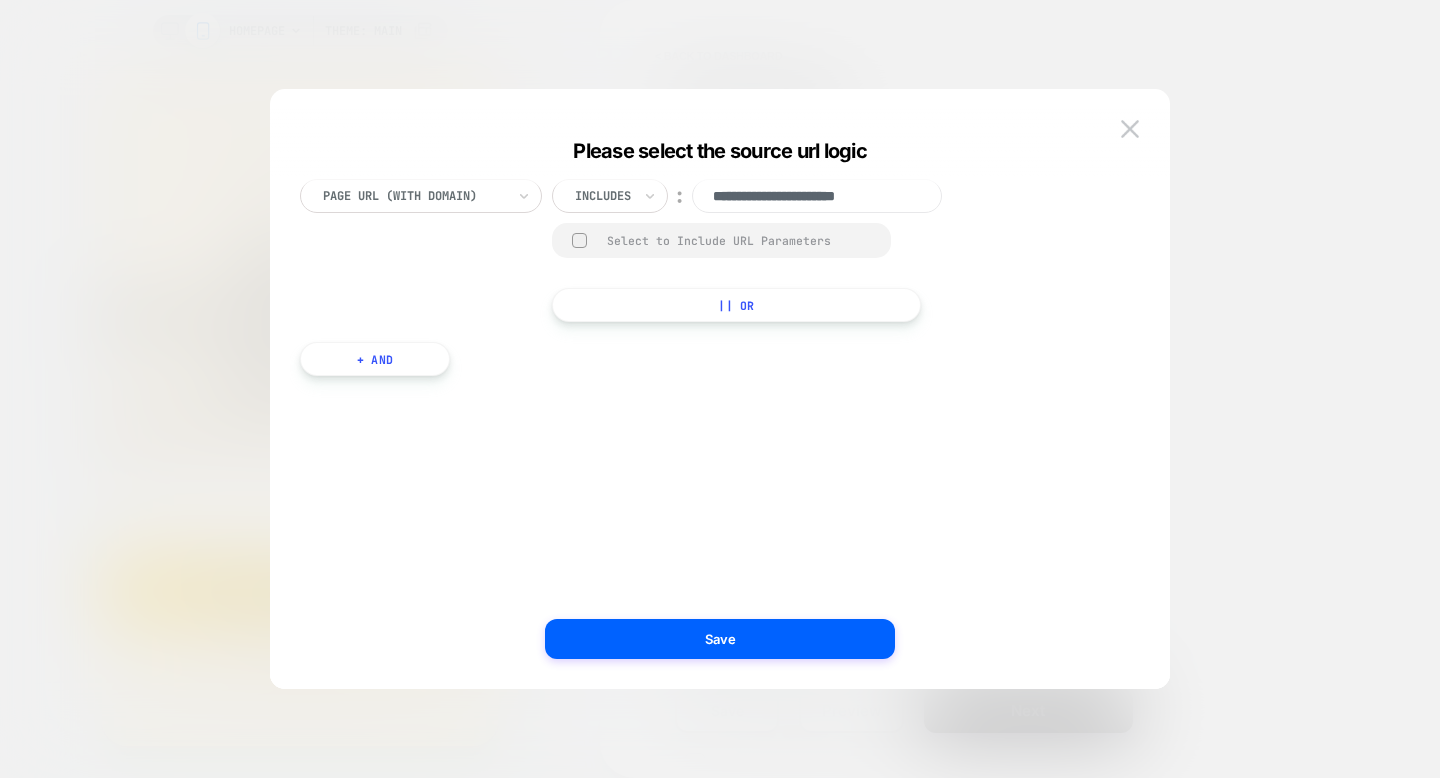 paste on "**********" 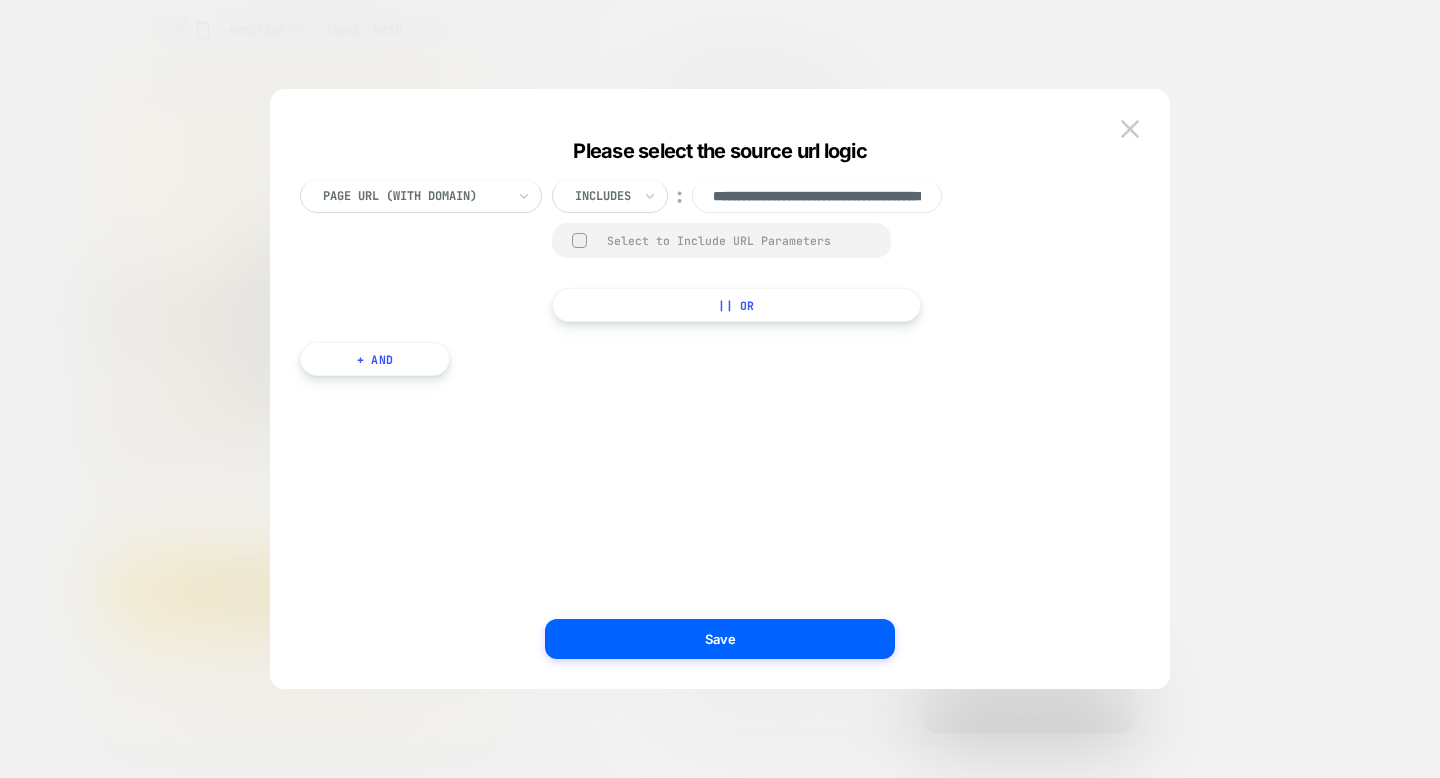scroll, scrollTop: 0, scrollLeft: 146, axis: horizontal 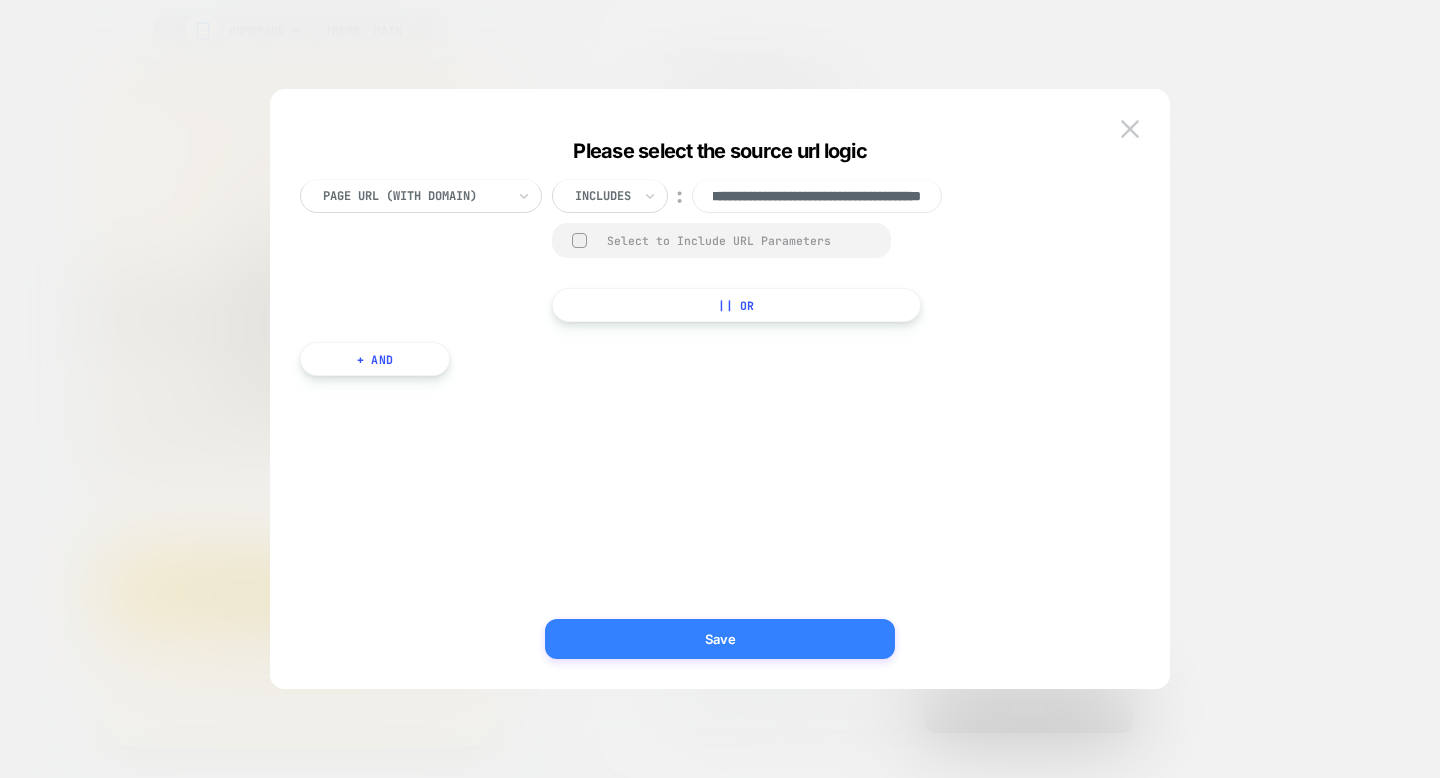 type on "**********" 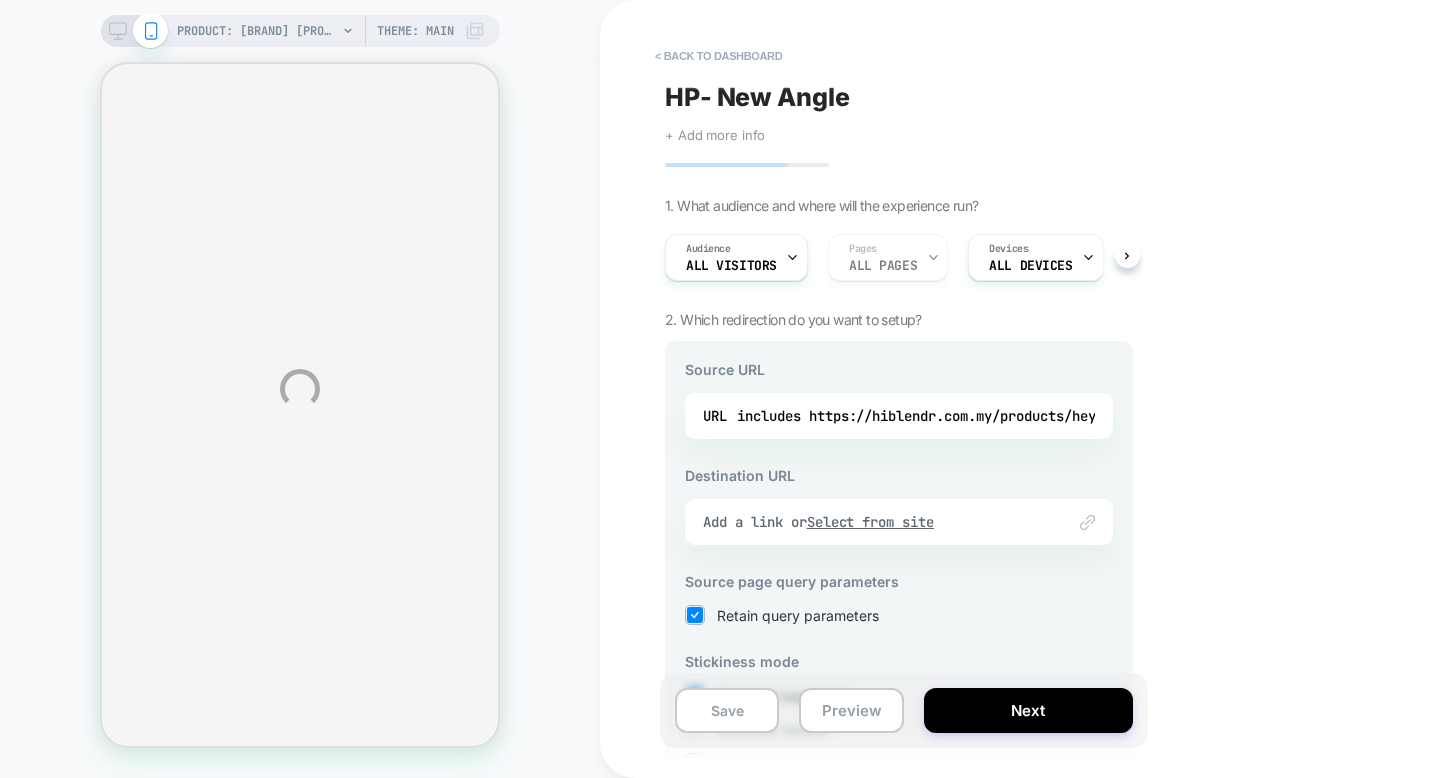 select on "**********" 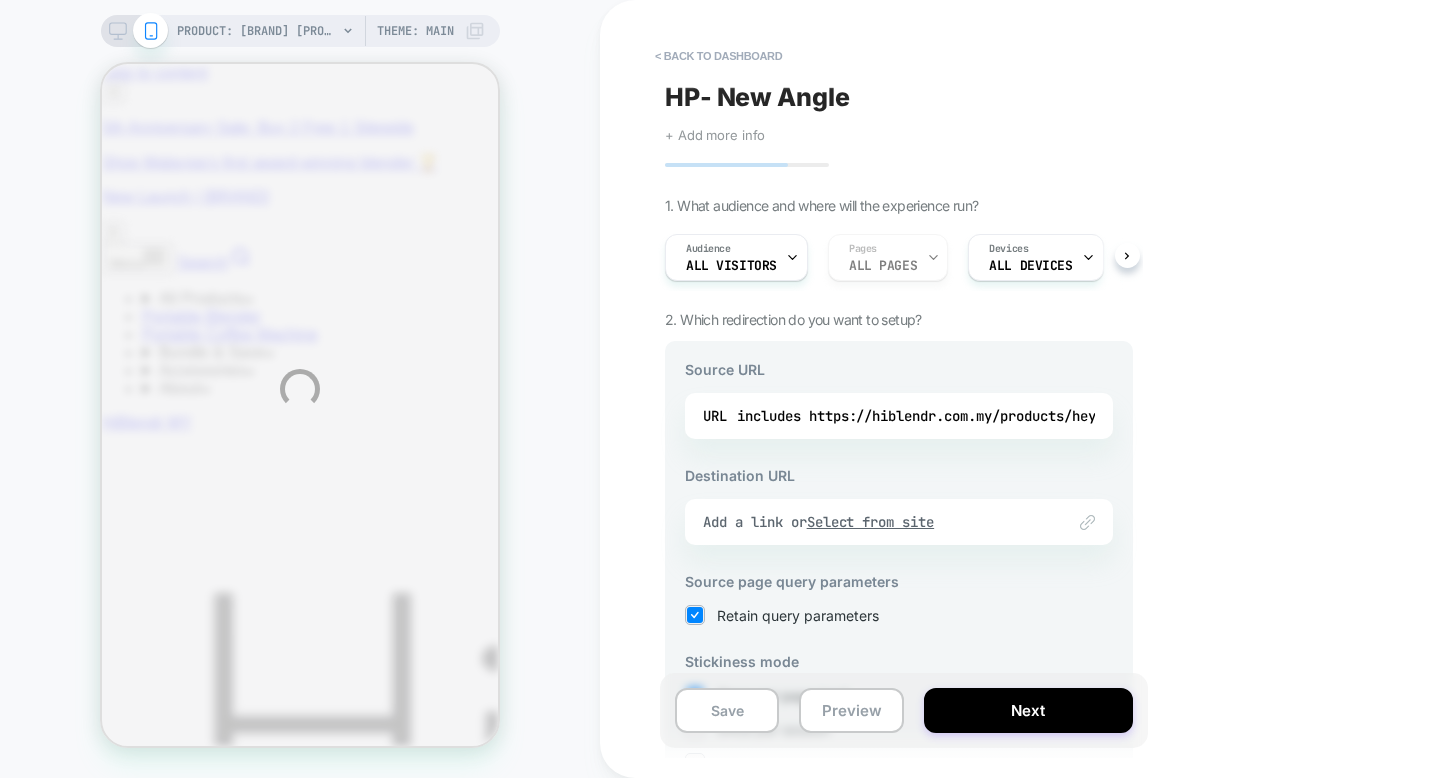 scroll, scrollTop: 0, scrollLeft: 0, axis: both 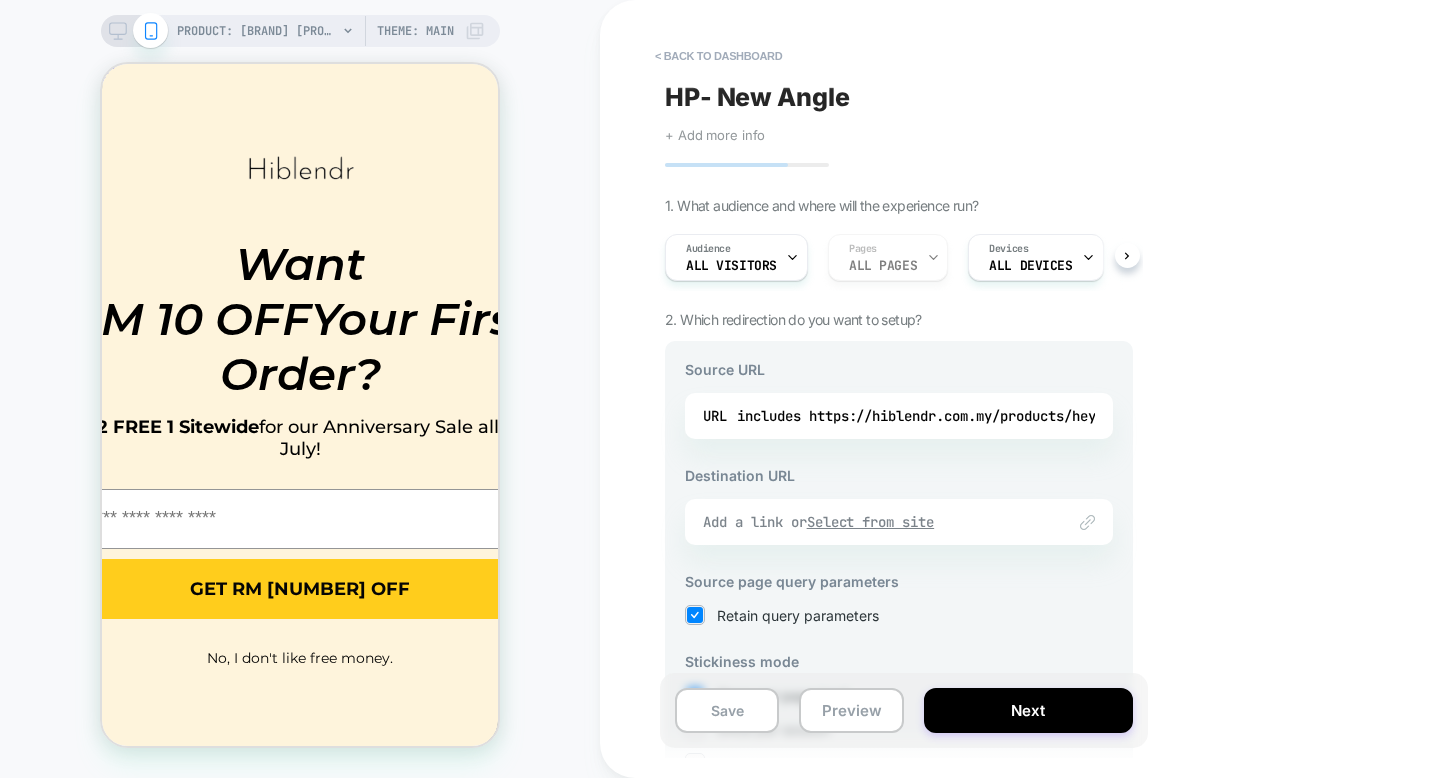 click on "Add a link or  Select from site" at bounding box center [874, 522] 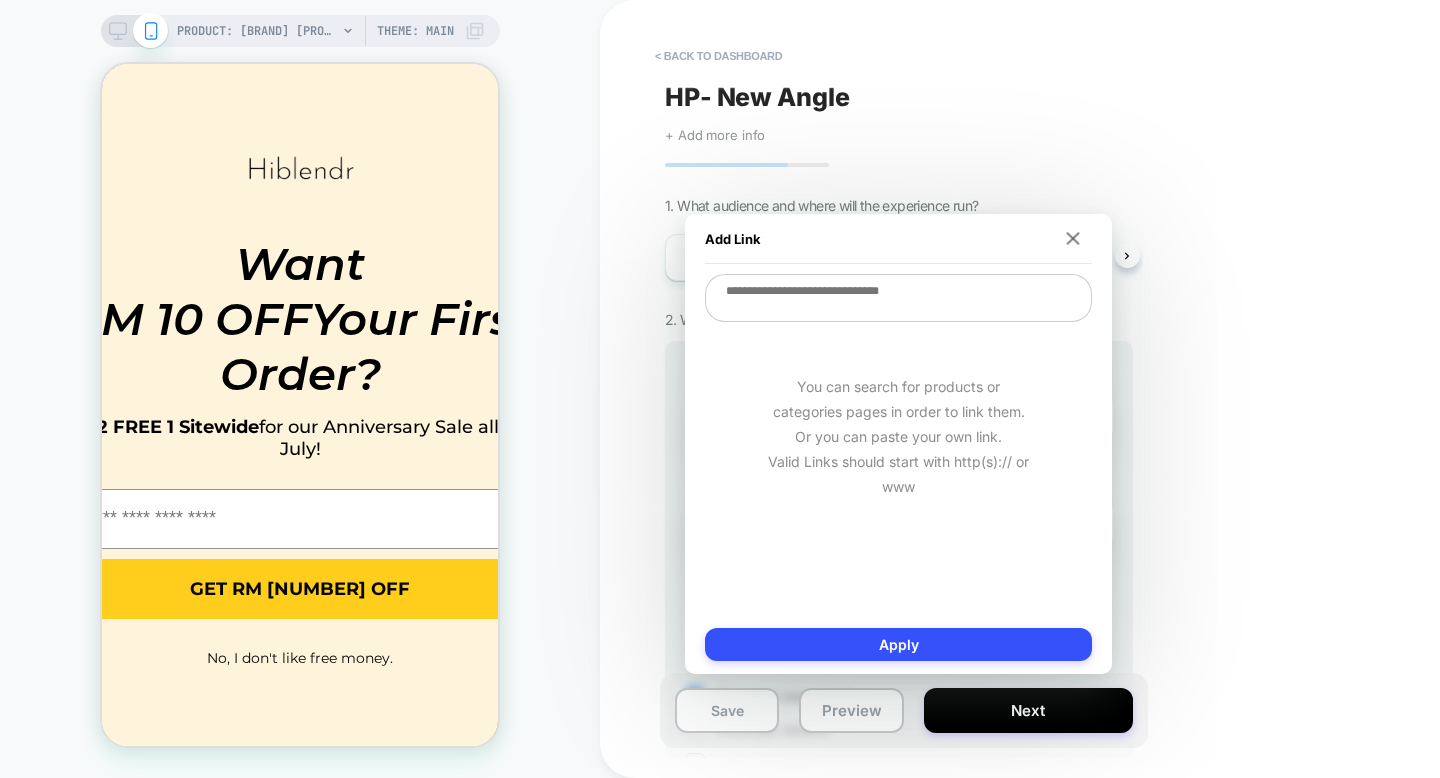 click on "You can search for products or categories pages in order to link them. Or you can paste your own link. Valid Links should start with http(s):// or www" at bounding box center [898, 436] 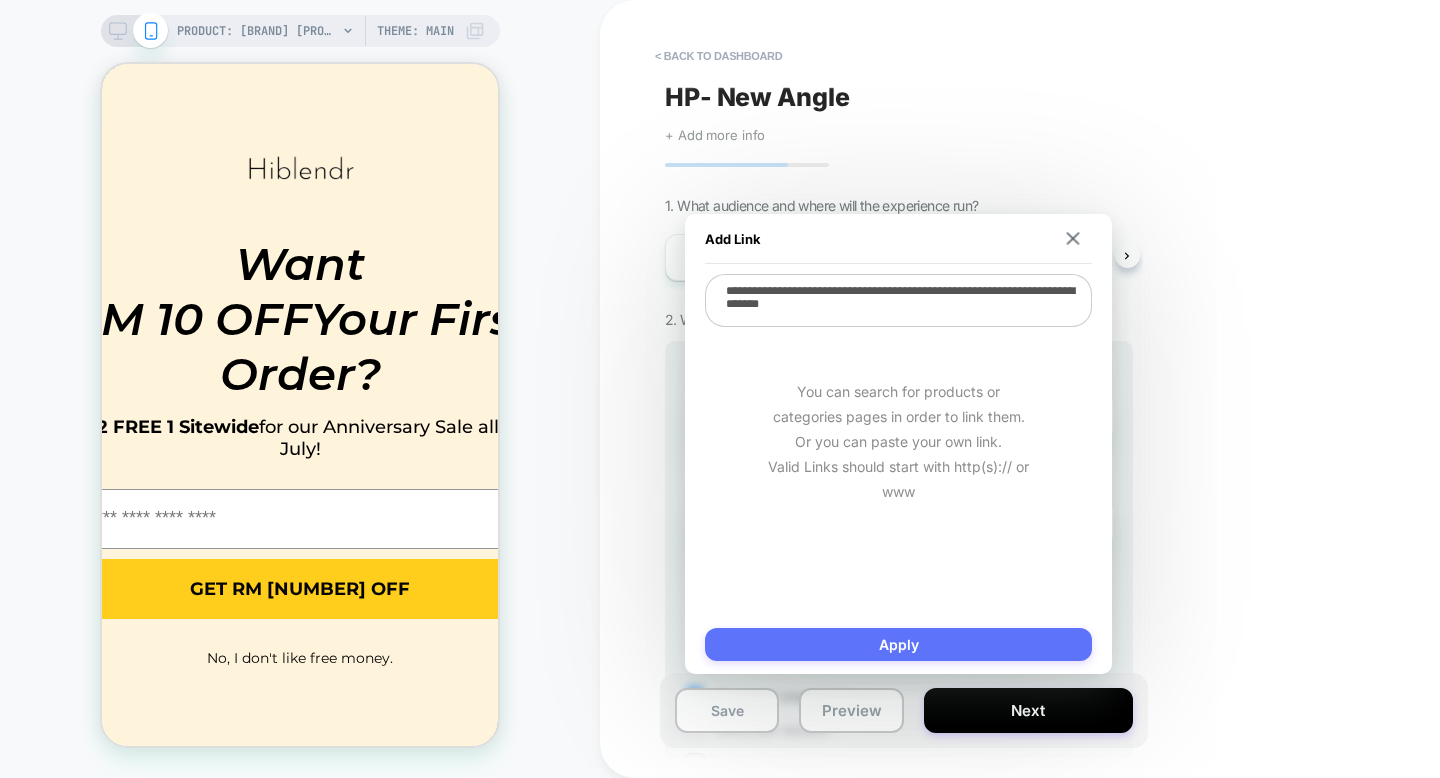 type on "**********" 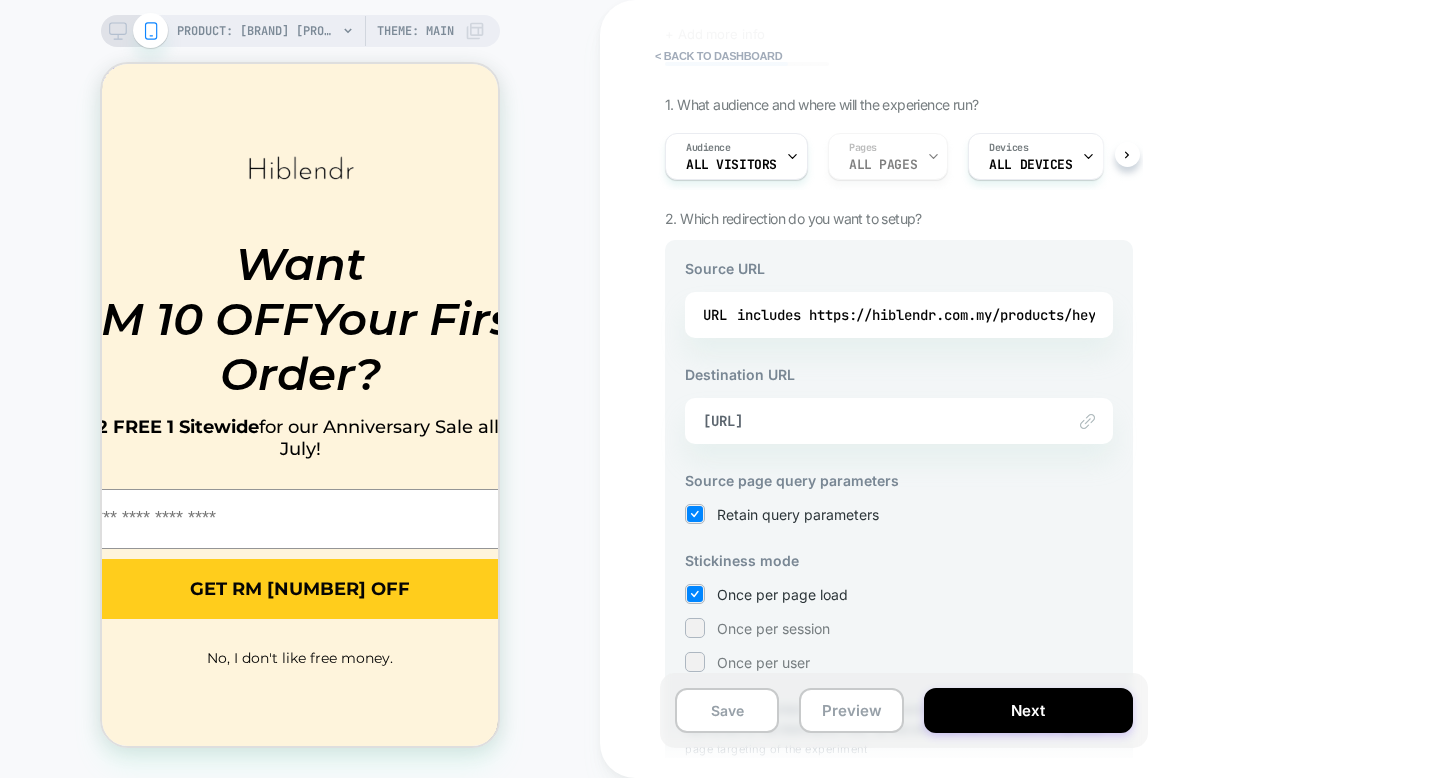 scroll, scrollTop: 202, scrollLeft: 0, axis: vertical 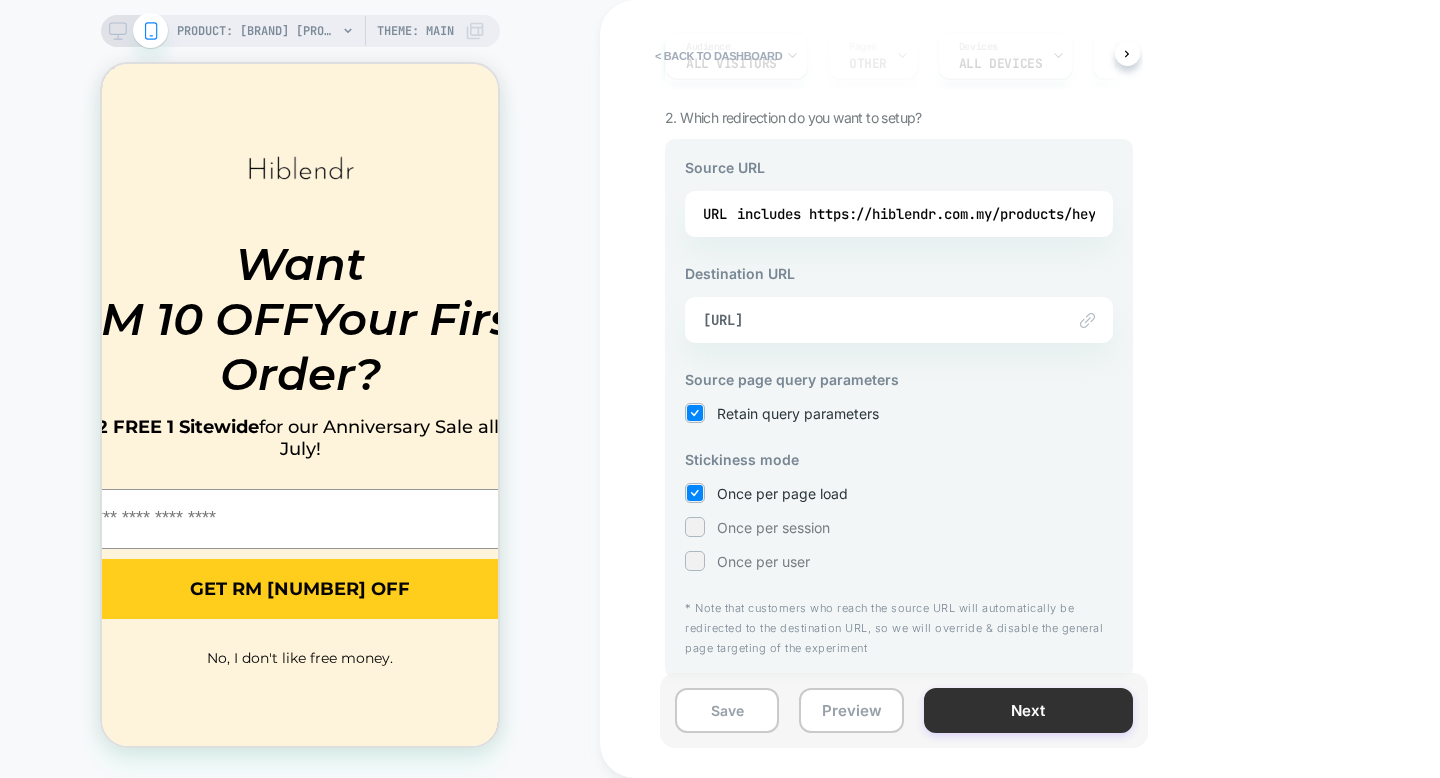 click on "Next" at bounding box center (1028, 710) 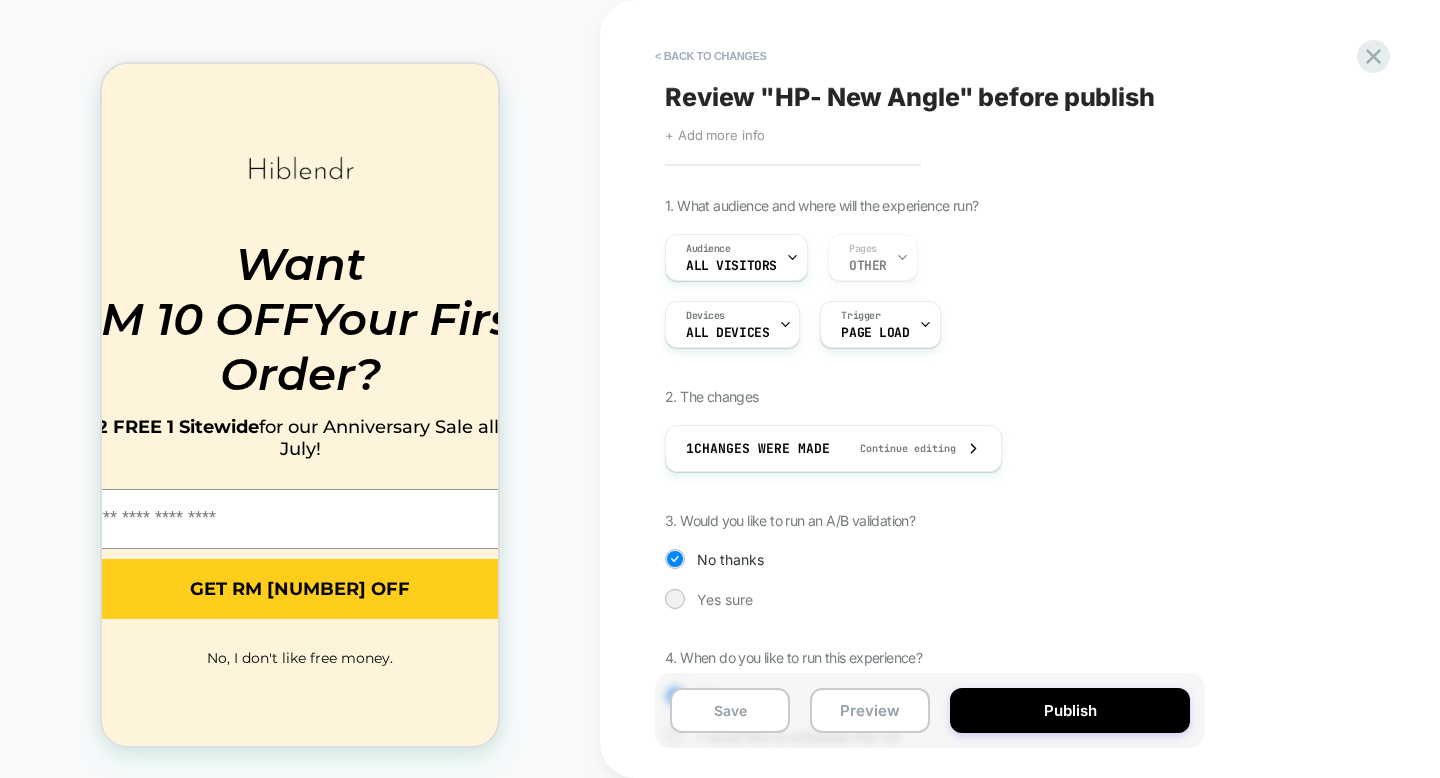 click on "Review " HP- New Angle
" before publish" at bounding box center (910, 97) 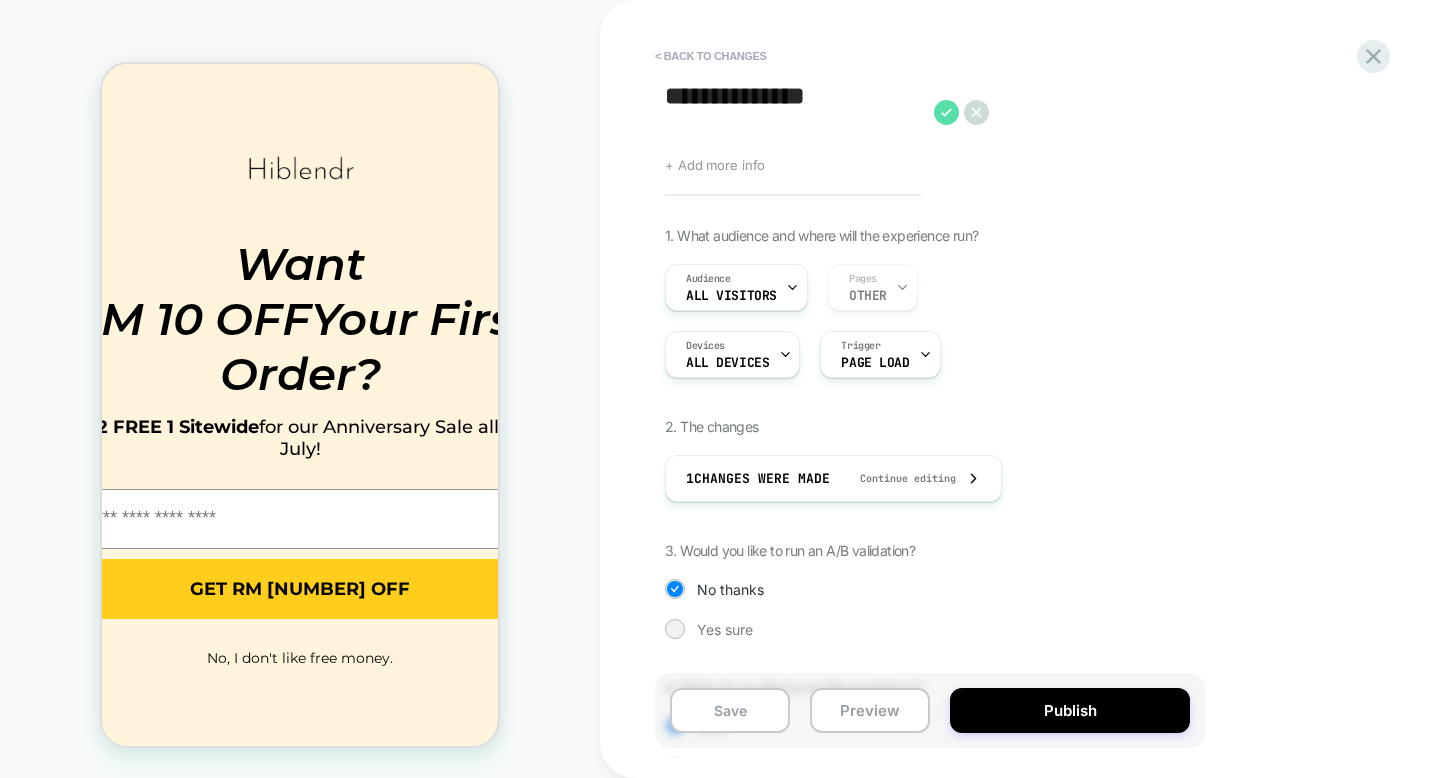 click 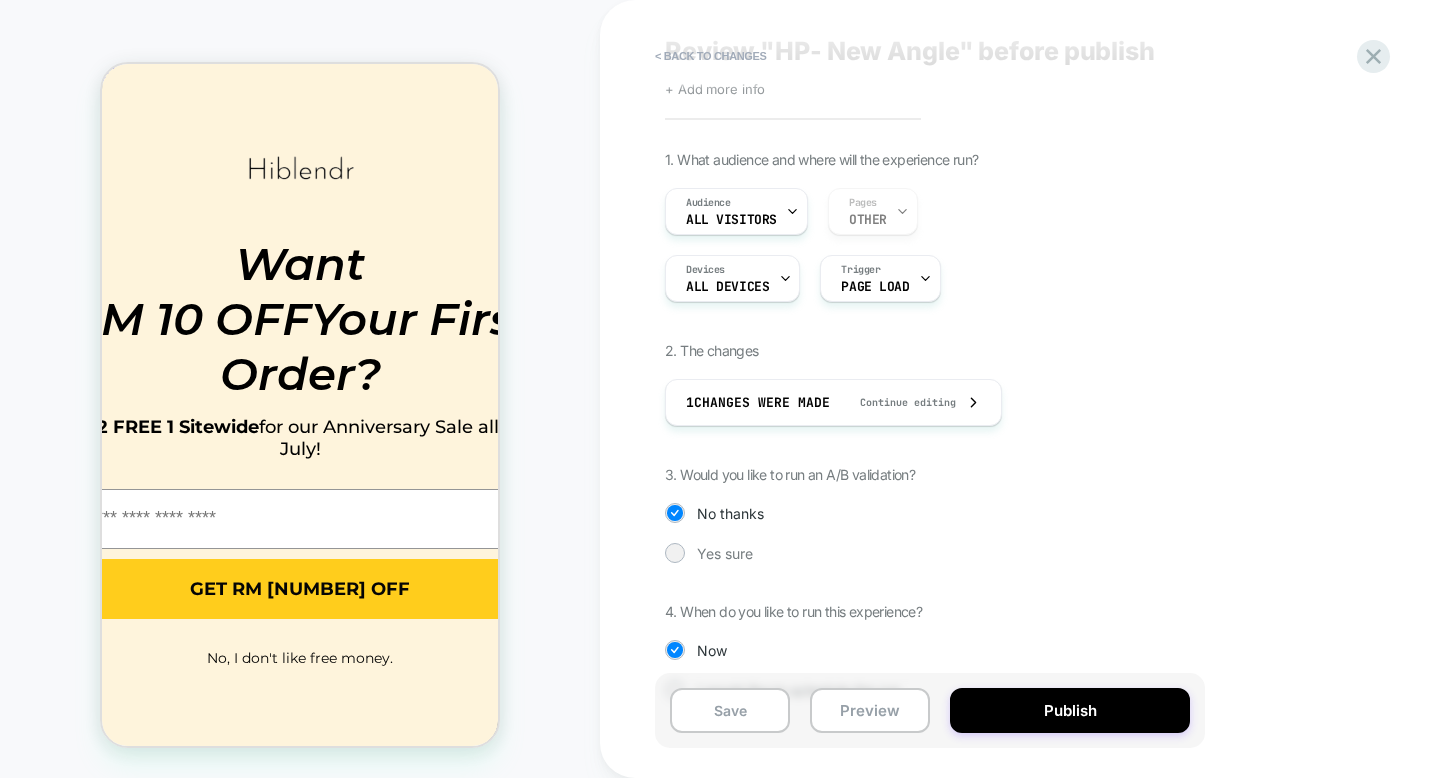scroll, scrollTop: 97, scrollLeft: 0, axis: vertical 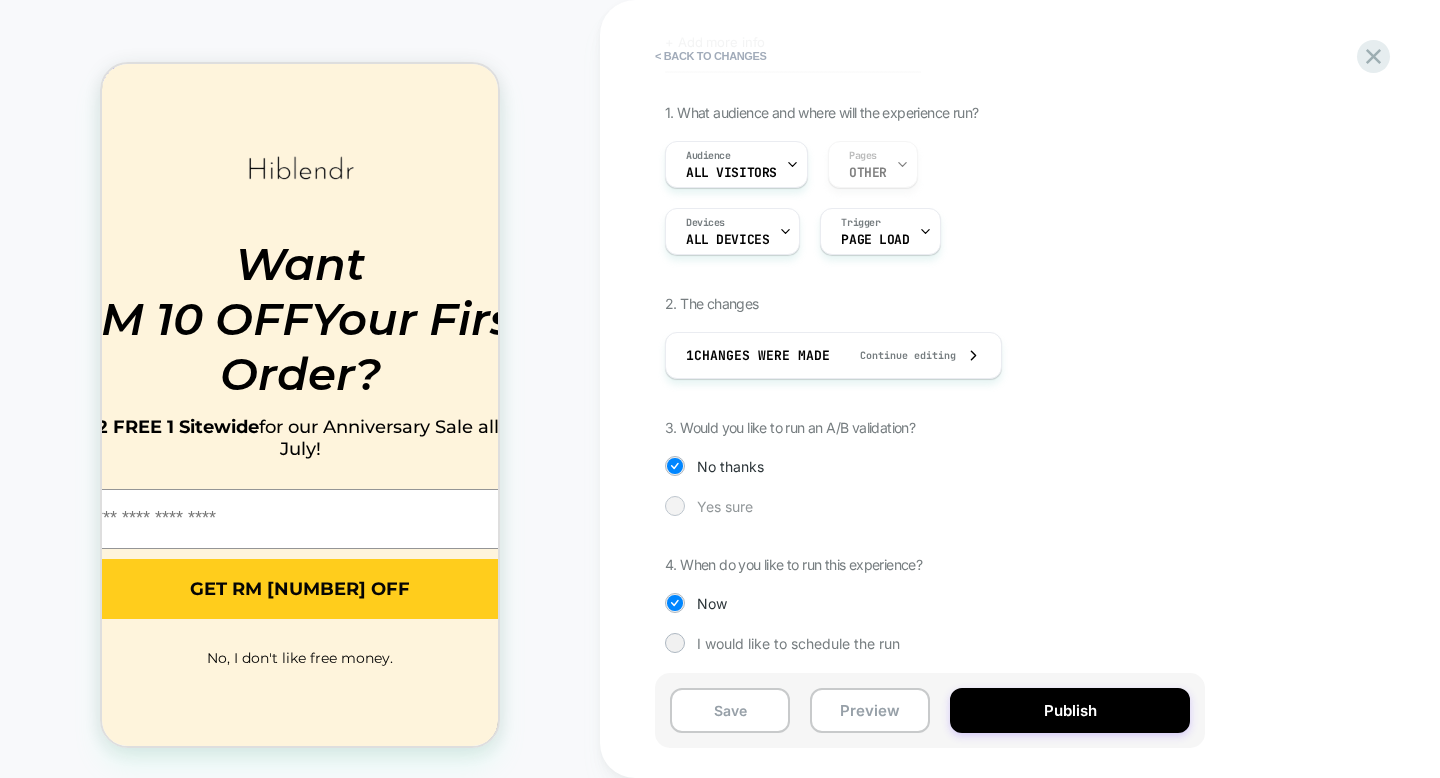 click on "Yes sure" at bounding box center [930, 506] 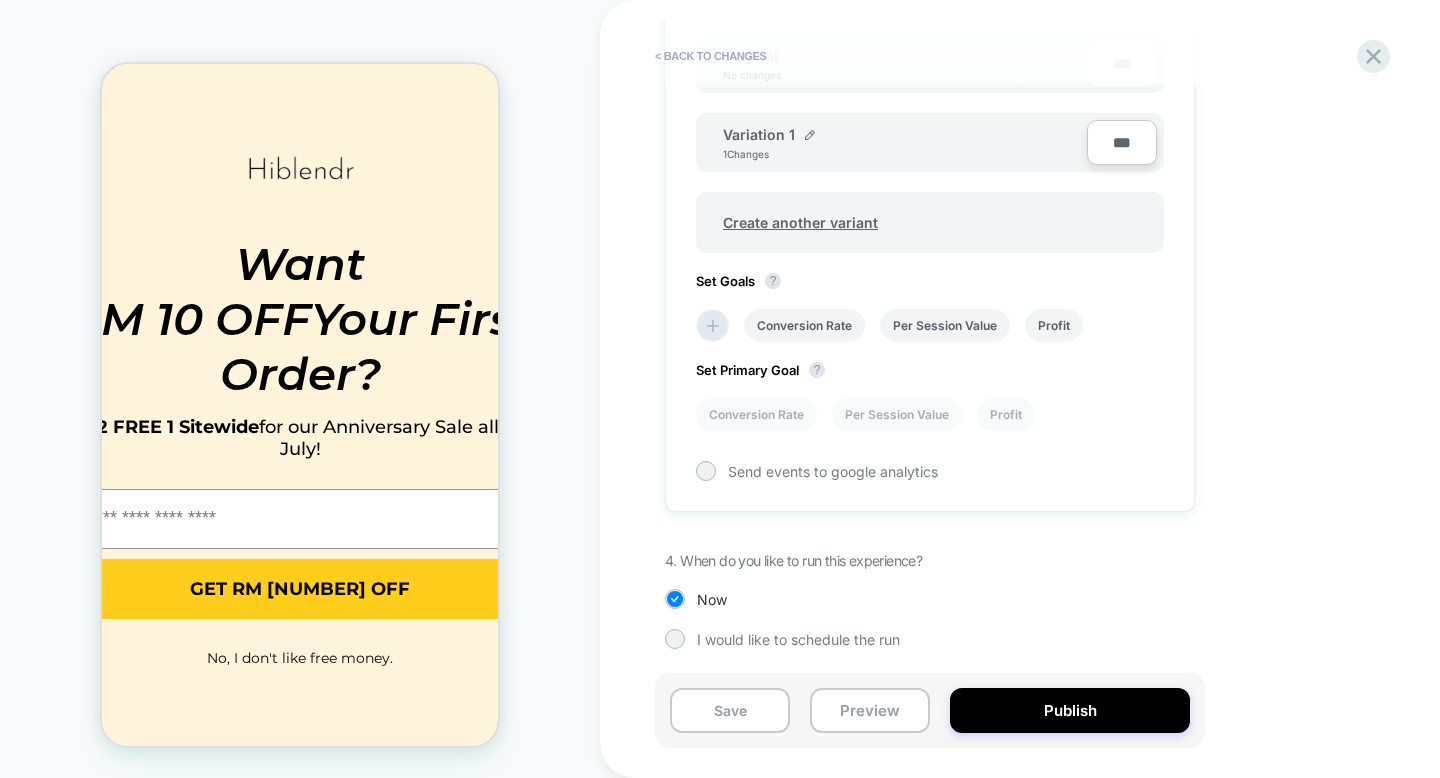 scroll, scrollTop: 663, scrollLeft: 0, axis: vertical 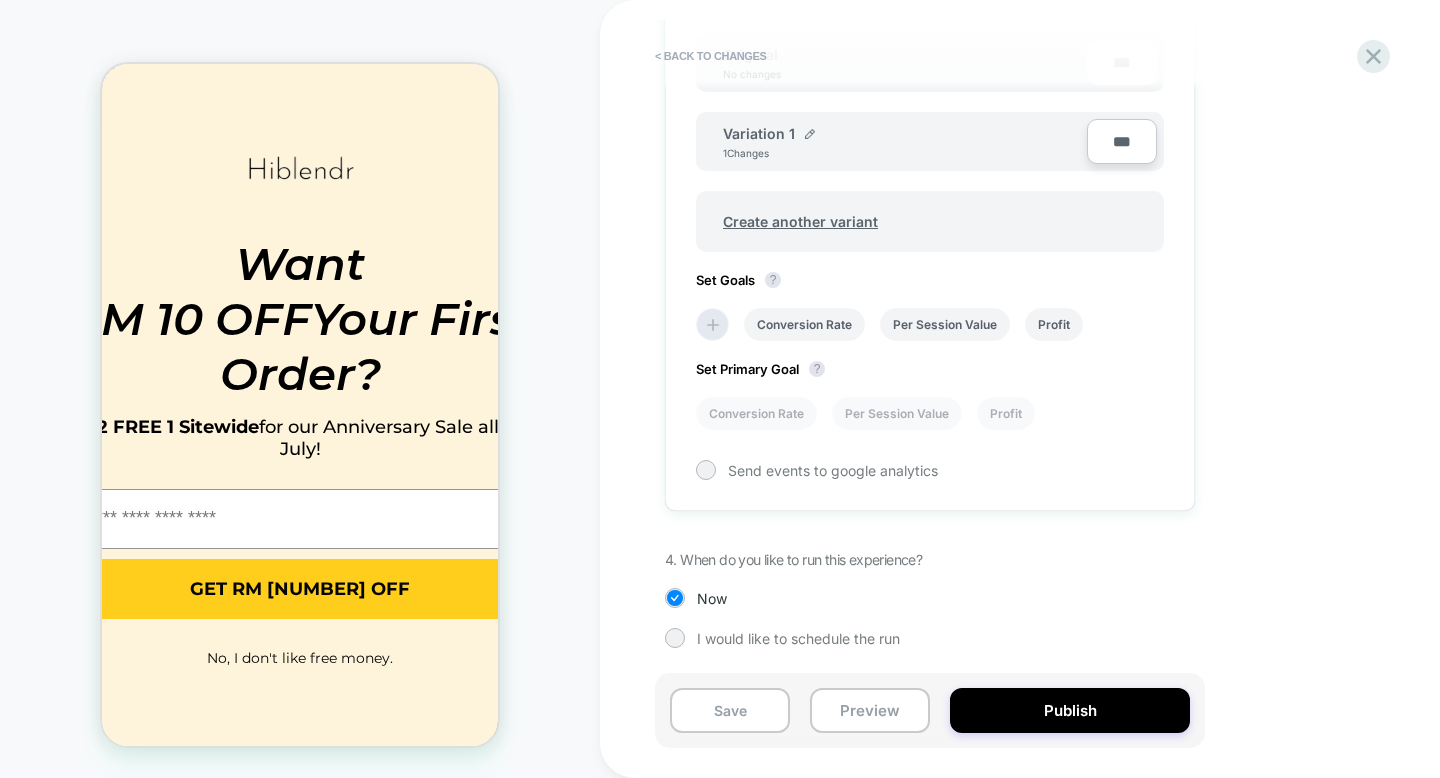 click on "Set Variants Allocation Original No changes *** Variation 1 1  Changes *** Create another variant Set Goals ? Conversion Rate Per Session Value Profit Set Primary Goal ? Conversion Rate Per Session Value Profit Send events to google analytics" at bounding box center [930, 238] 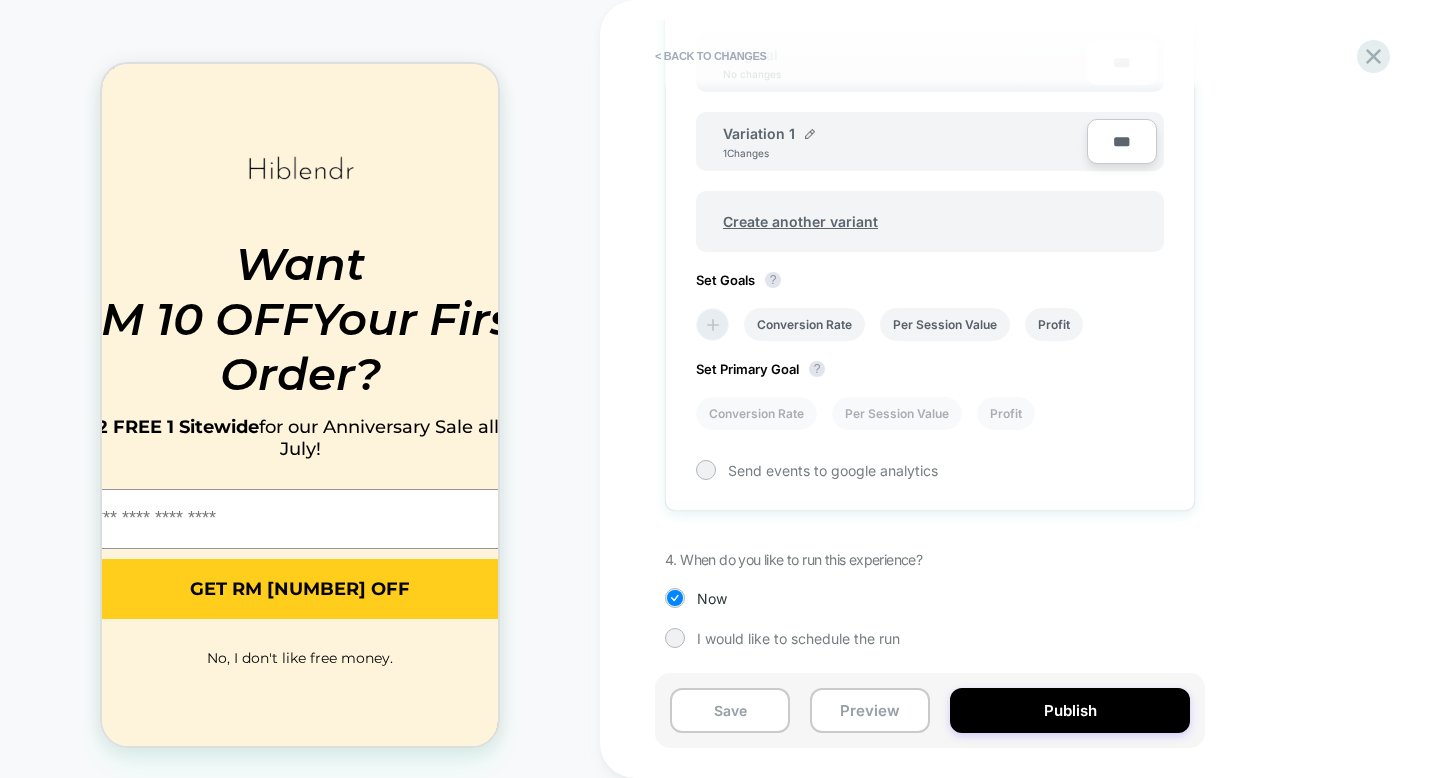click 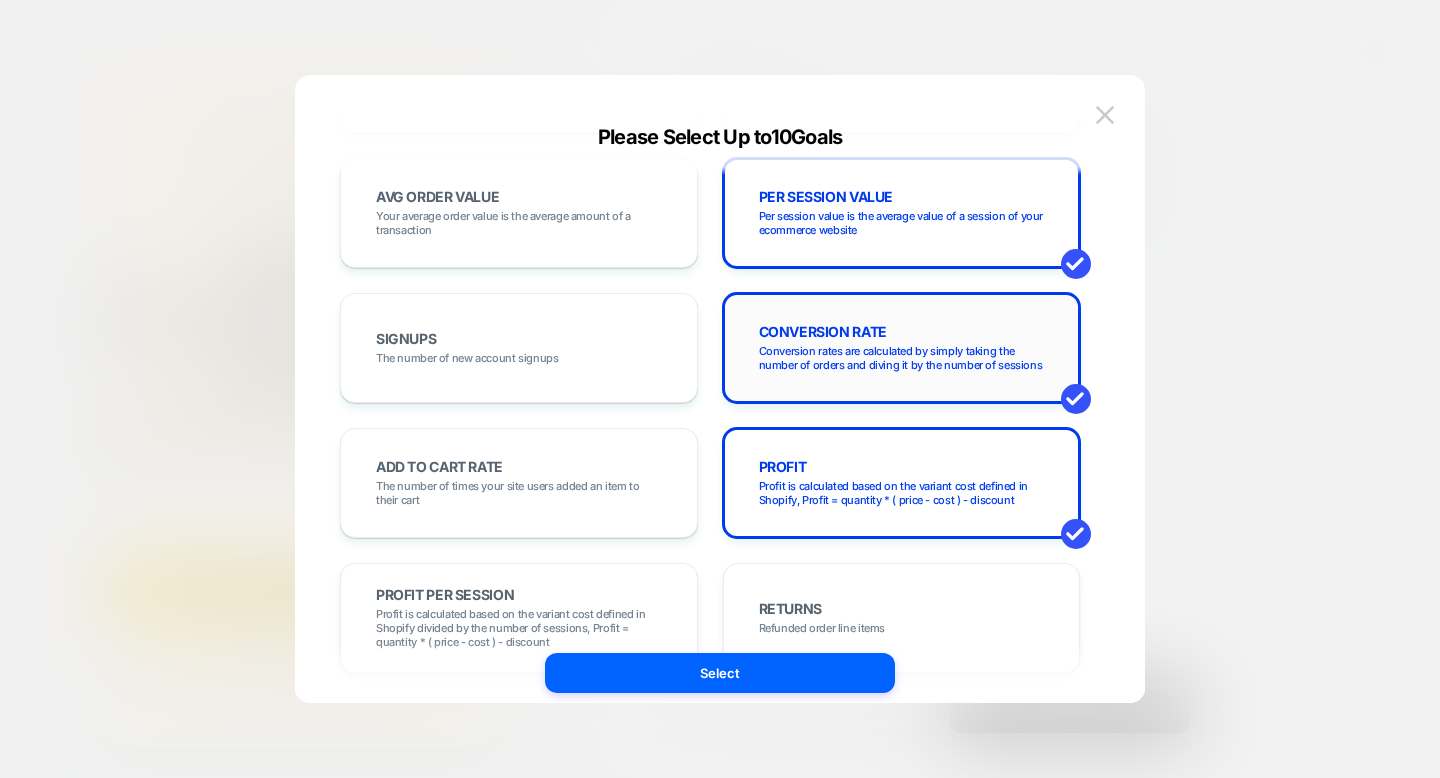 scroll, scrollTop: 130, scrollLeft: 0, axis: vertical 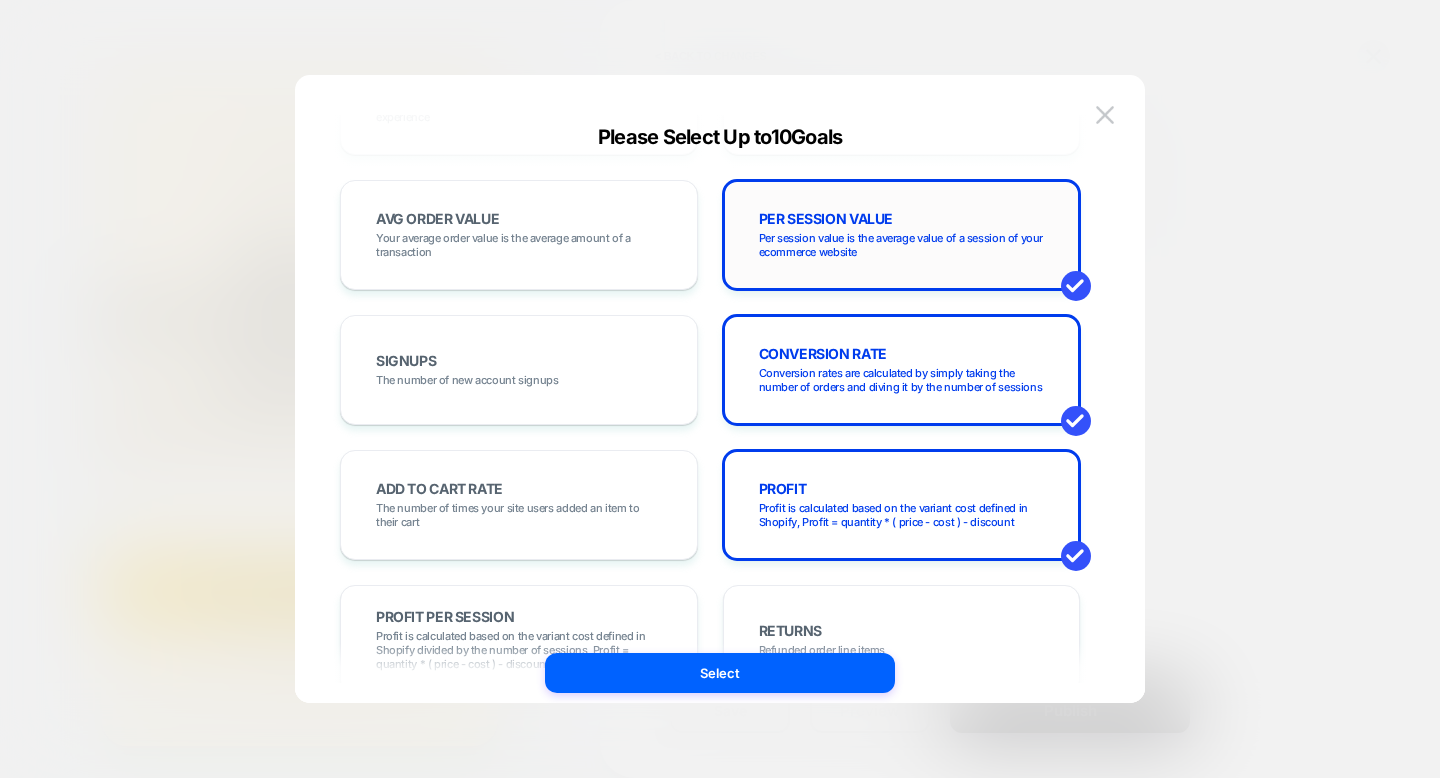 click on "Per session value is the average value of a session of your ecommerce website" at bounding box center [902, 245] 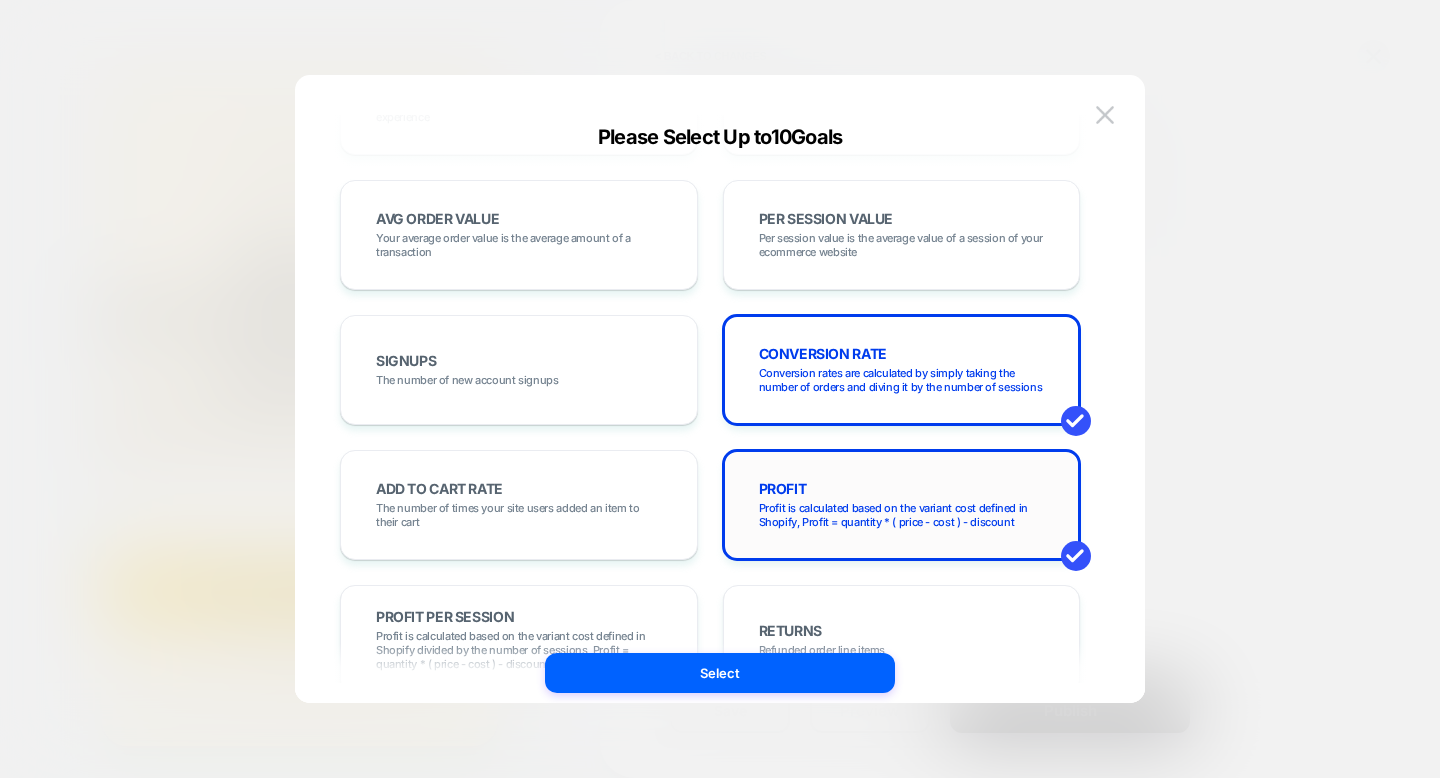 click on "Profit is calculated based on the variant cost defined in Shopify, Profit = quantity * ( price - cost ) - discount" at bounding box center [902, 515] 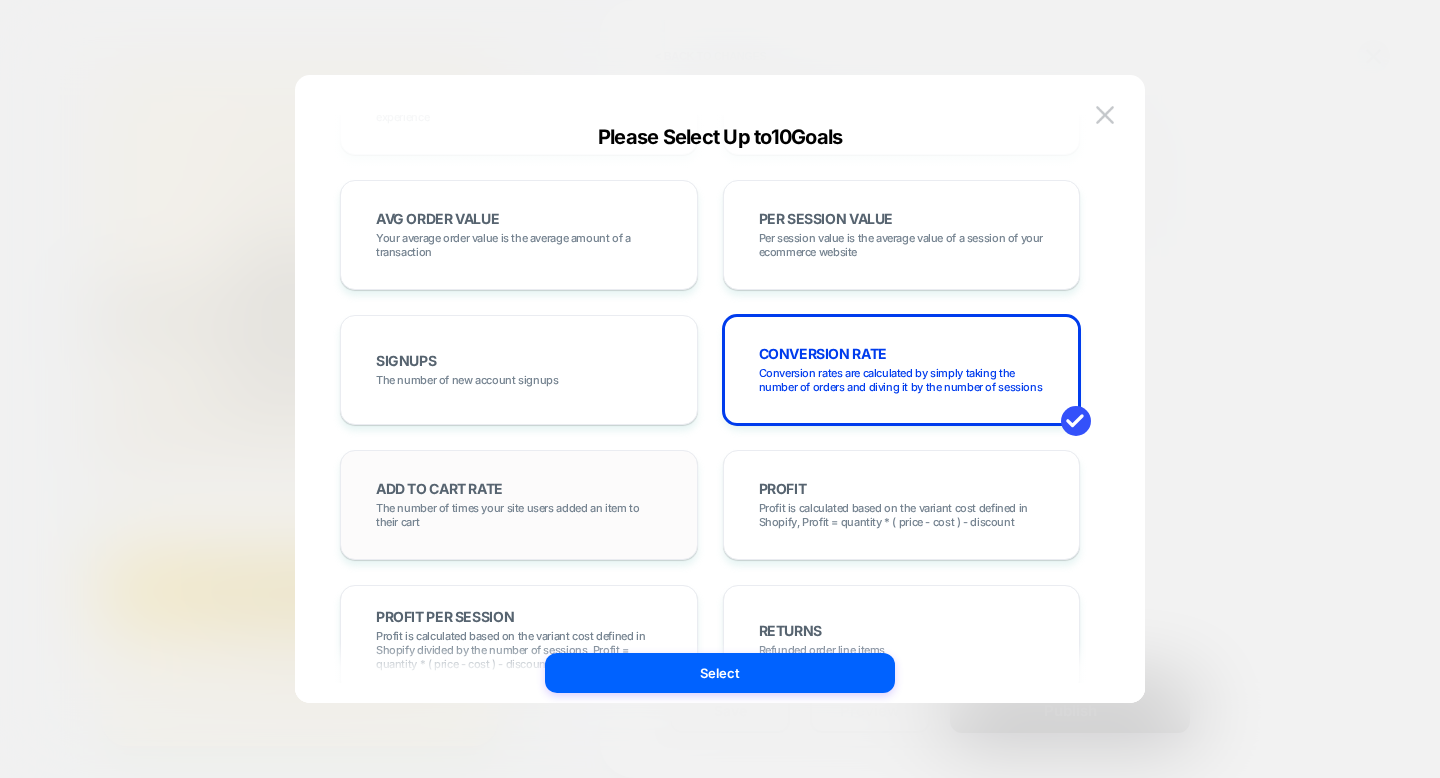 scroll, scrollTop: 0, scrollLeft: 0, axis: both 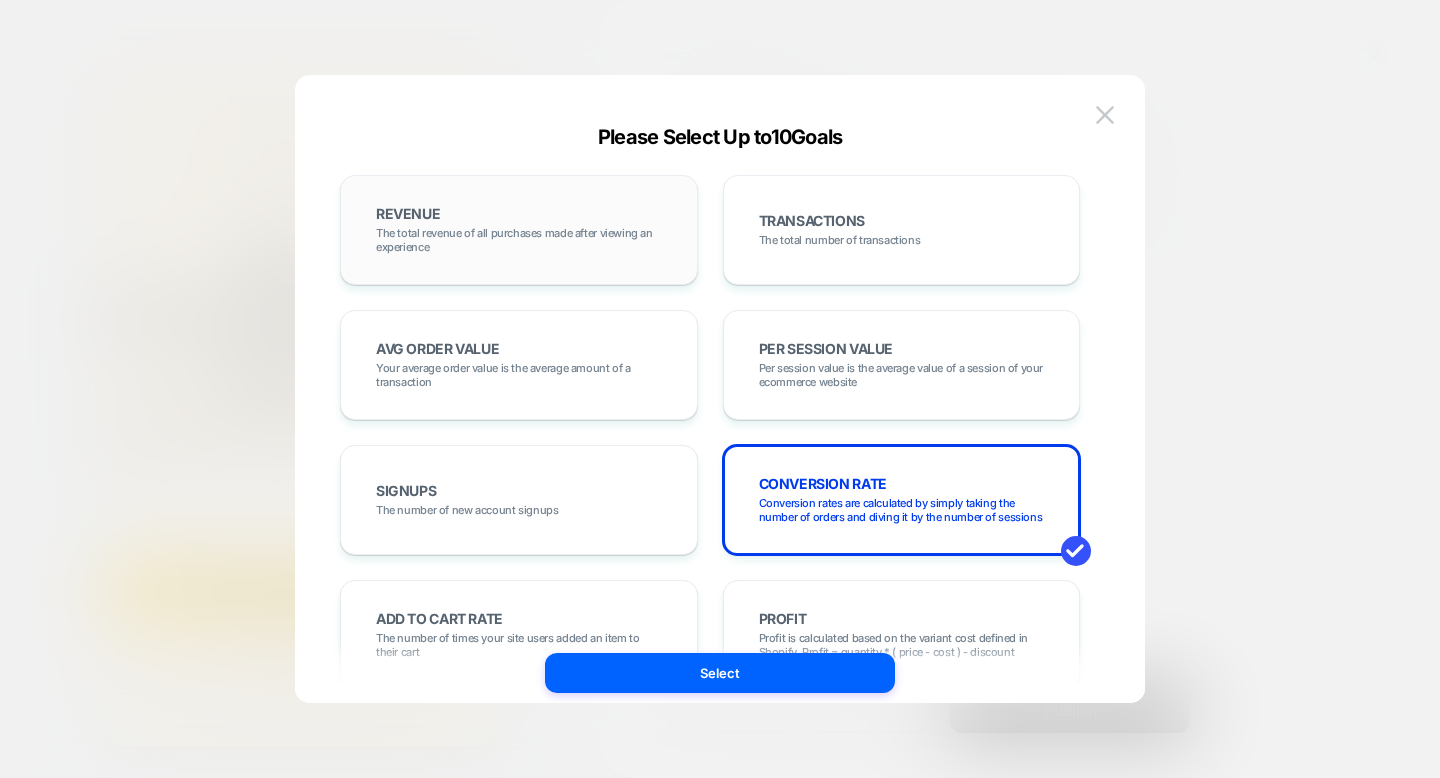 click on "The total revenue of all purchases made after viewing an experience" at bounding box center [519, 240] 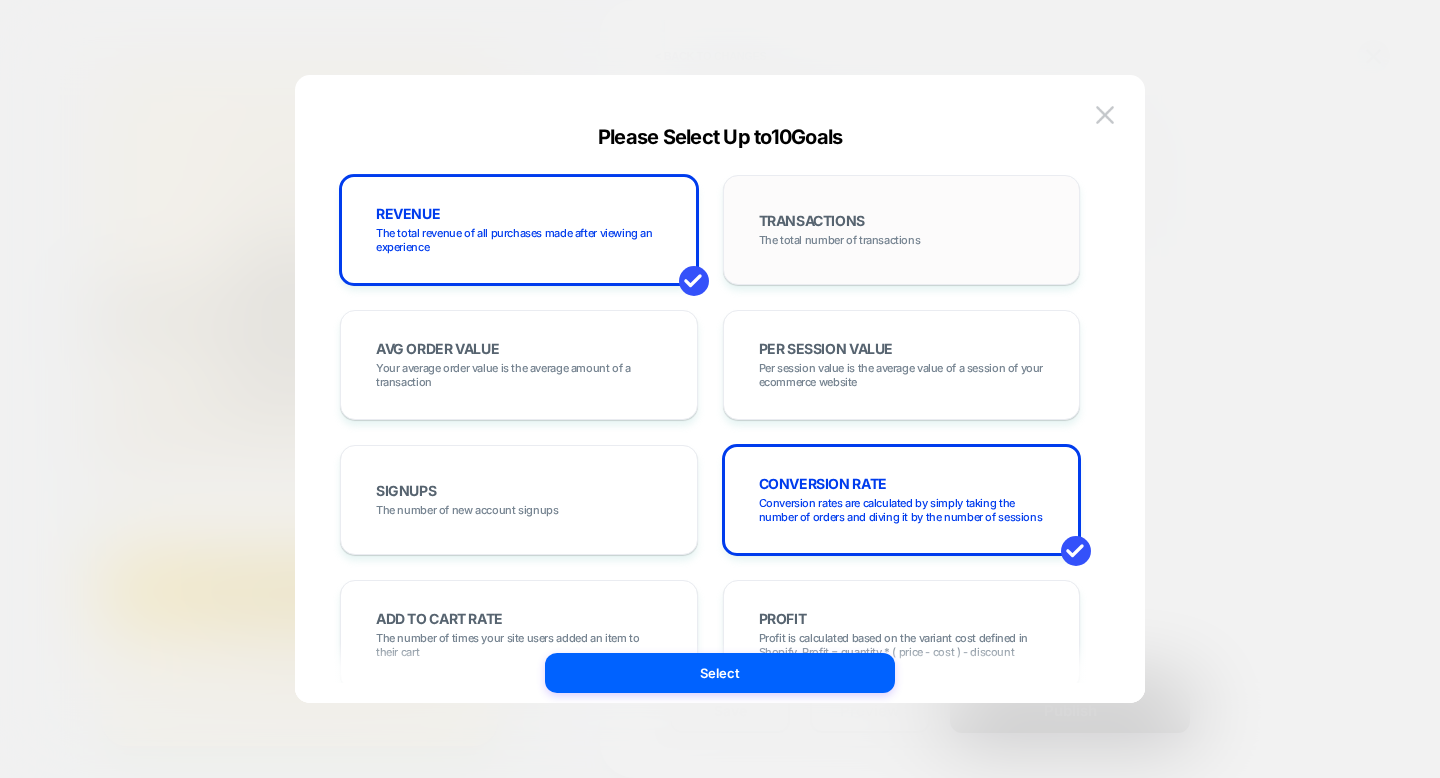 click on "TRANSACTIONS" at bounding box center [812, 221] 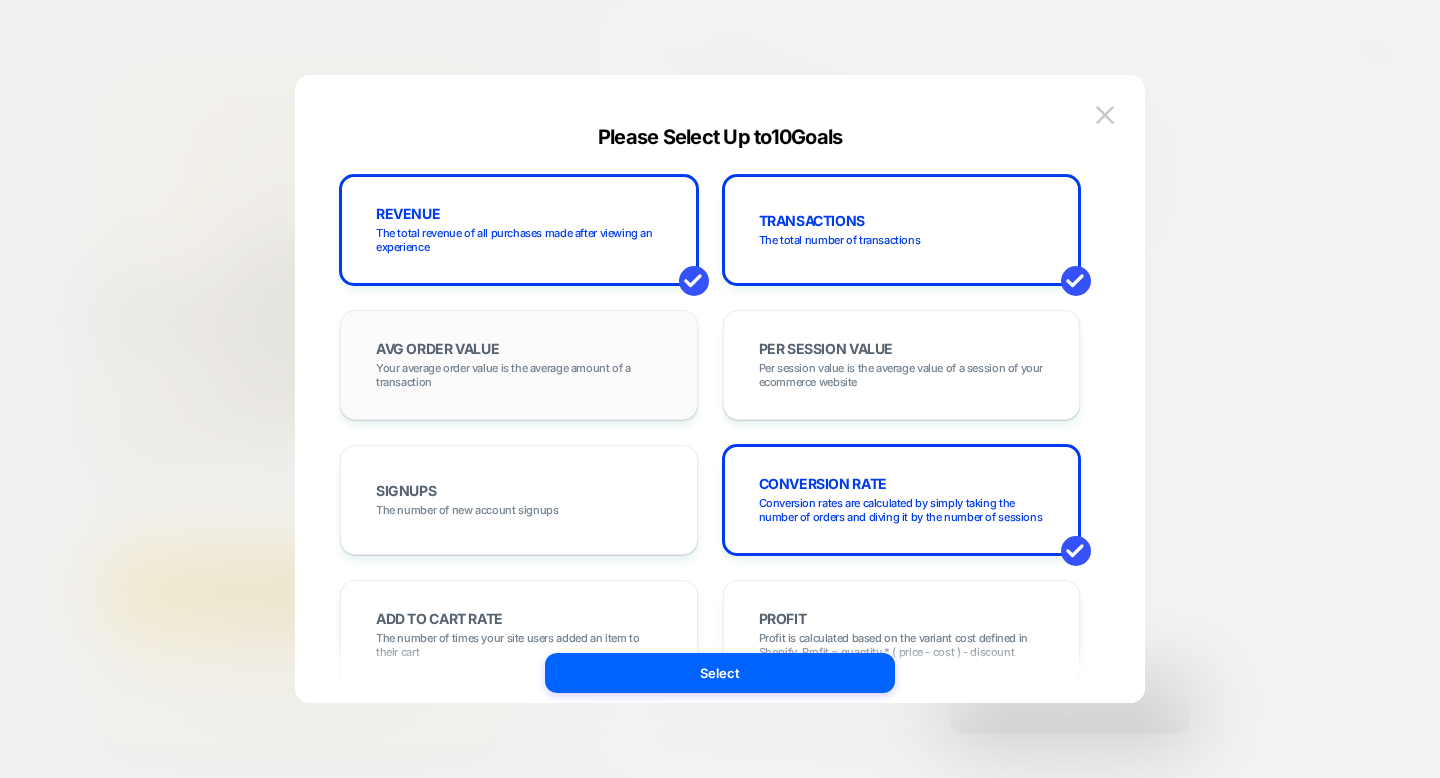 click on "Your average order value is the average amount of a transaction" at bounding box center [519, 375] 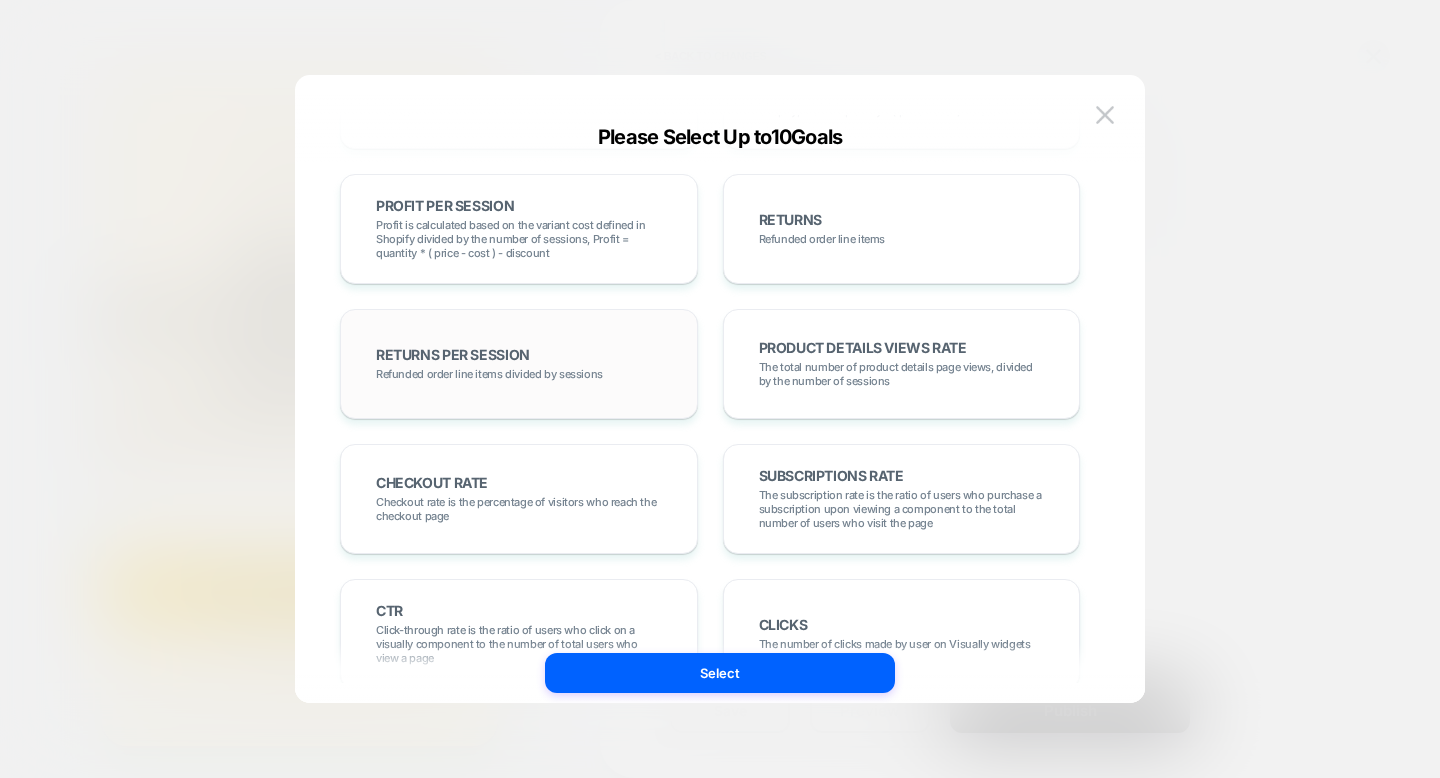 scroll, scrollTop: 607, scrollLeft: 0, axis: vertical 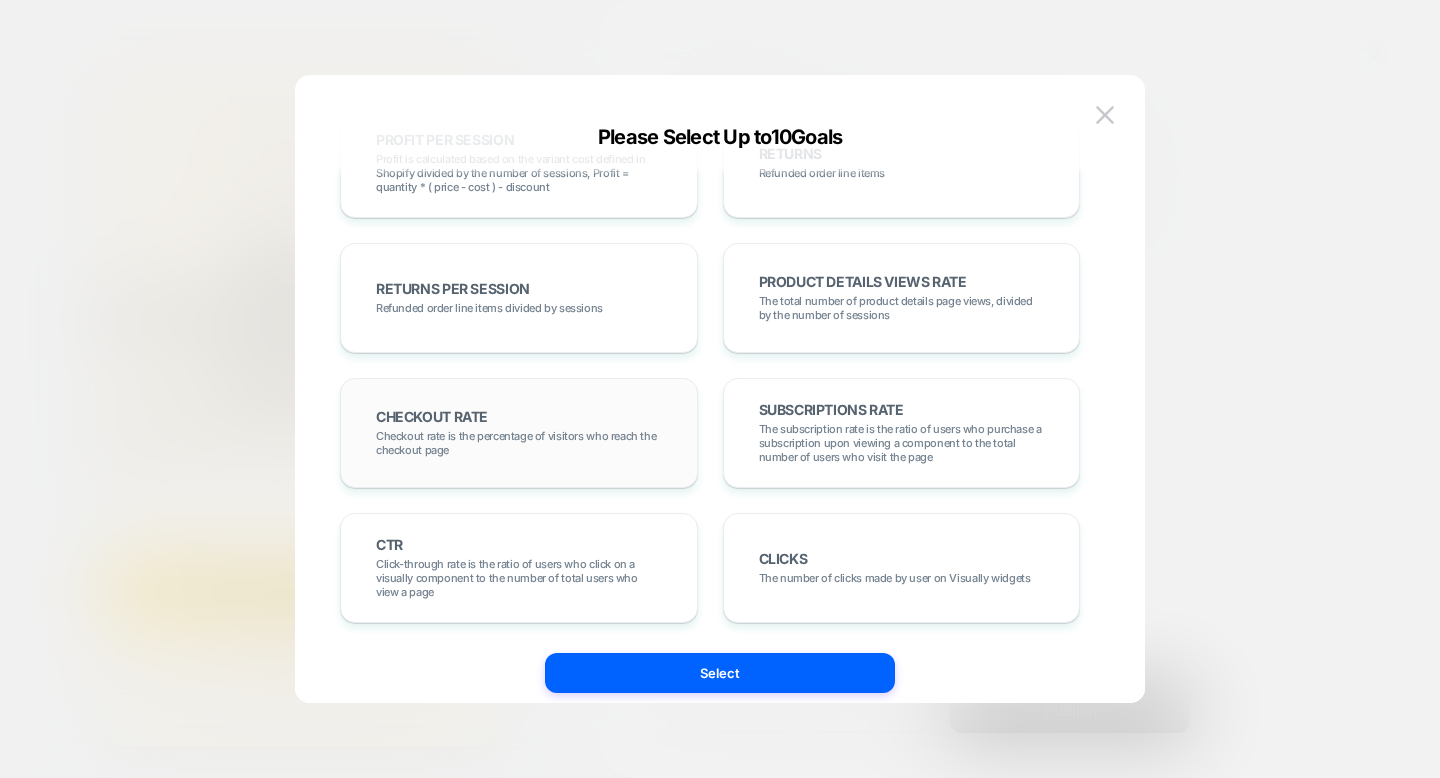 click on "Checkout rate is the percentage of visitors who reach the checkout page" at bounding box center [519, 443] 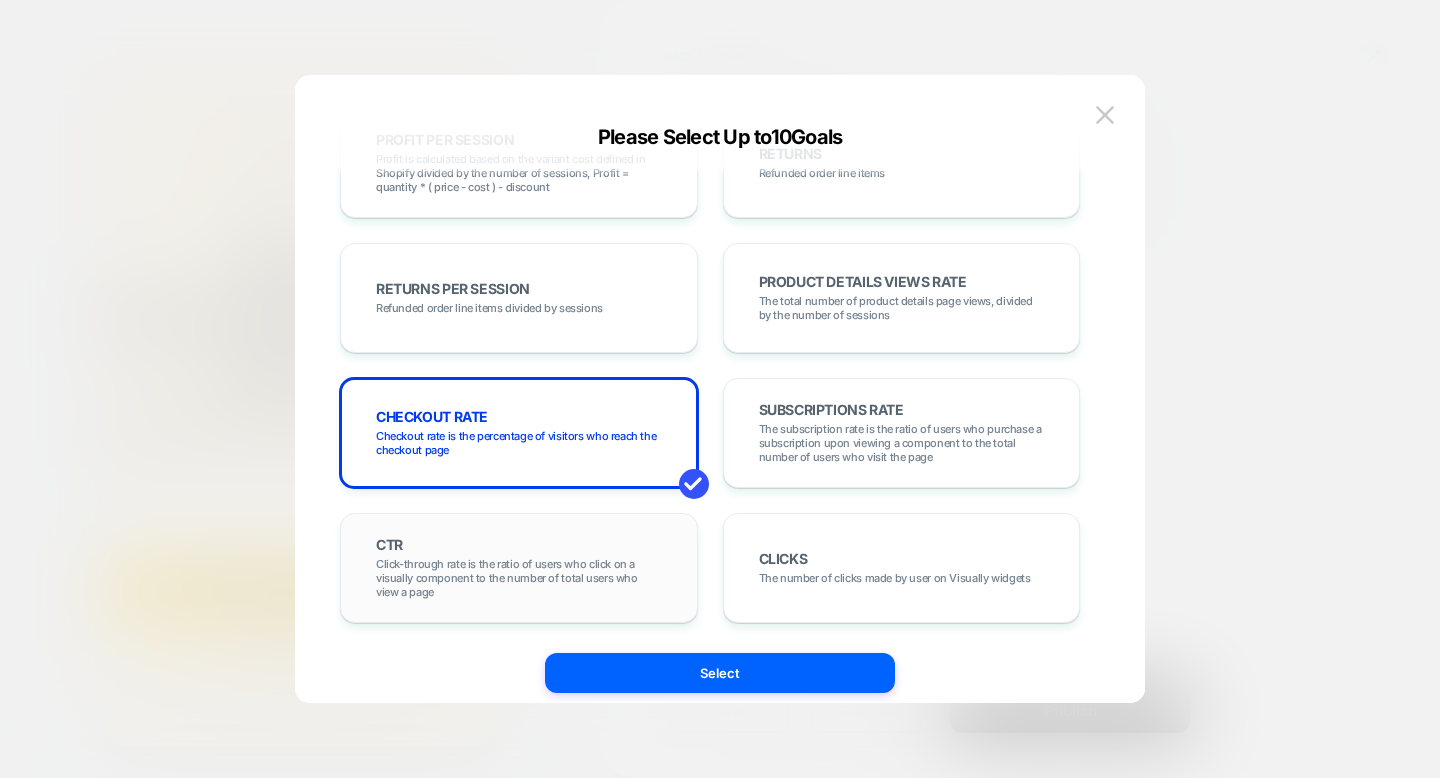 click on "Click-through rate is the ratio of users who click on a visually component to the number of total users who view a page" at bounding box center [519, 578] 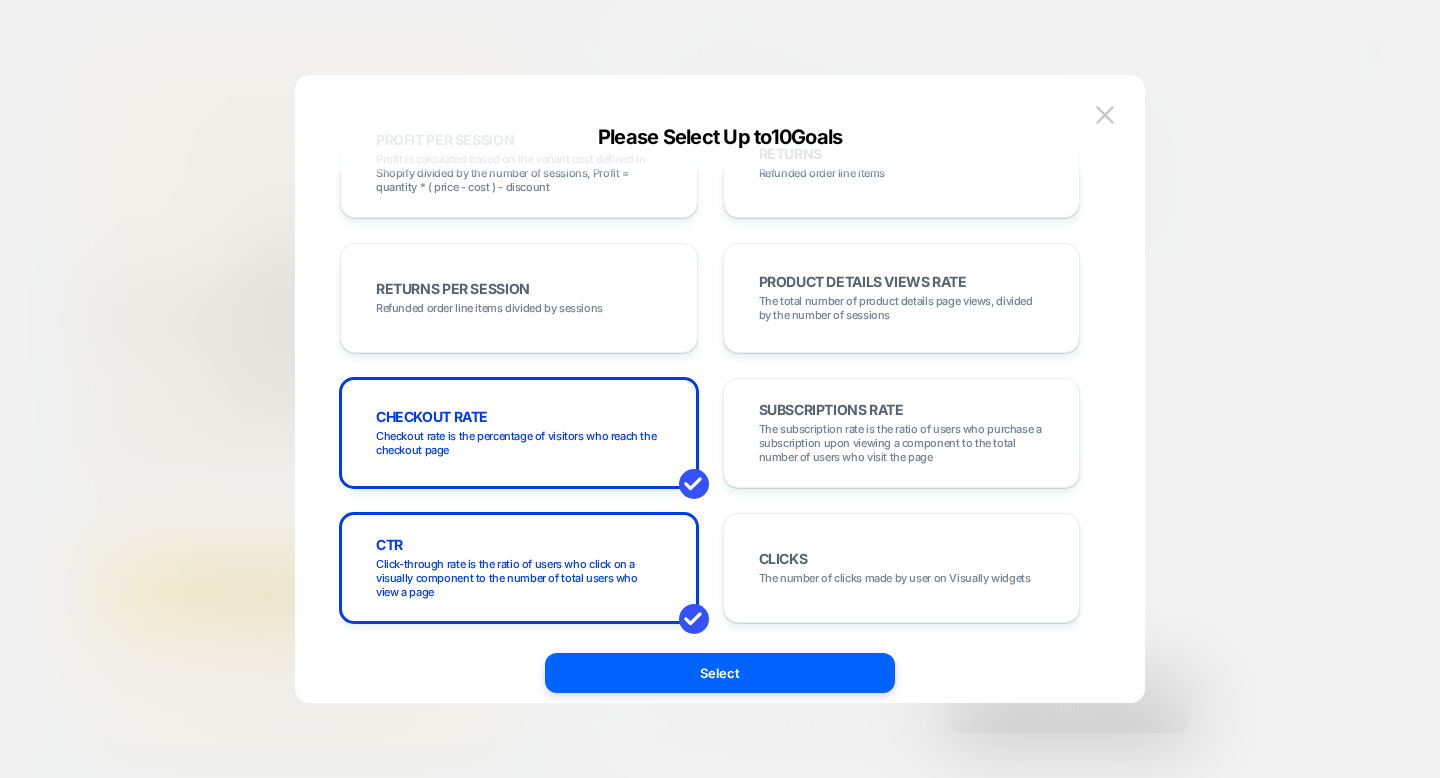 click on "CLICKS The number of clicks made by user on Visually widgets" at bounding box center (902, 568) 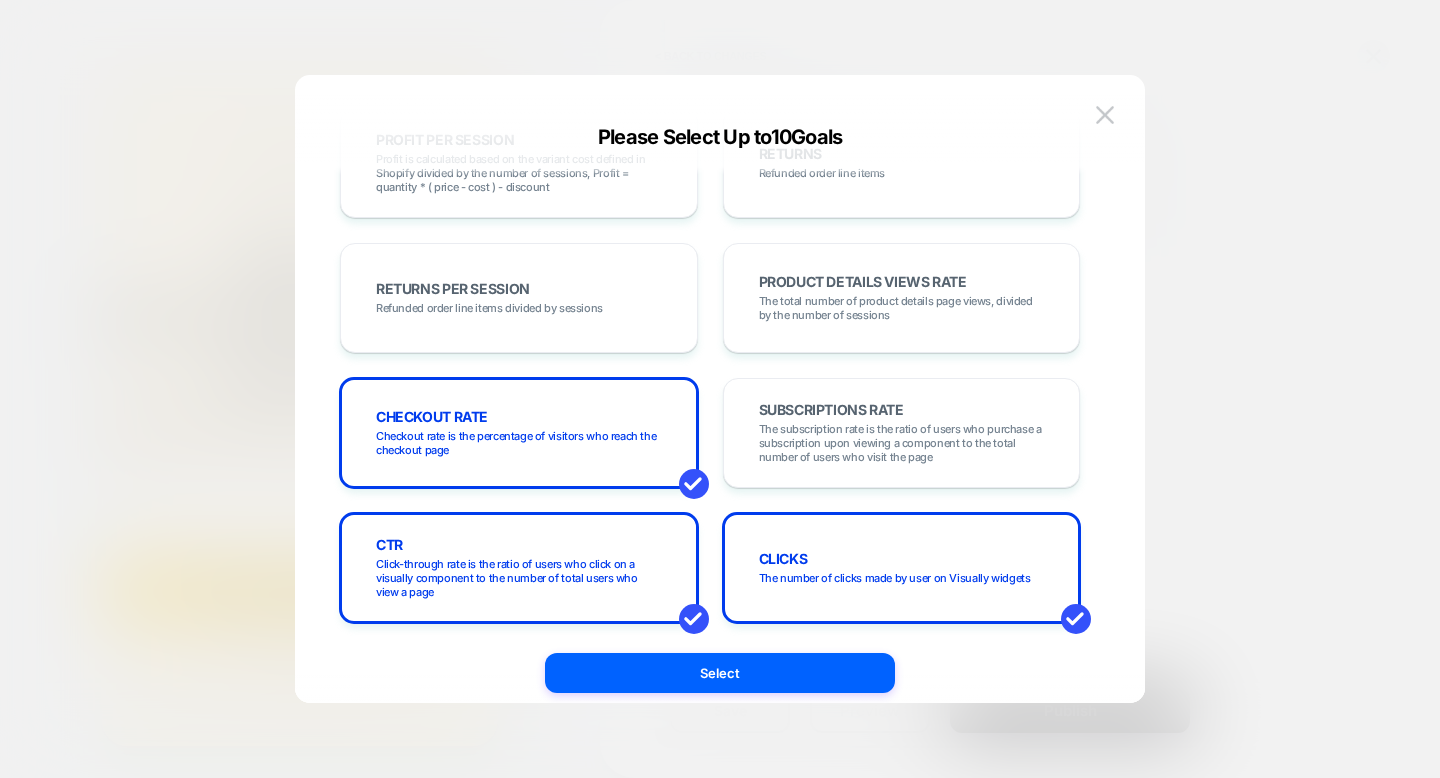 click on "Select" at bounding box center (720, 673) 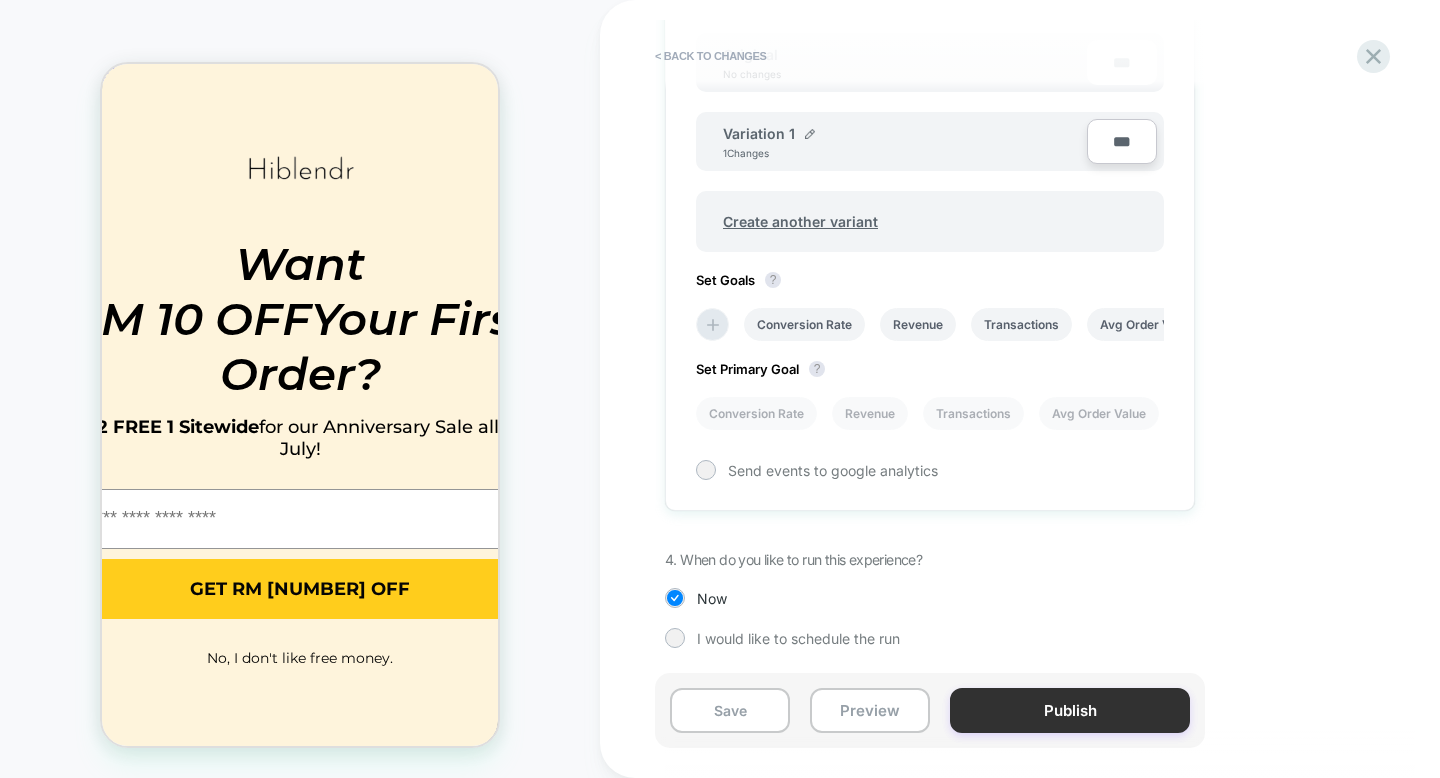 click on "Publish" at bounding box center [1070, 710] 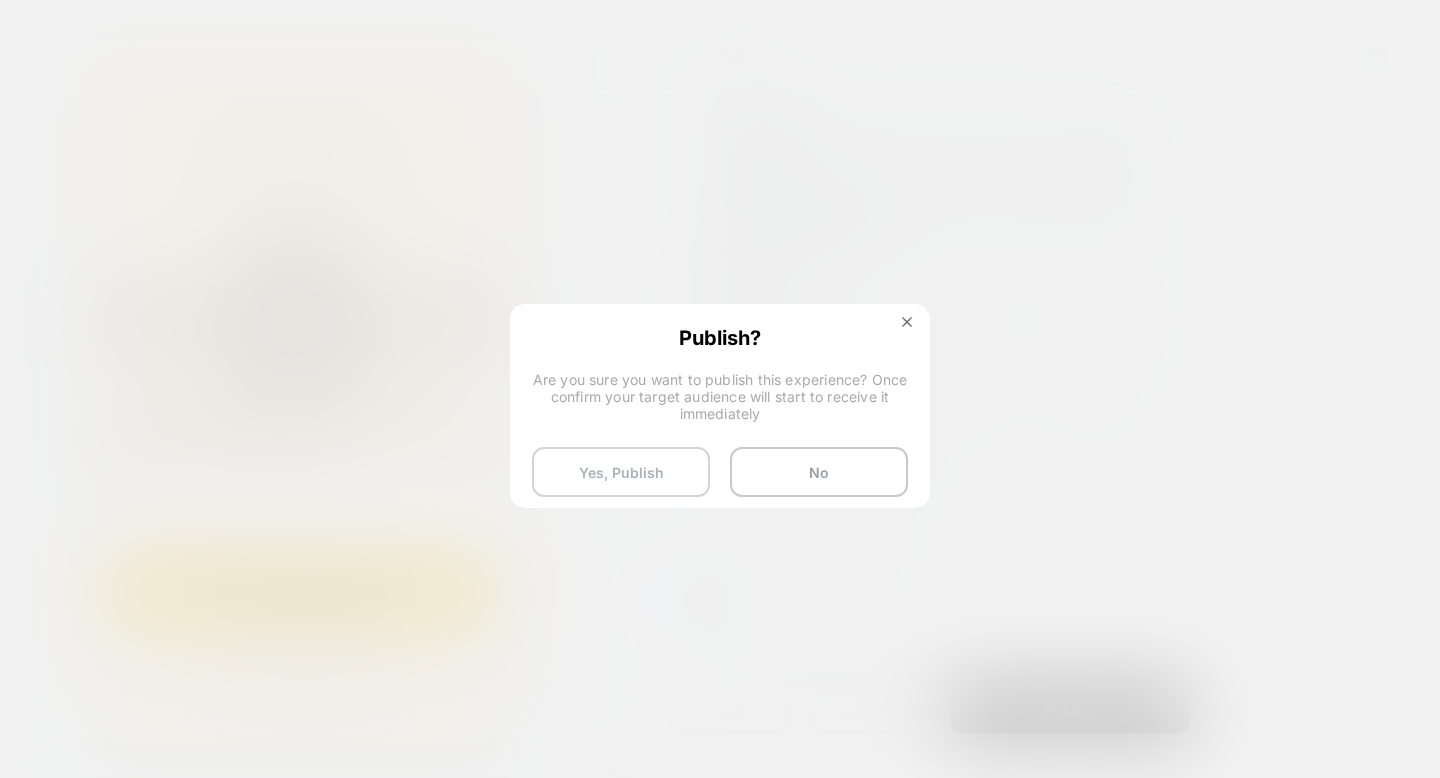 click on "Yes, Publish" at bounding box center [621, 472] 